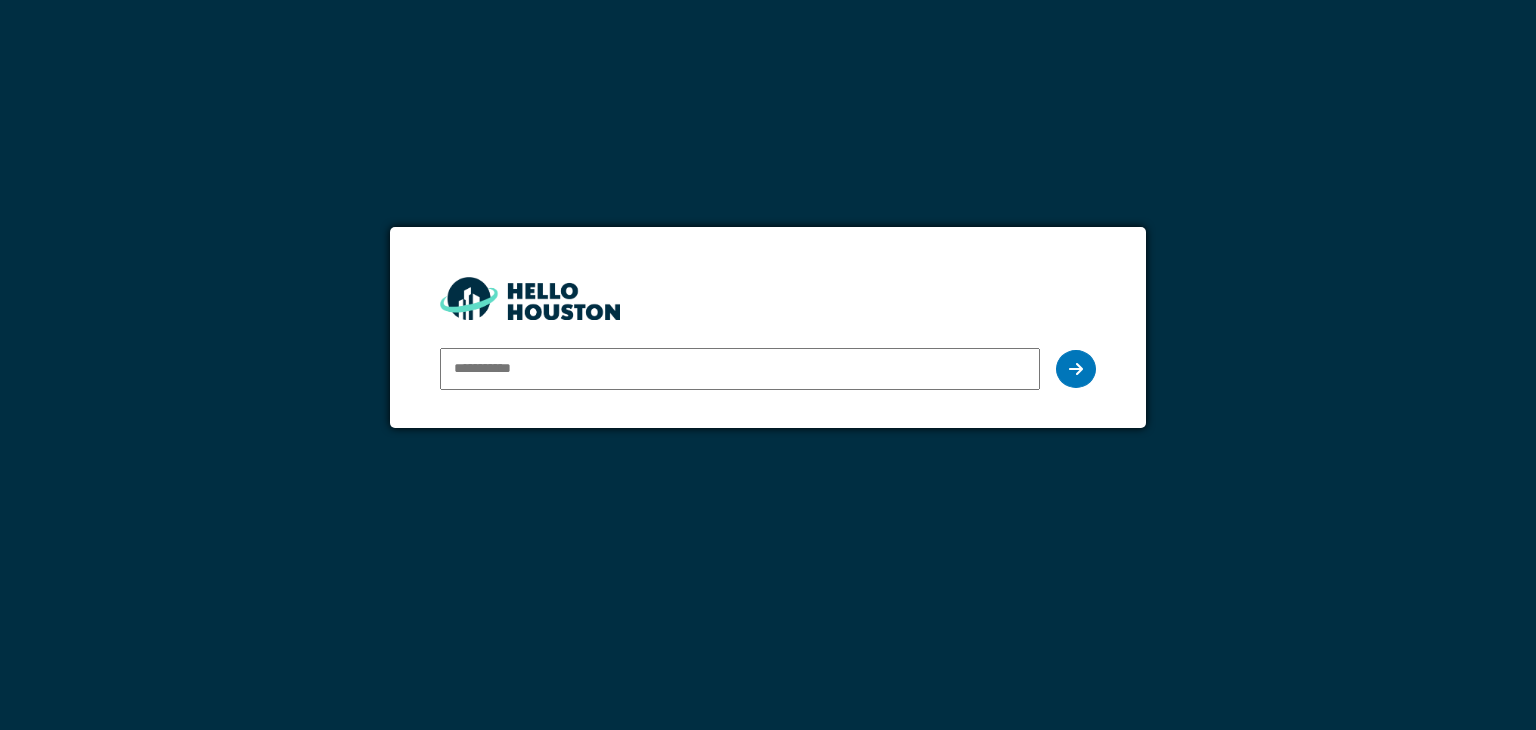 scroll, scrollTop: 0, scrollLeft: 0, axis: both 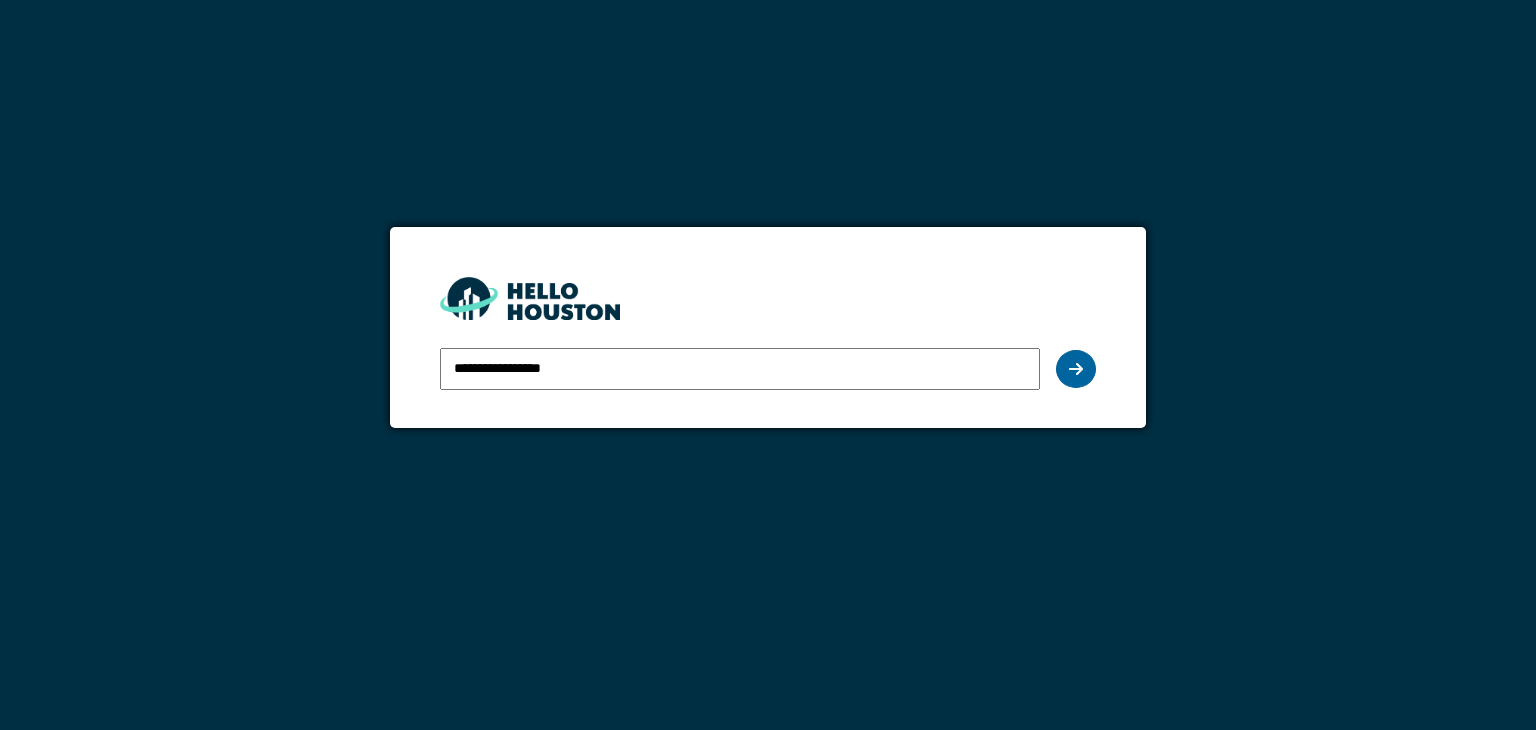 click at bounding box center (1076, 369) 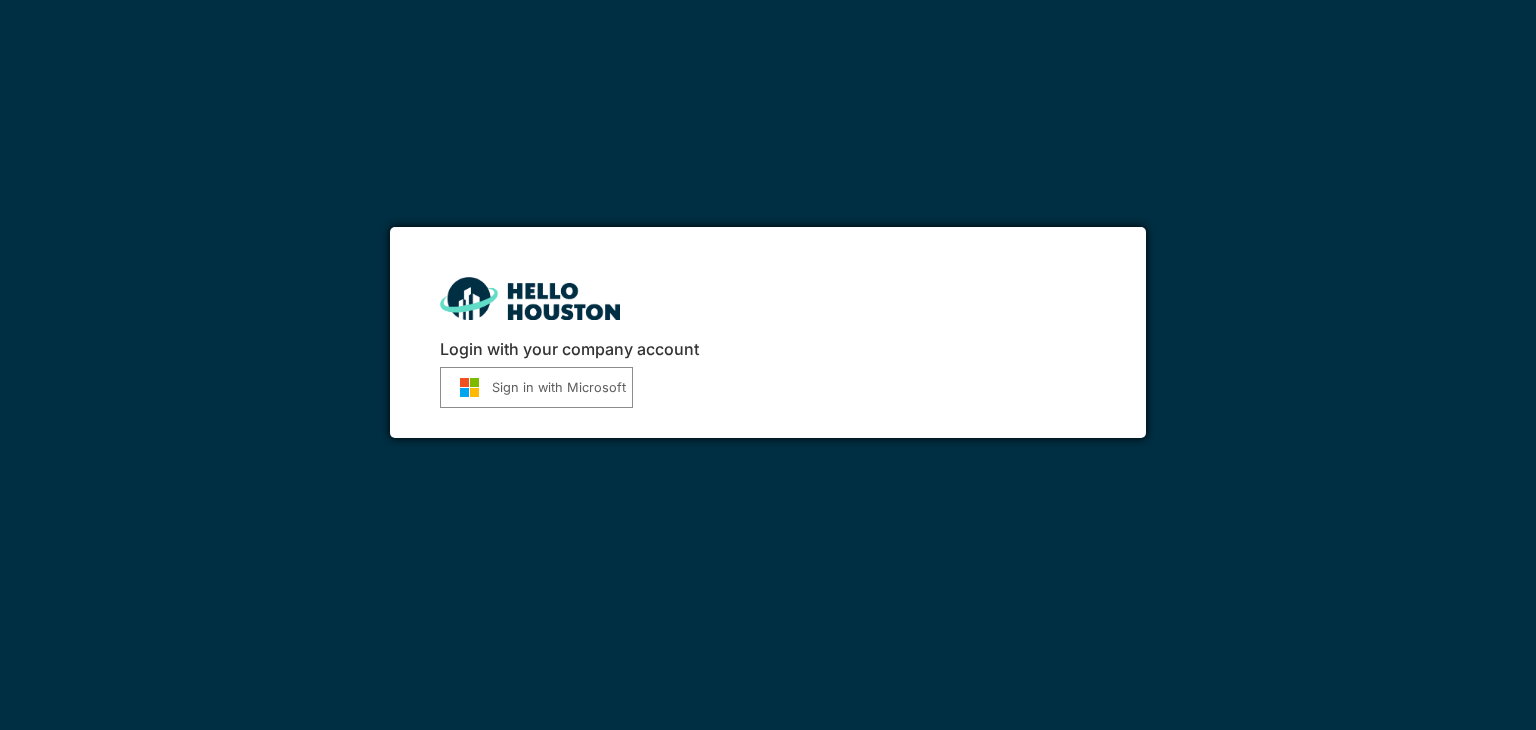 scroll, scrollTop: 0, scrollLeft: 0, axis: both 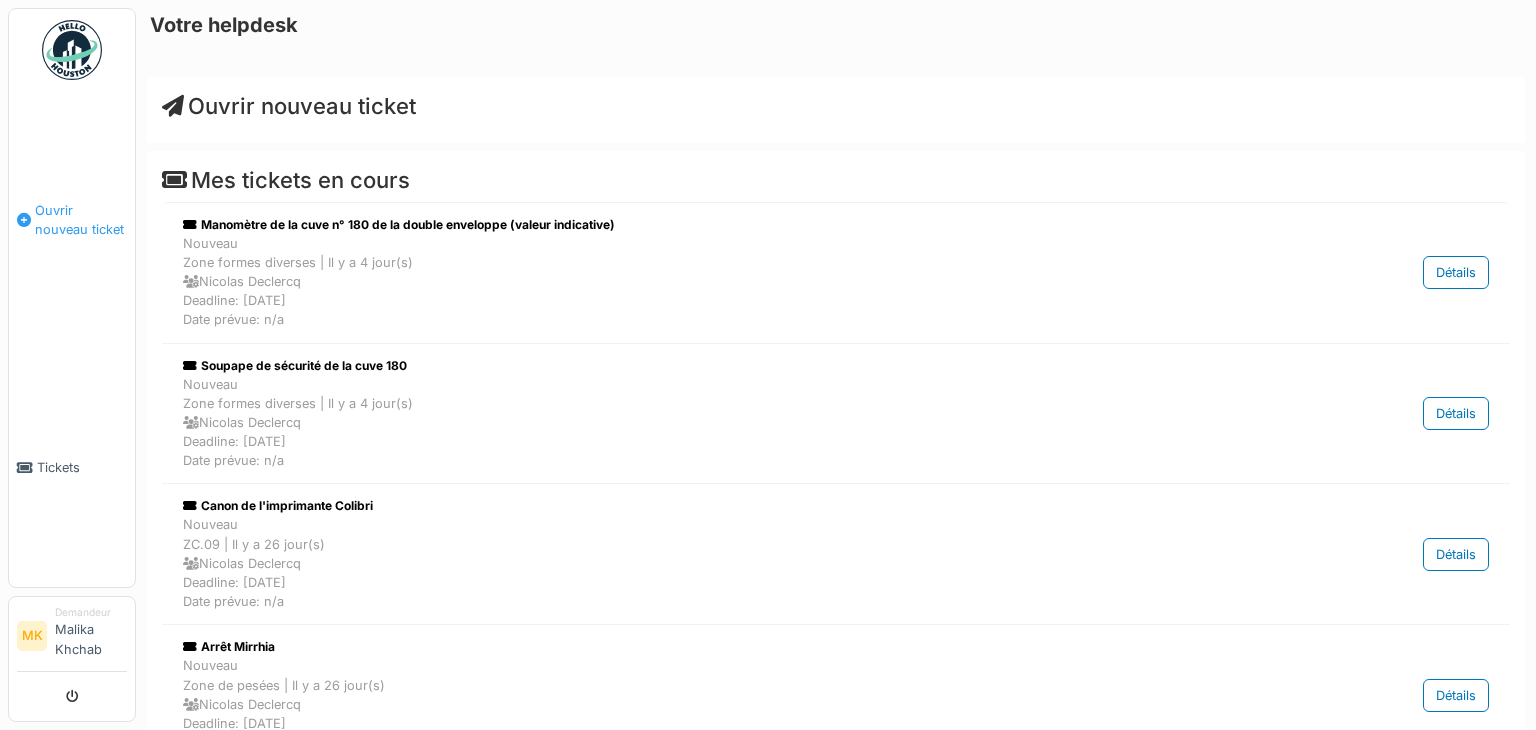 click on "Ouvrir nouveau ticket" at bounding box center [81, 220] 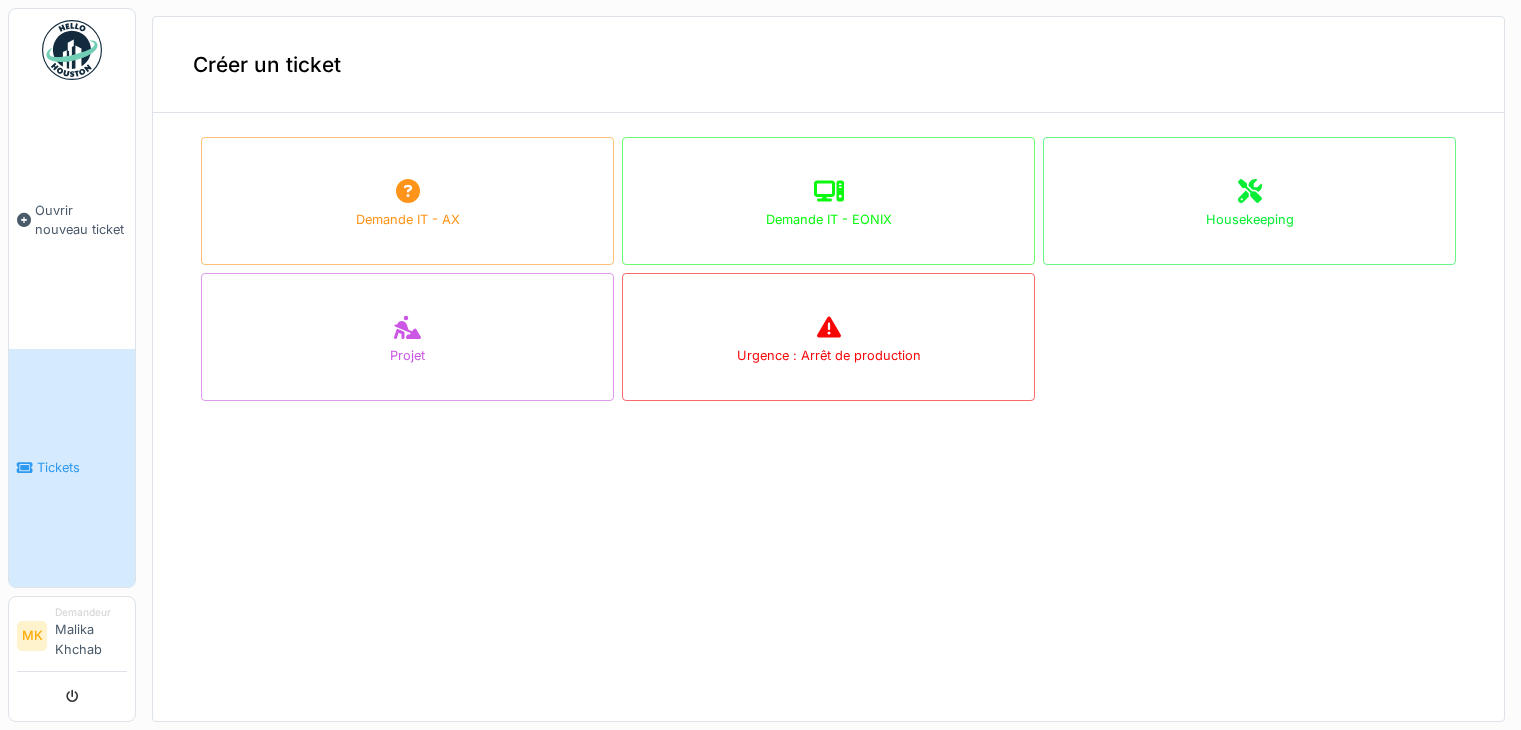 scroll, scrollTop: 0, scrollLeft: 0, axis: both 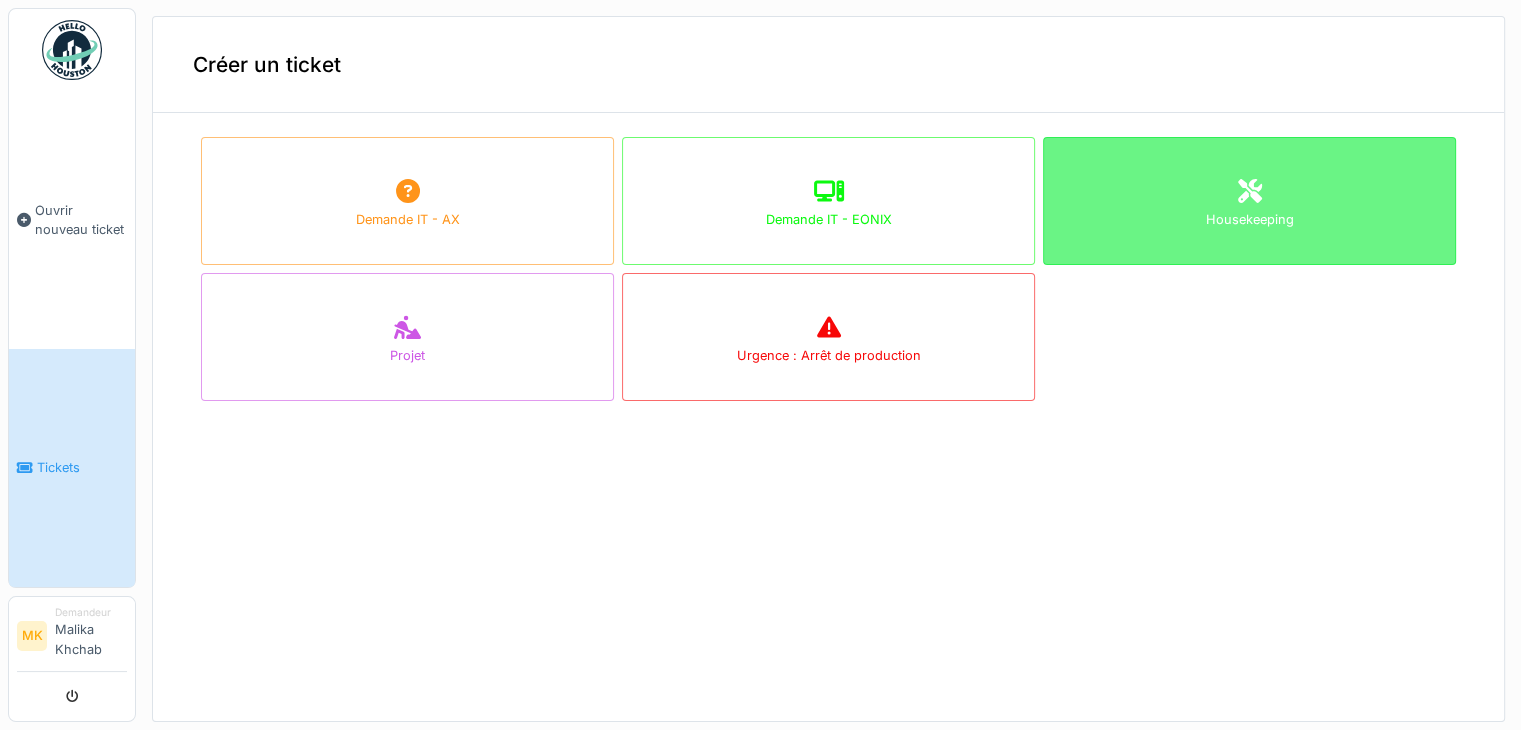 click on "Housekeeping" at bounding box center (1249, 201) 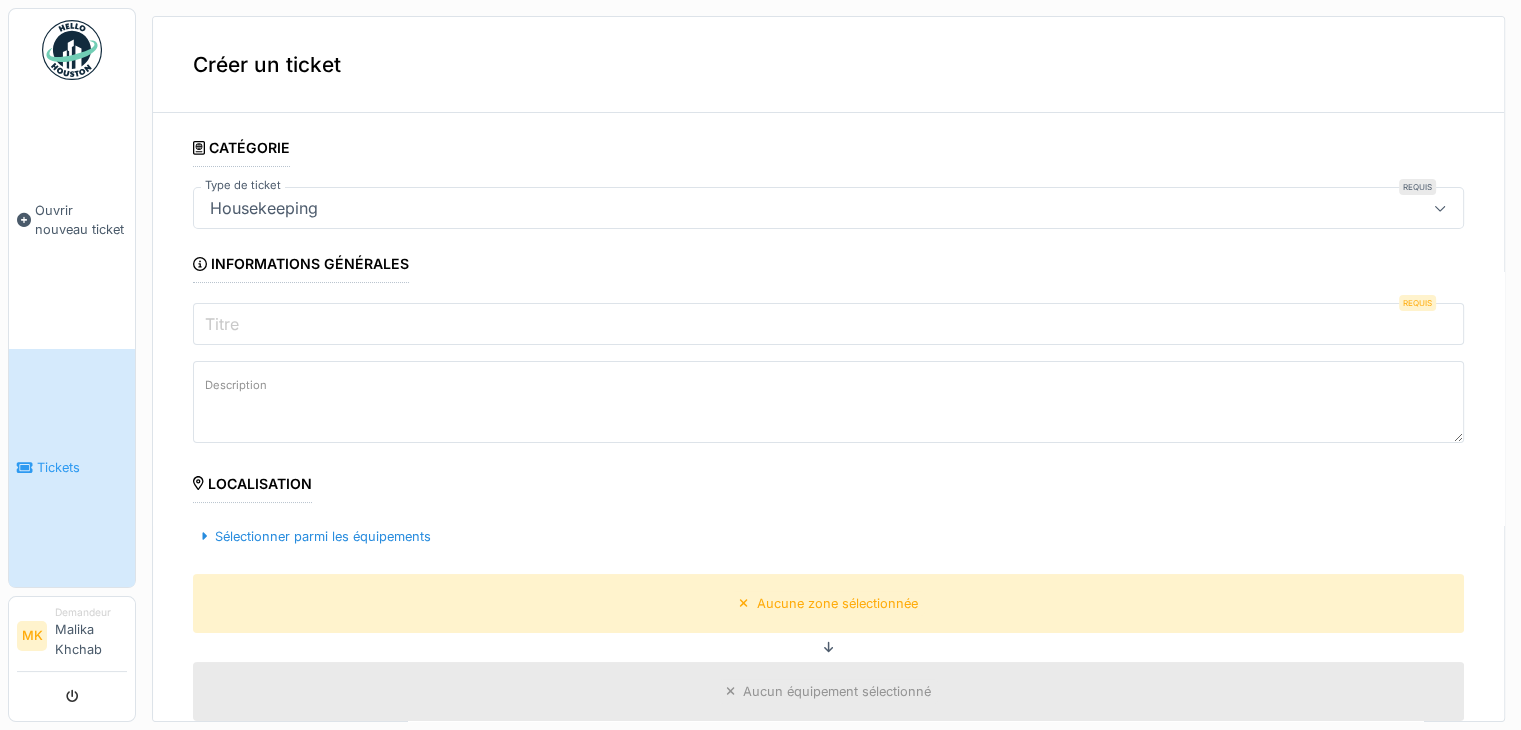 click on "Titre" at bounding box center (828, 324) 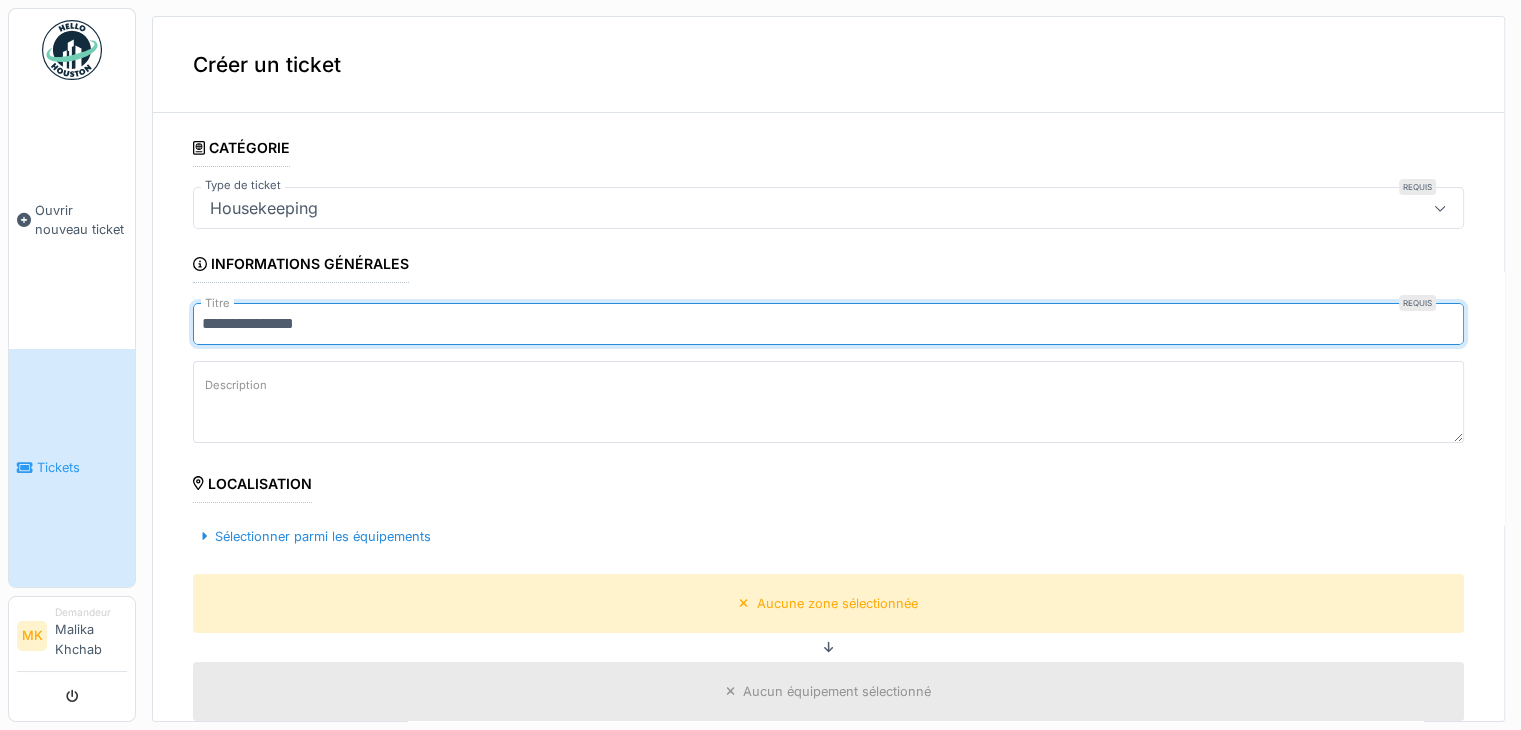 type on "**********" 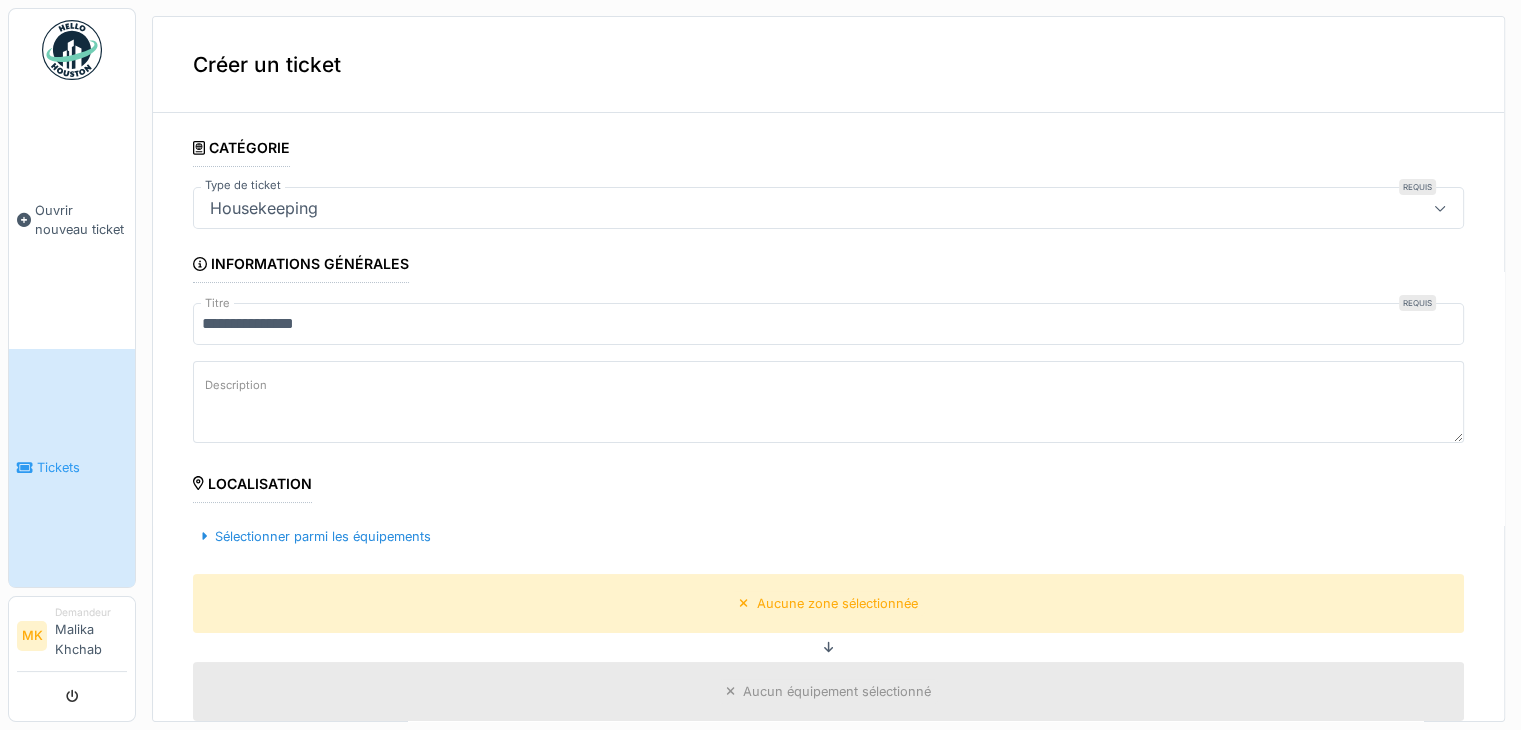 click on "Description" at bounding box center (828, 402) 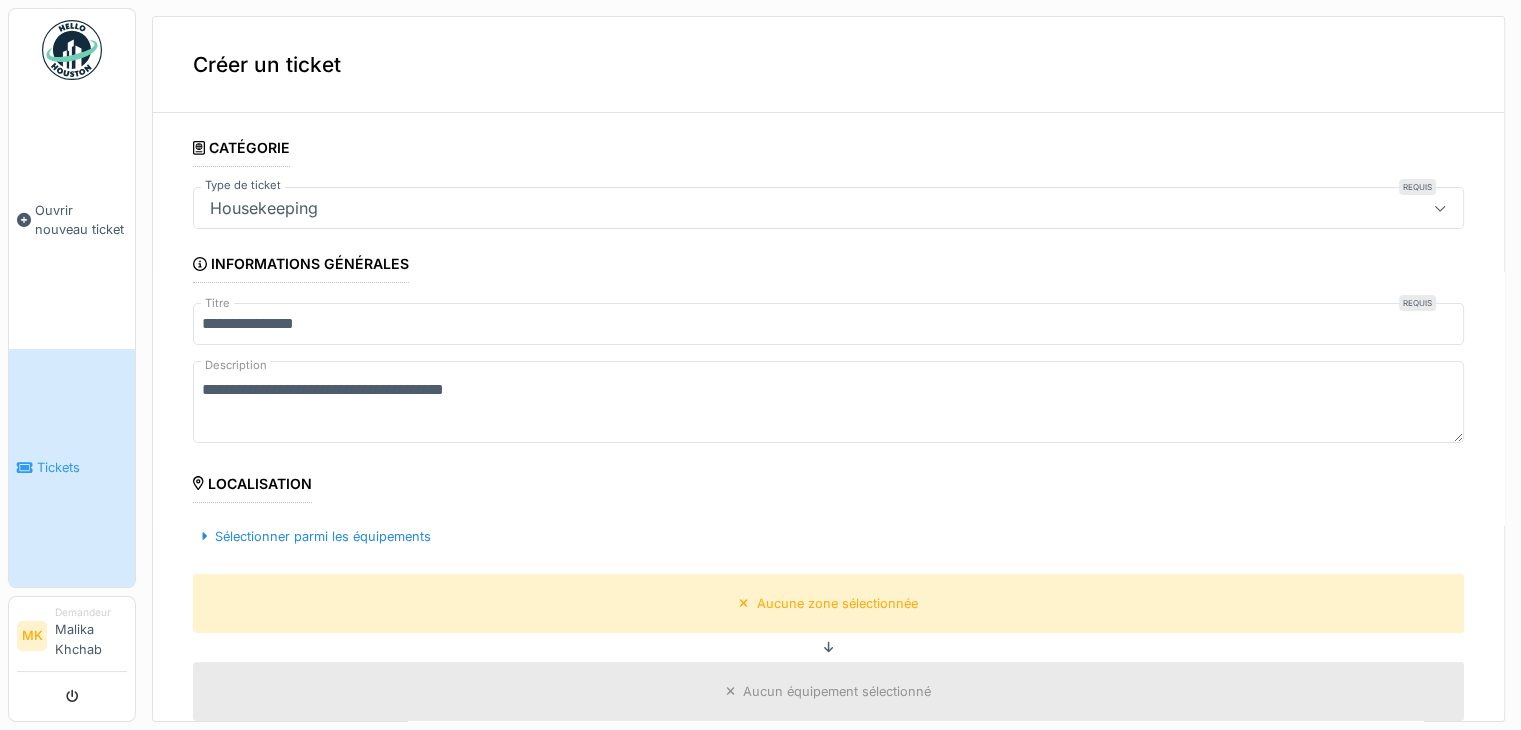 click on "**********" at bounding box center [828, 402] 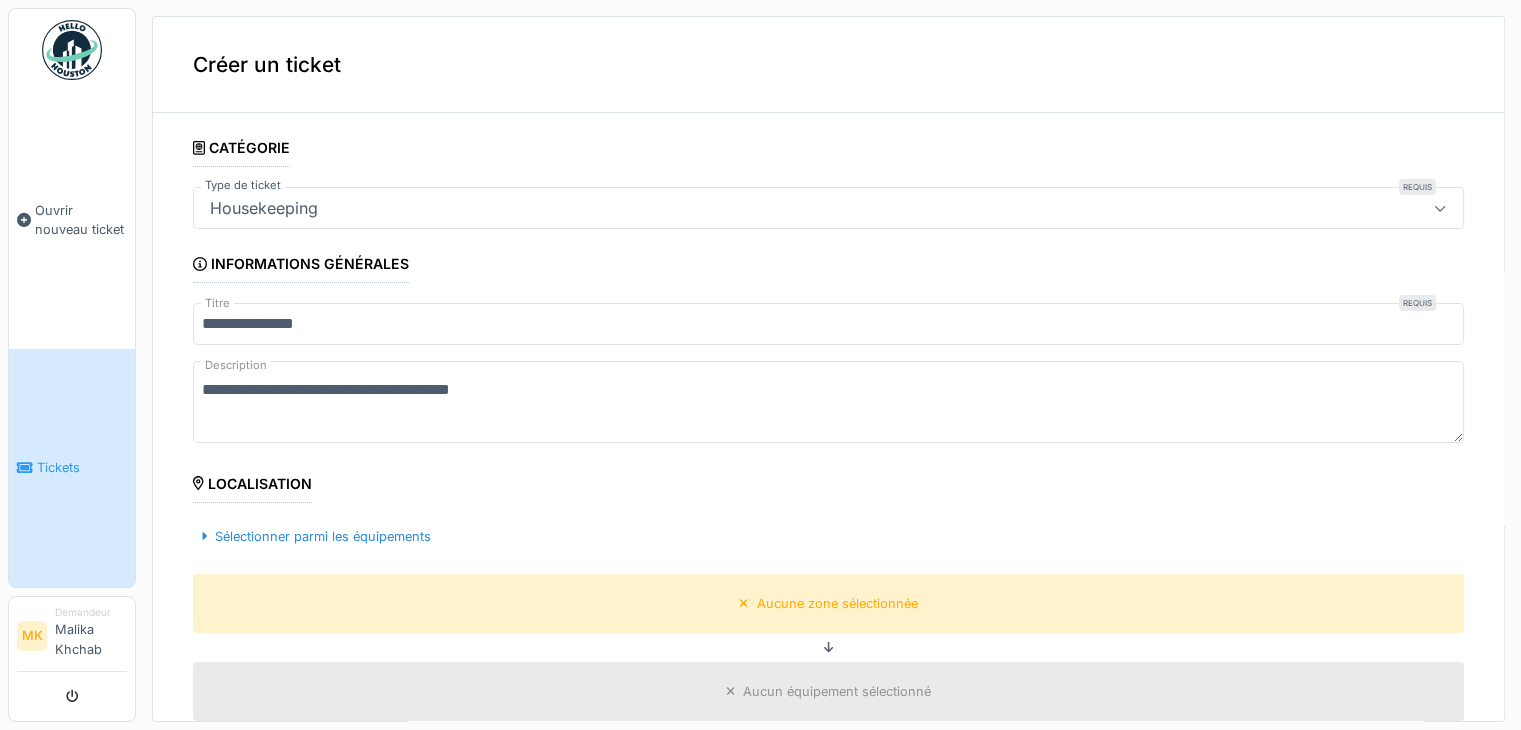 click on "**********" at bounding box center [828, 402] 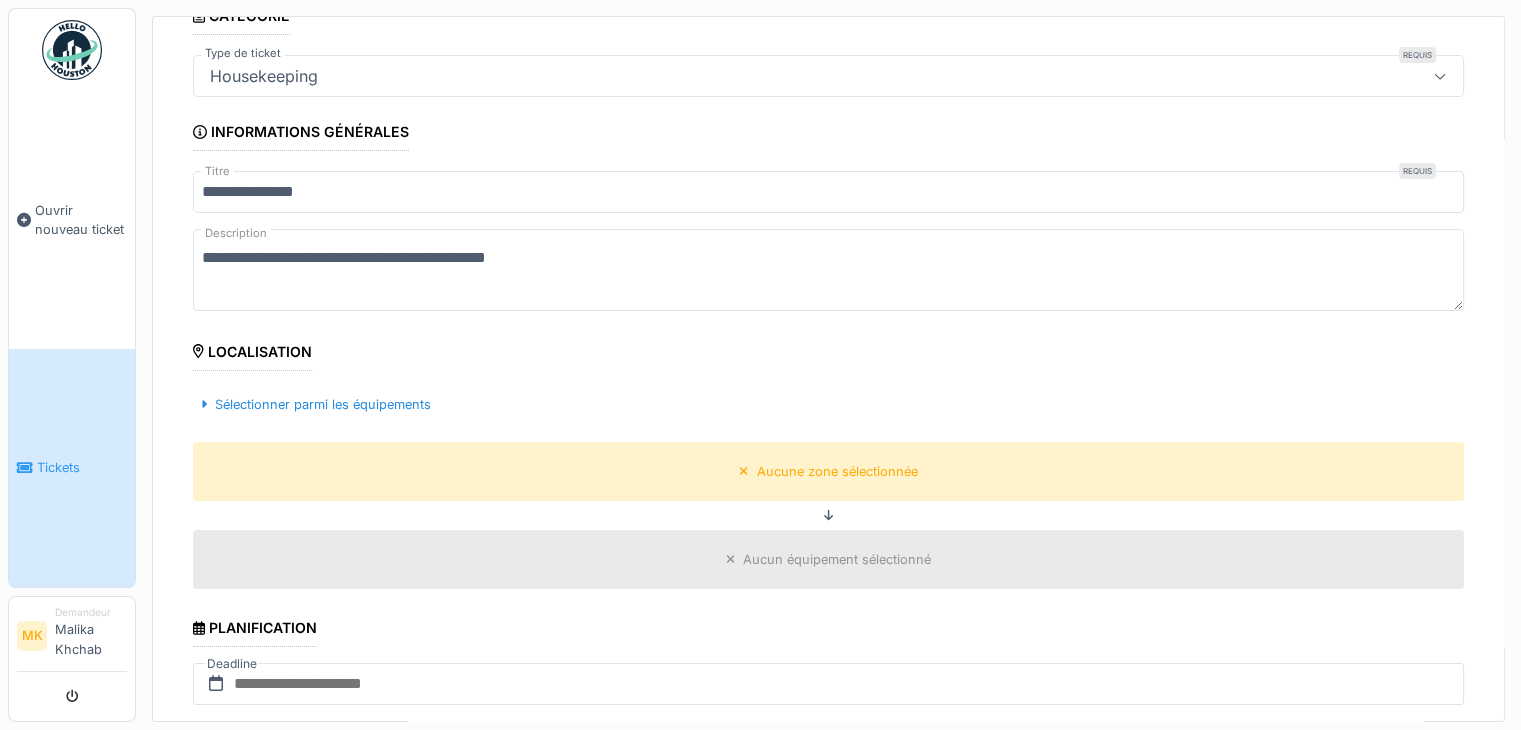 scroll, scrollTop: 100, scrollLeft: 0, axis: vertical 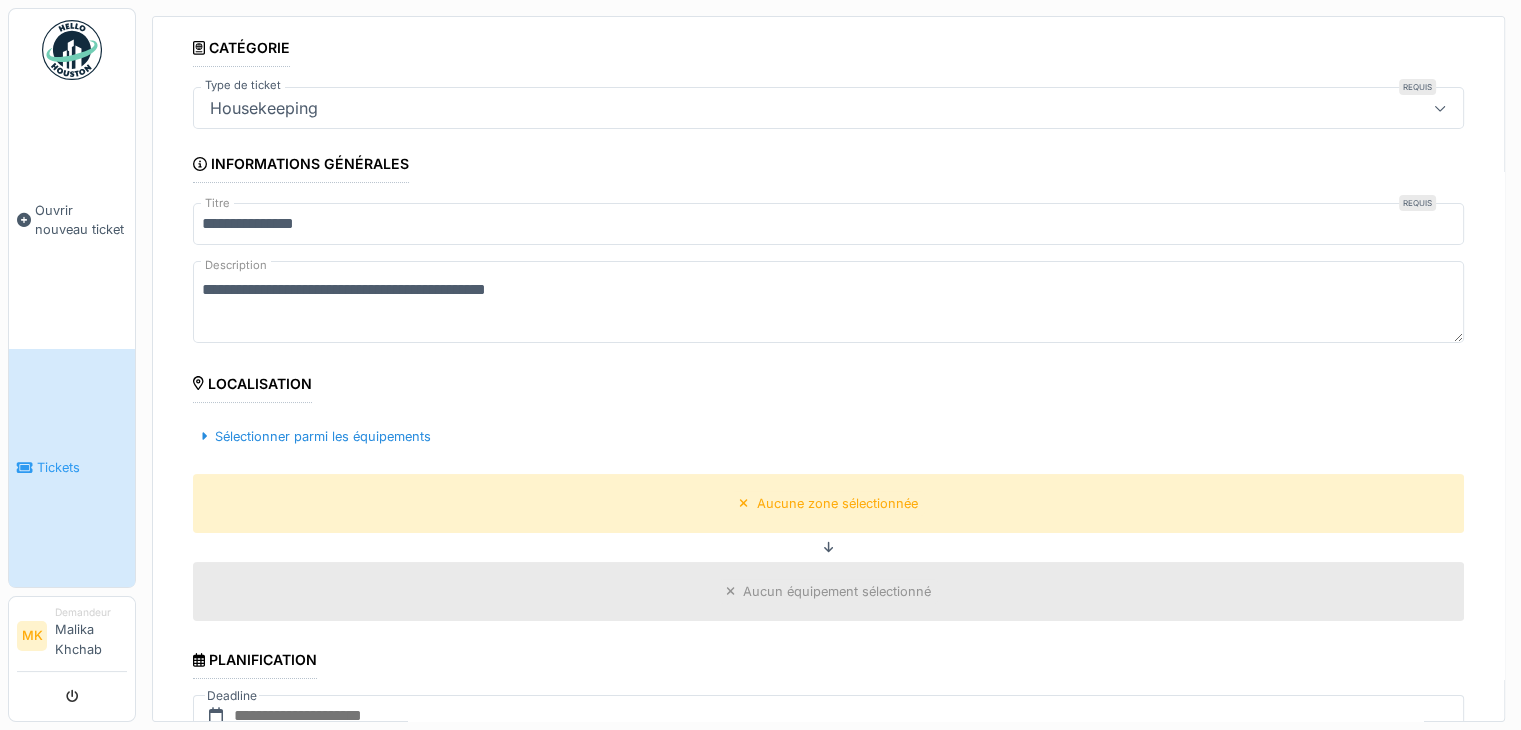 type on "**********" 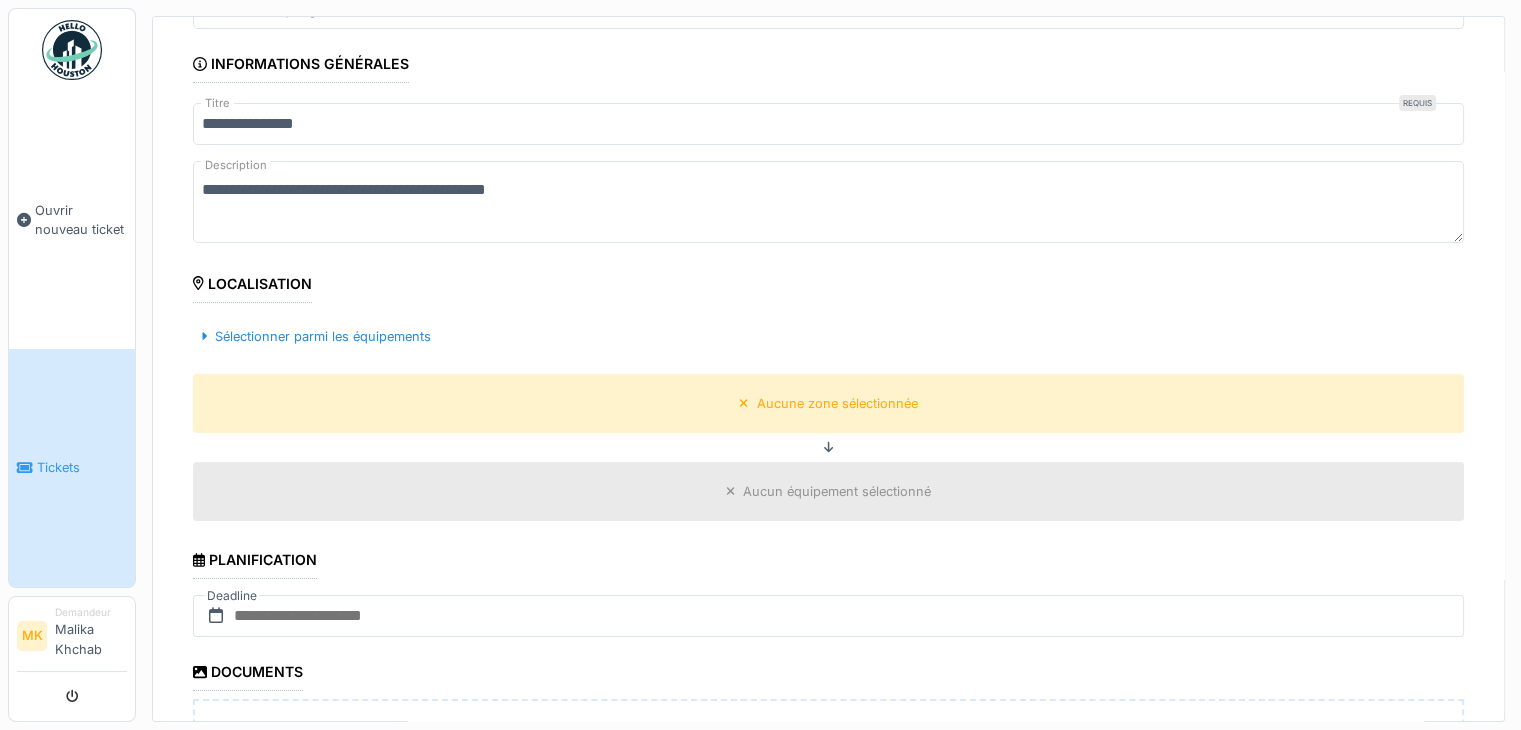 scroll, scrollTop: 300, scrollLeft: 0, axis: vertical 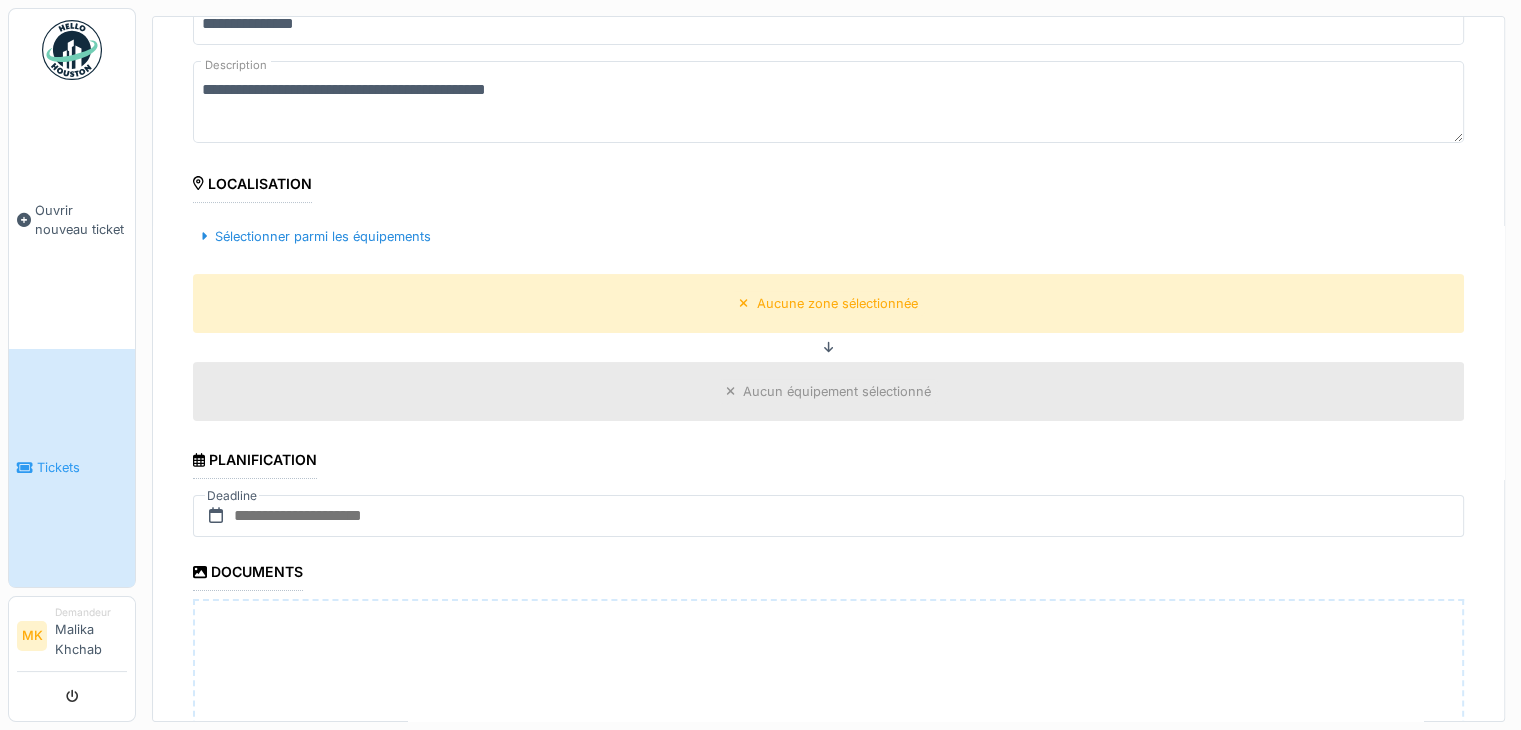 click 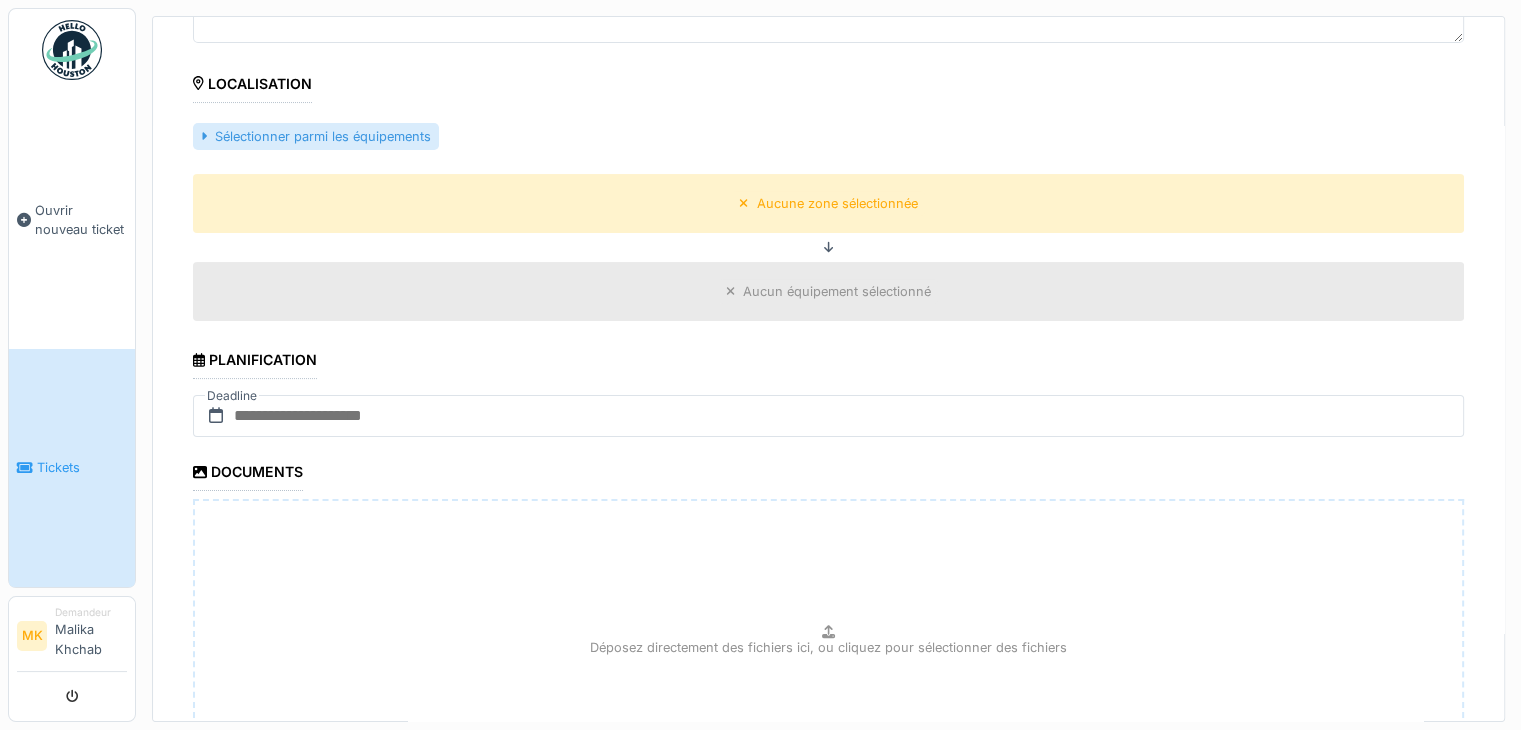 click on "Sélectionner parmi les équipements" at bounding box center [316, 136] 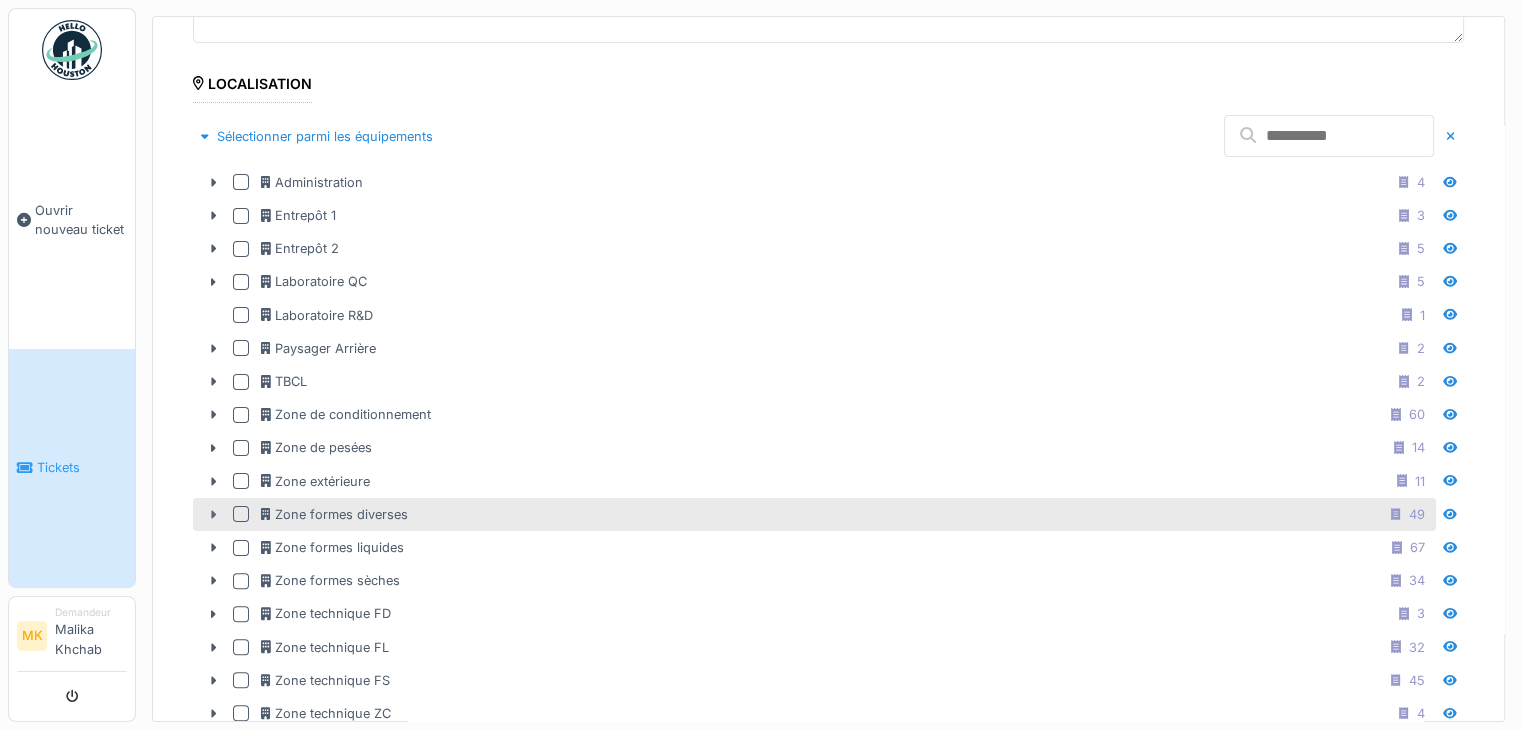click 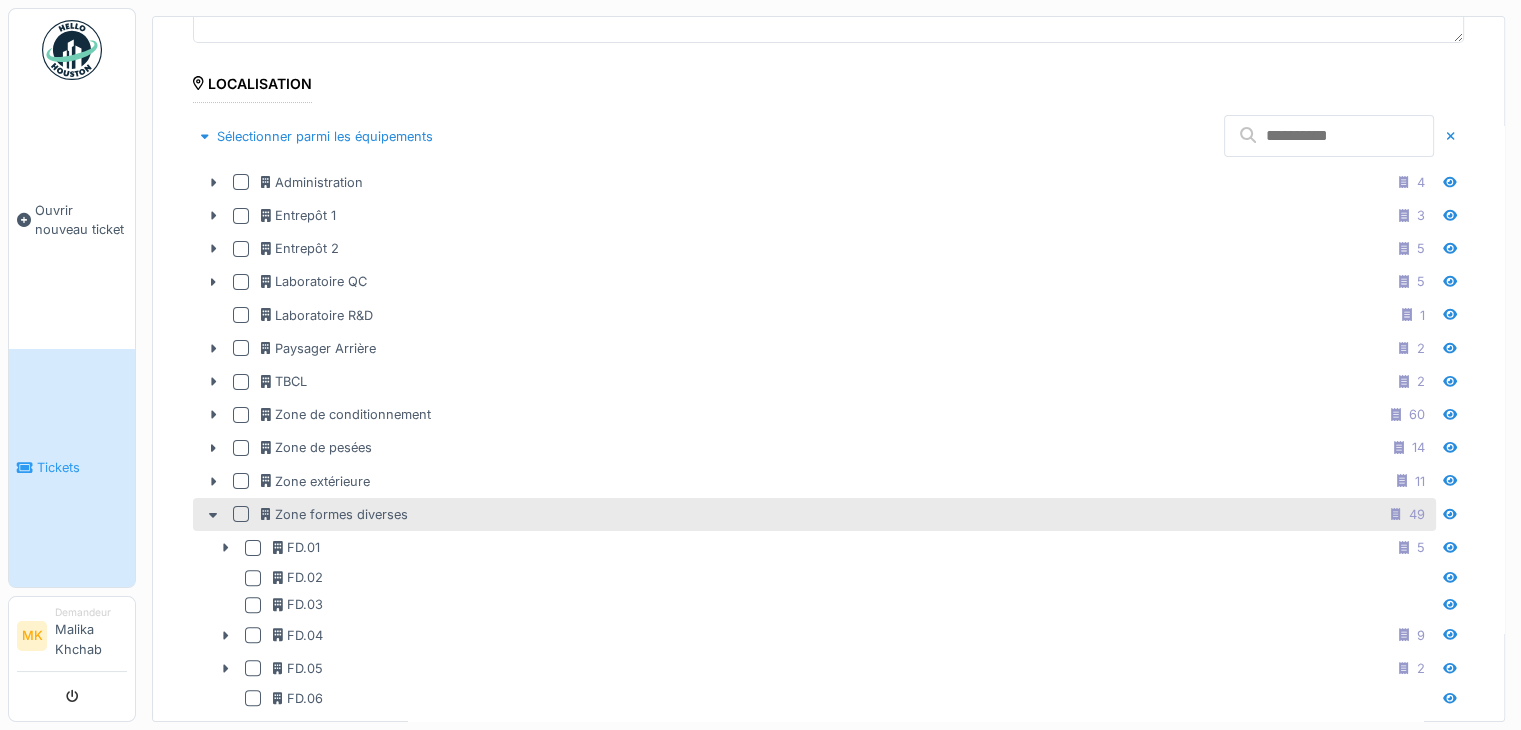 click at bounding box center (241, 514) 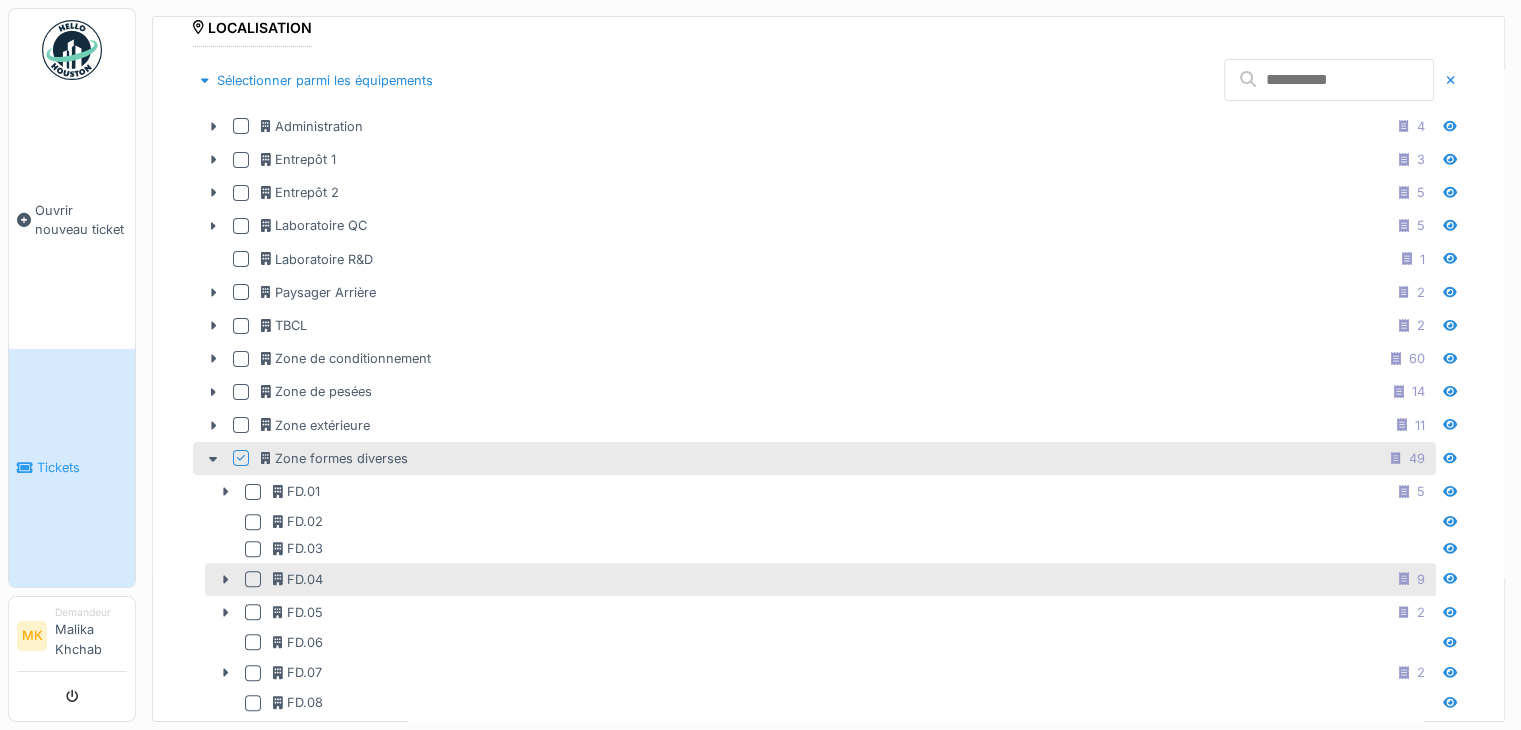 scroll, scrollTop: 500, scrollLeft: 0, axis: vertical 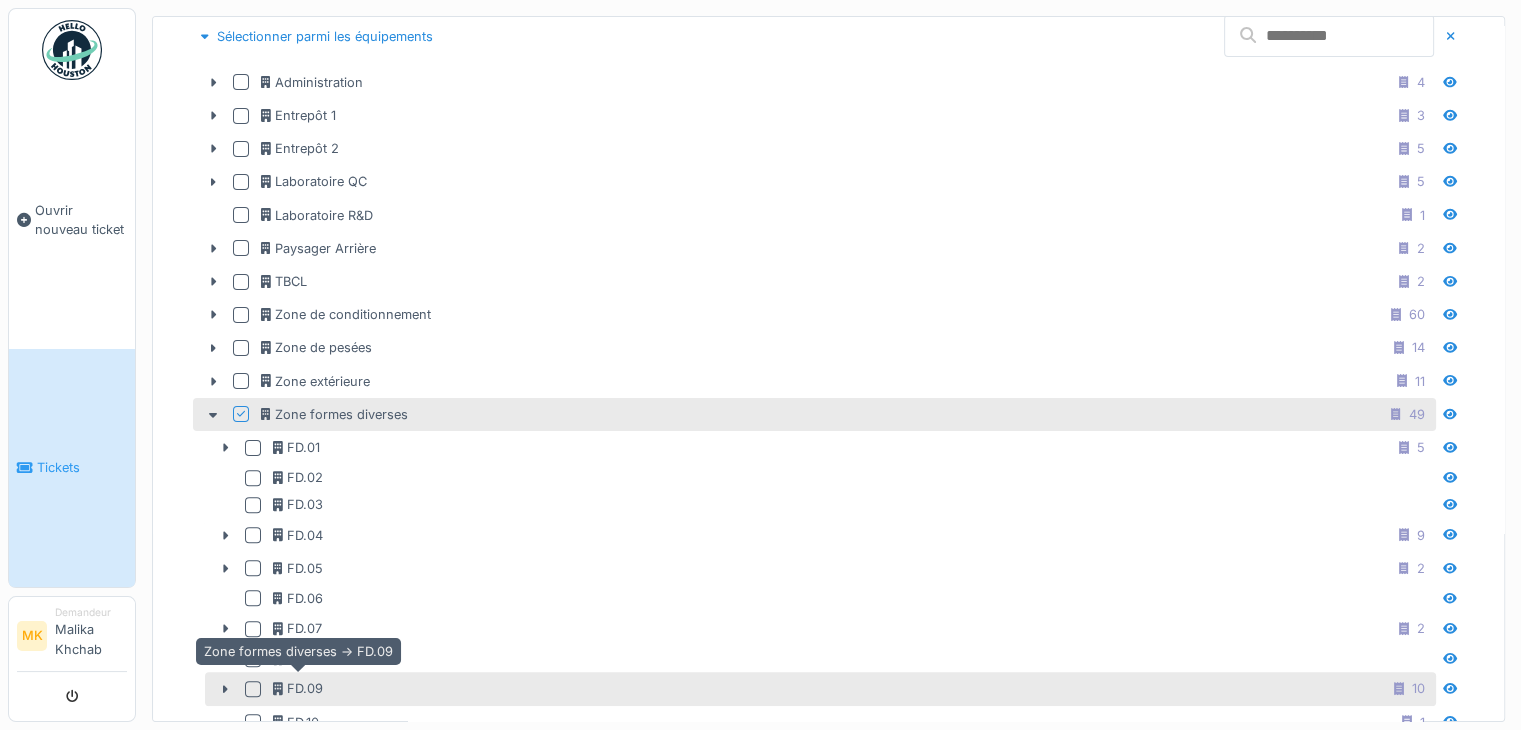 click on "FD.09" at bounding box center [298, 688] 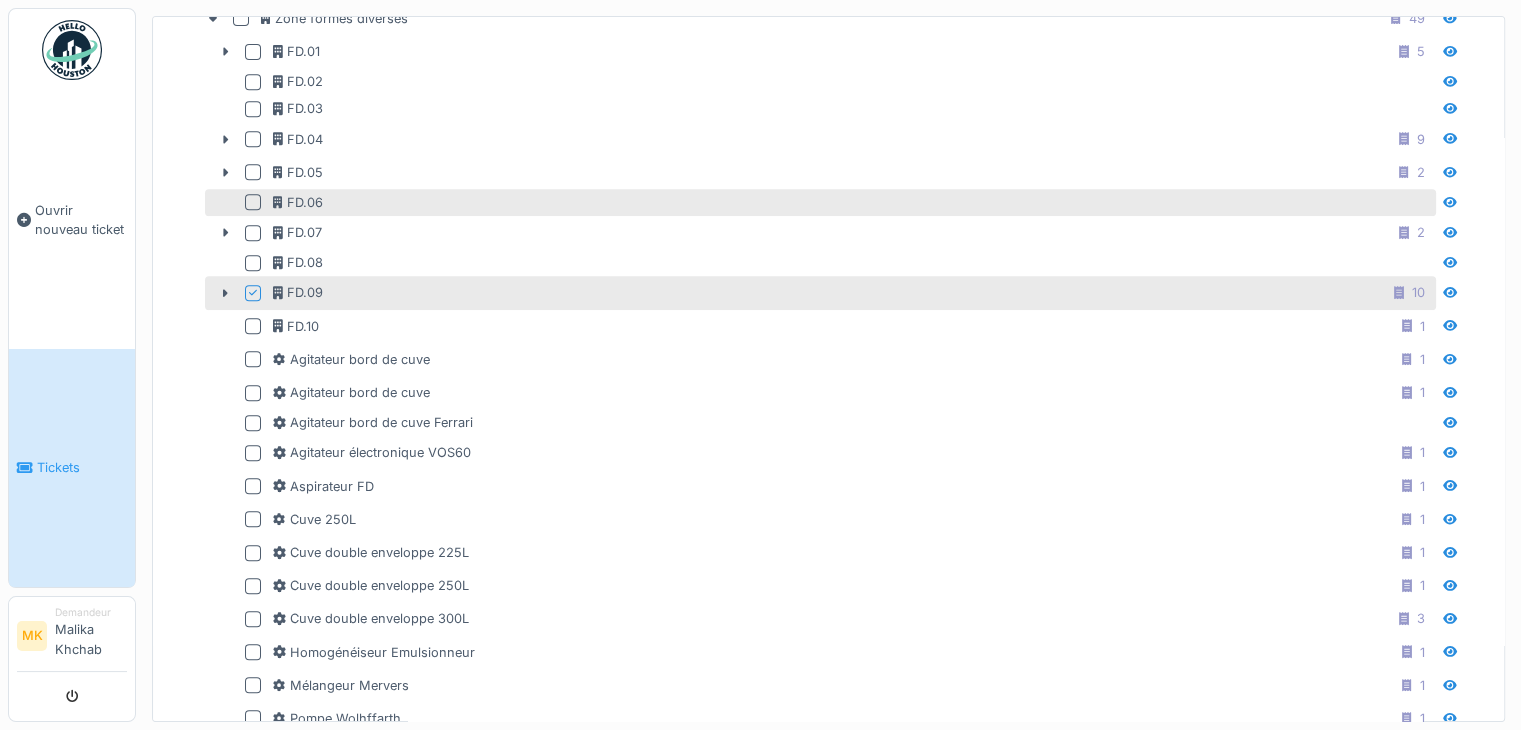 scroll, scrollTop: 900, scrollLeft: 0, axis: vertical 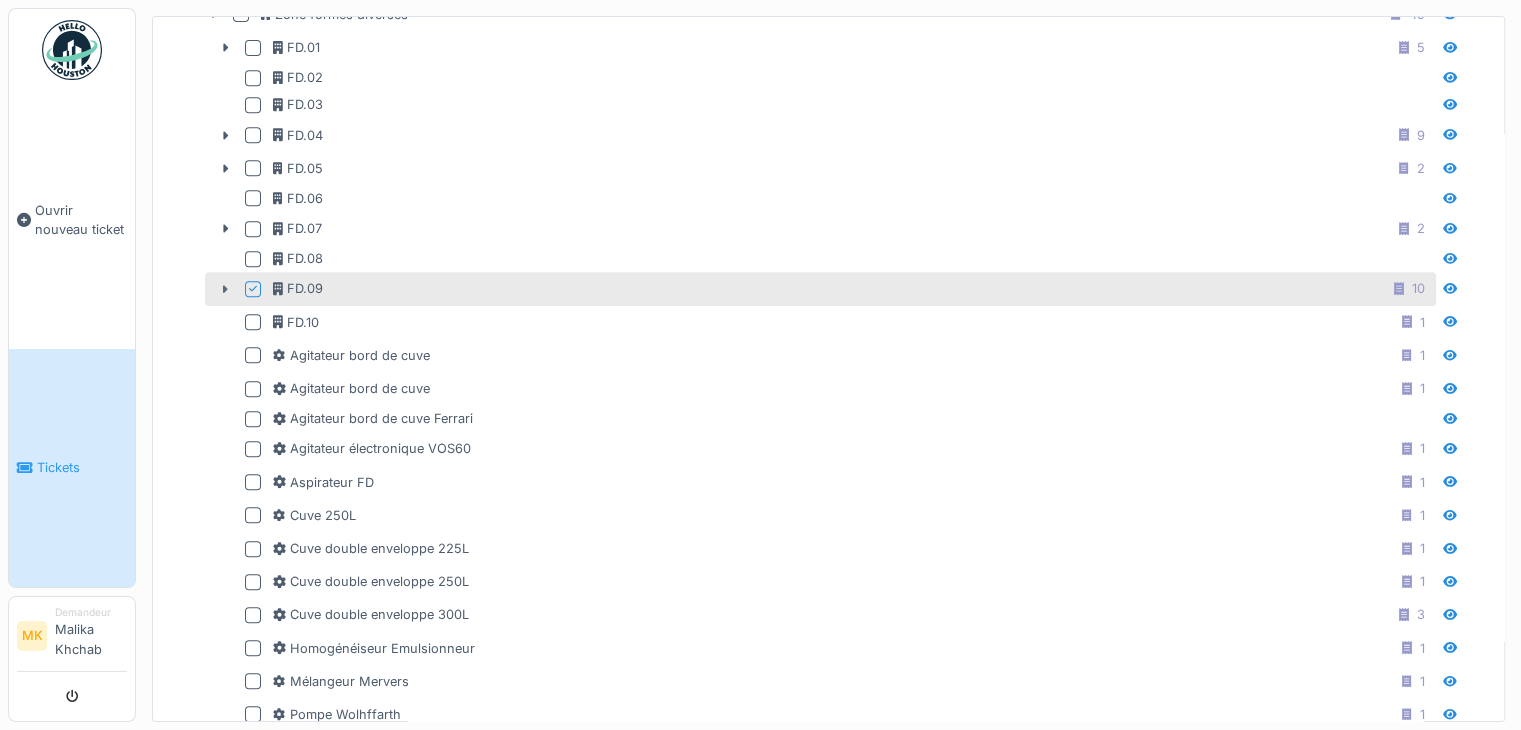 click 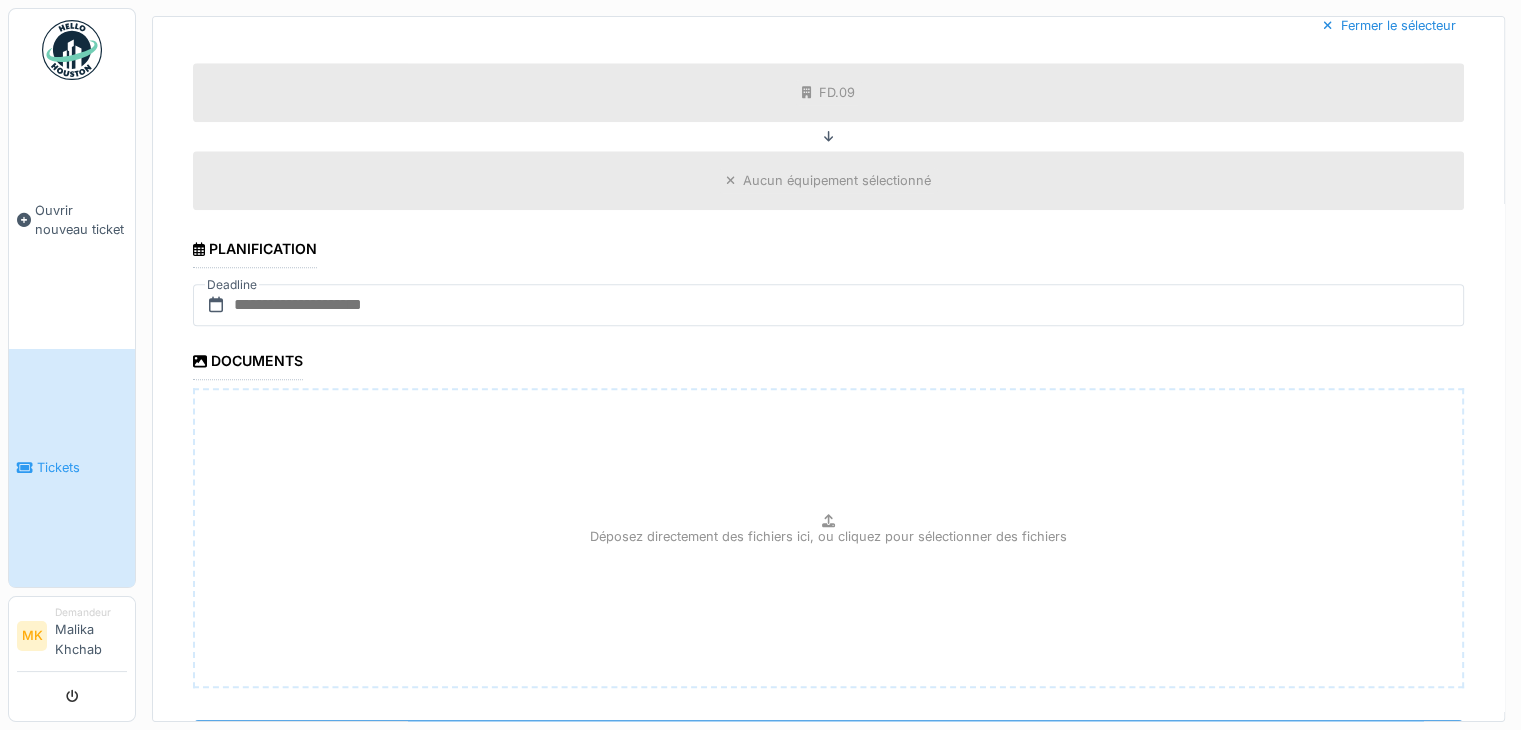 scroll, scrollTop: 2176, scrollLeft: 0, axis: vertical 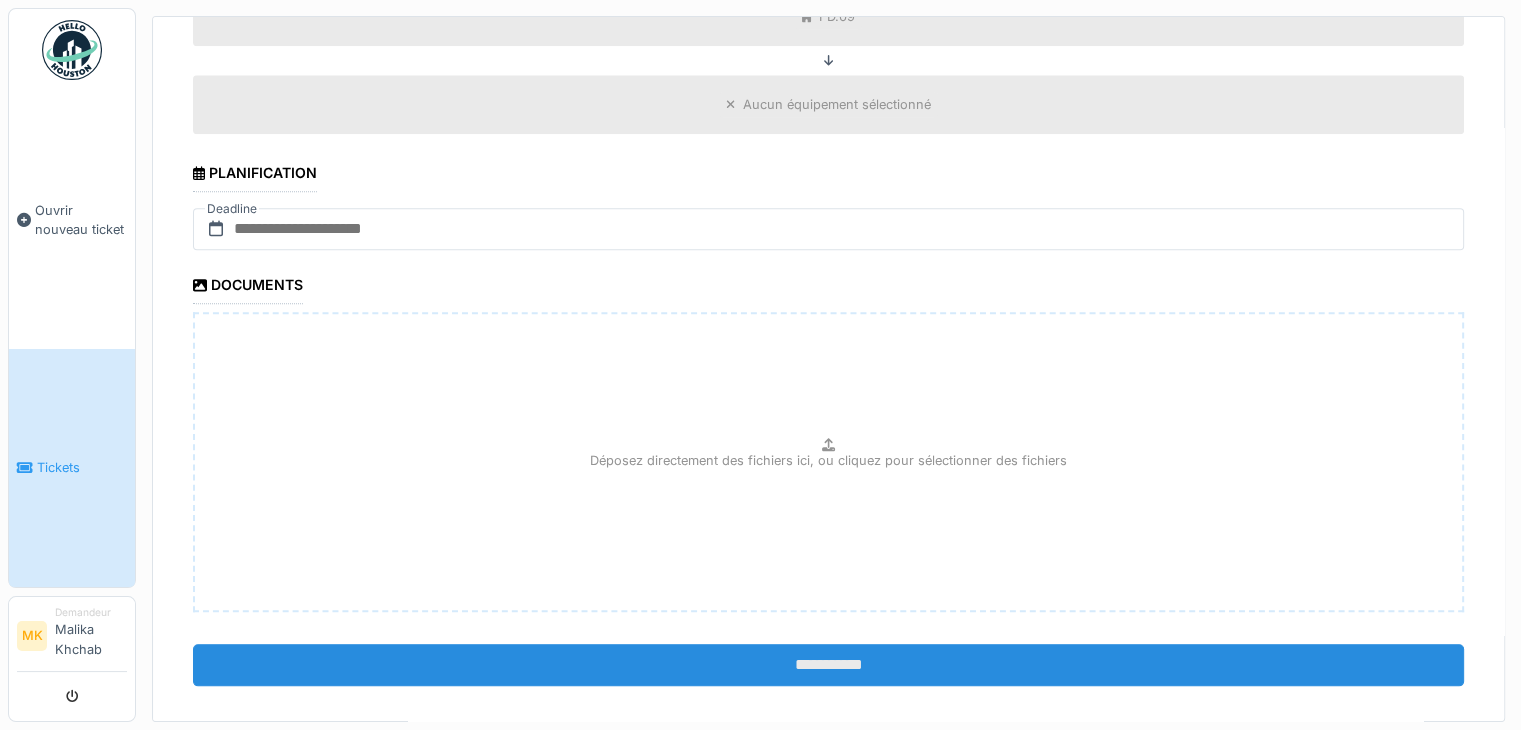 click on "**********" at bounding box center [828, 665] 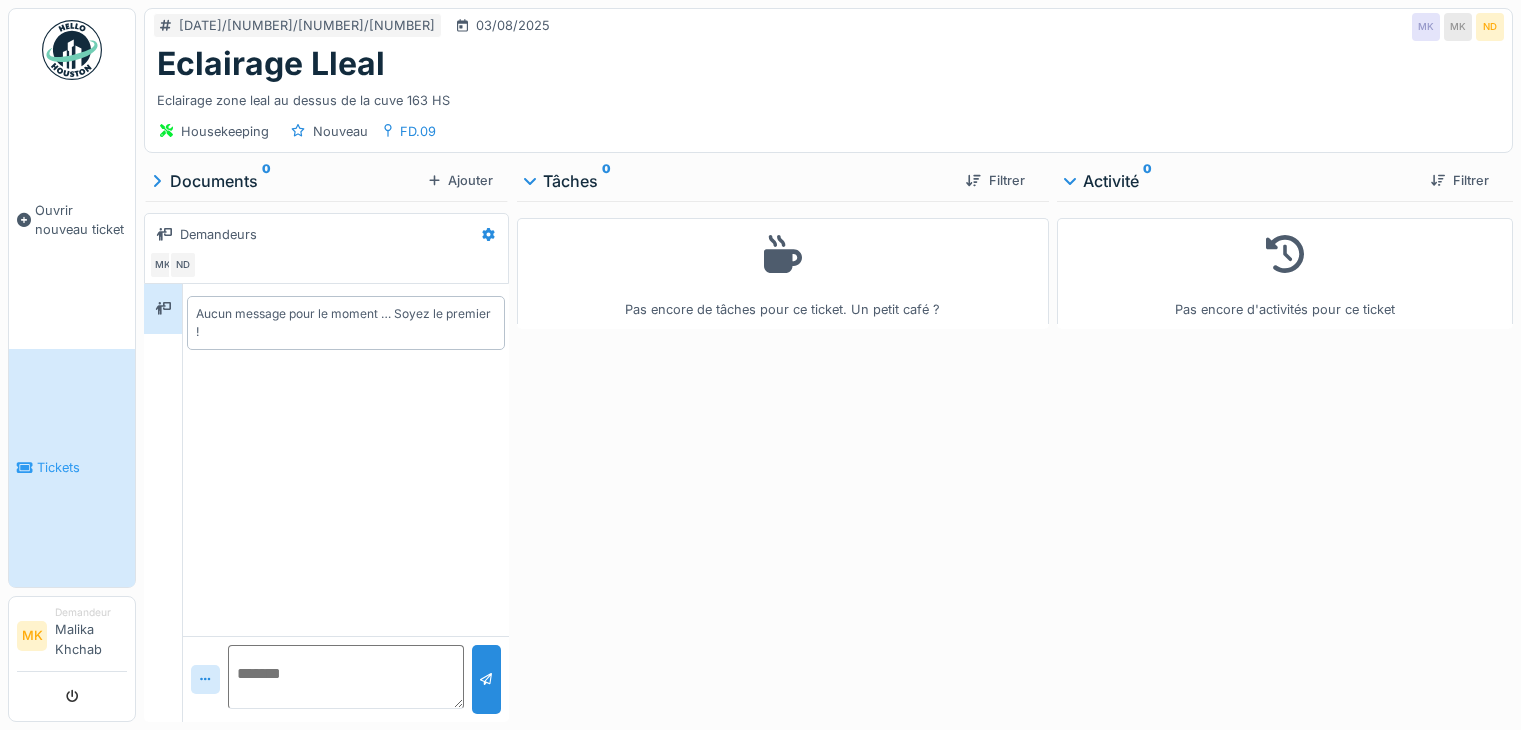 scroll, scrollTop: 0, scrollLeft: 0, axis: both 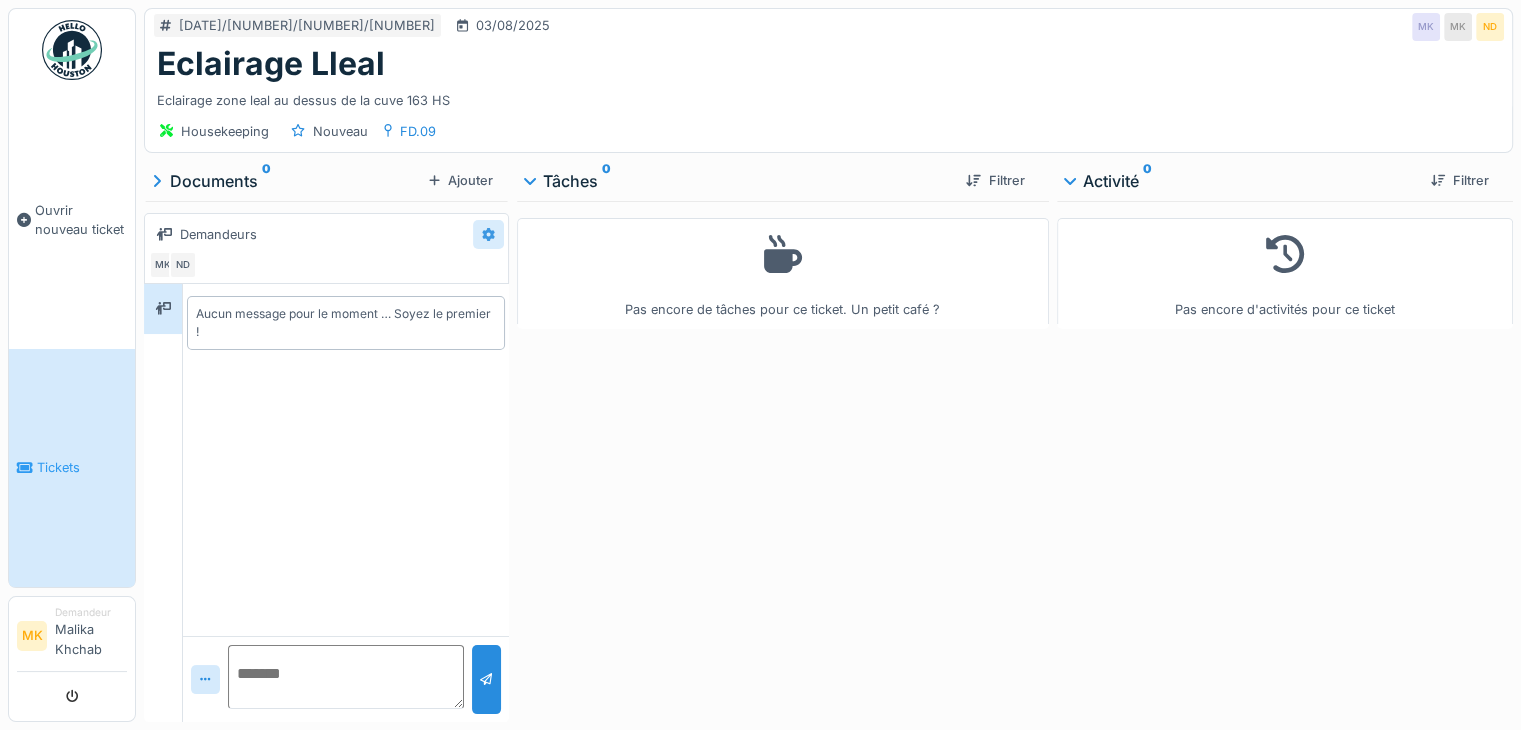 click 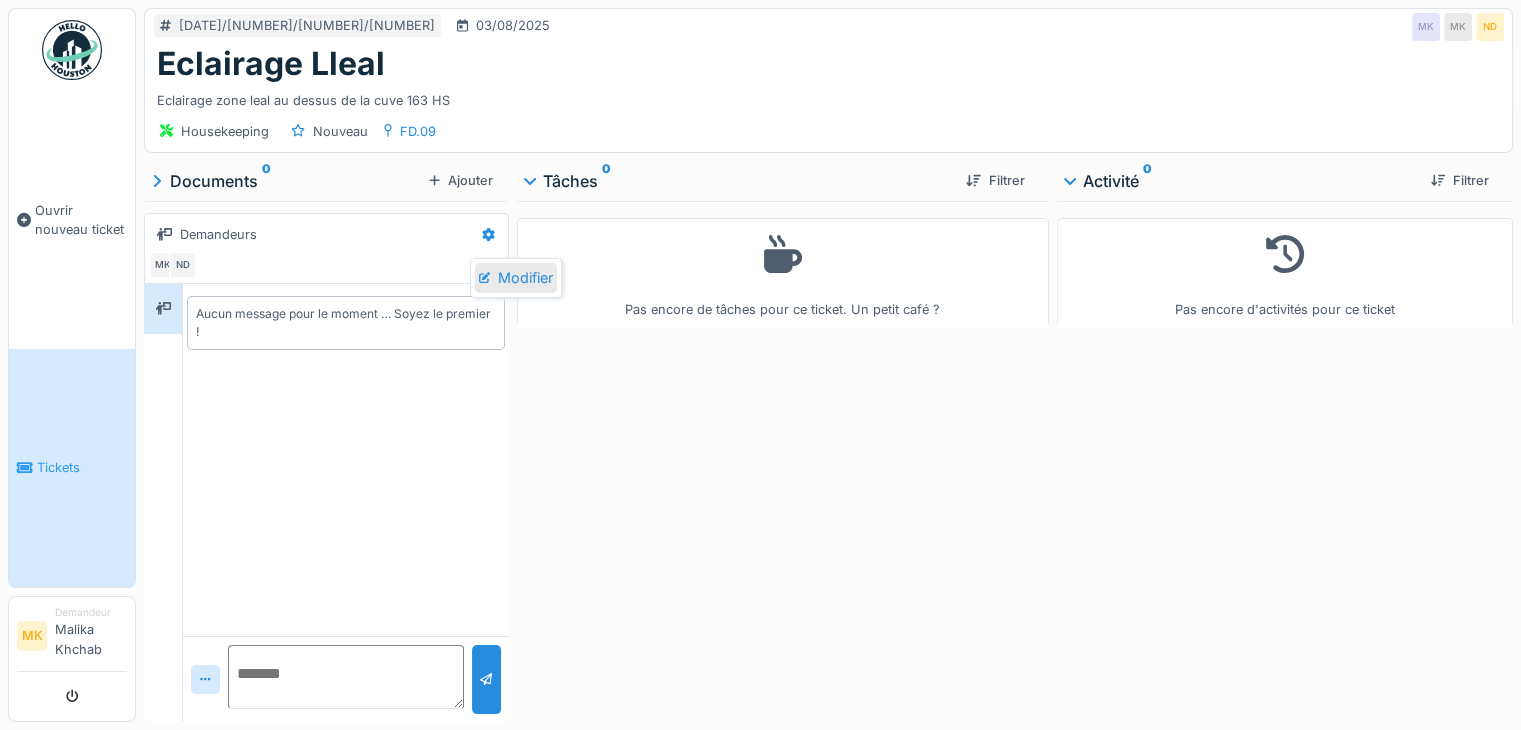 click on "Modifier" at bounding box center (516, 278) 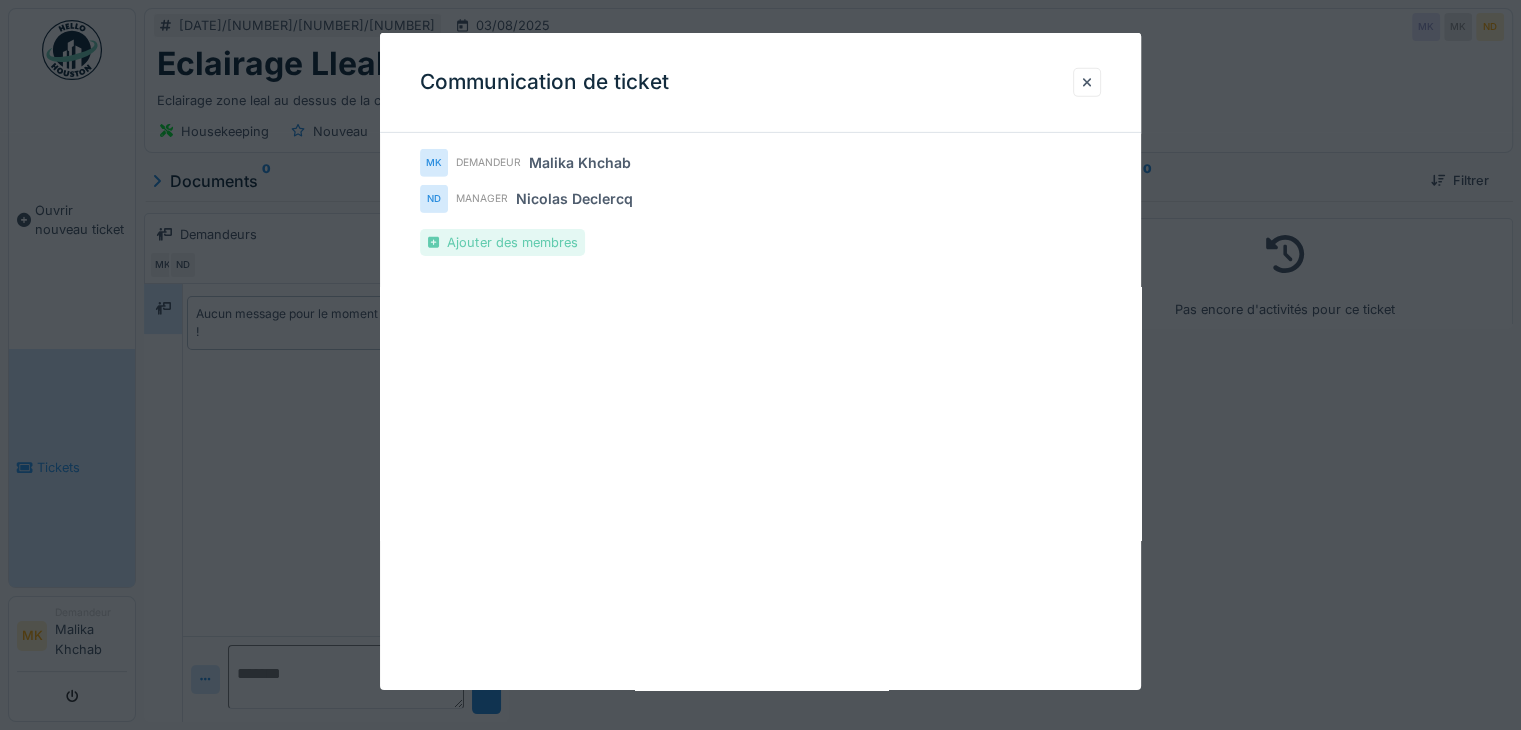 click on "Ajouter des membres" at bounding box center (502, 242) 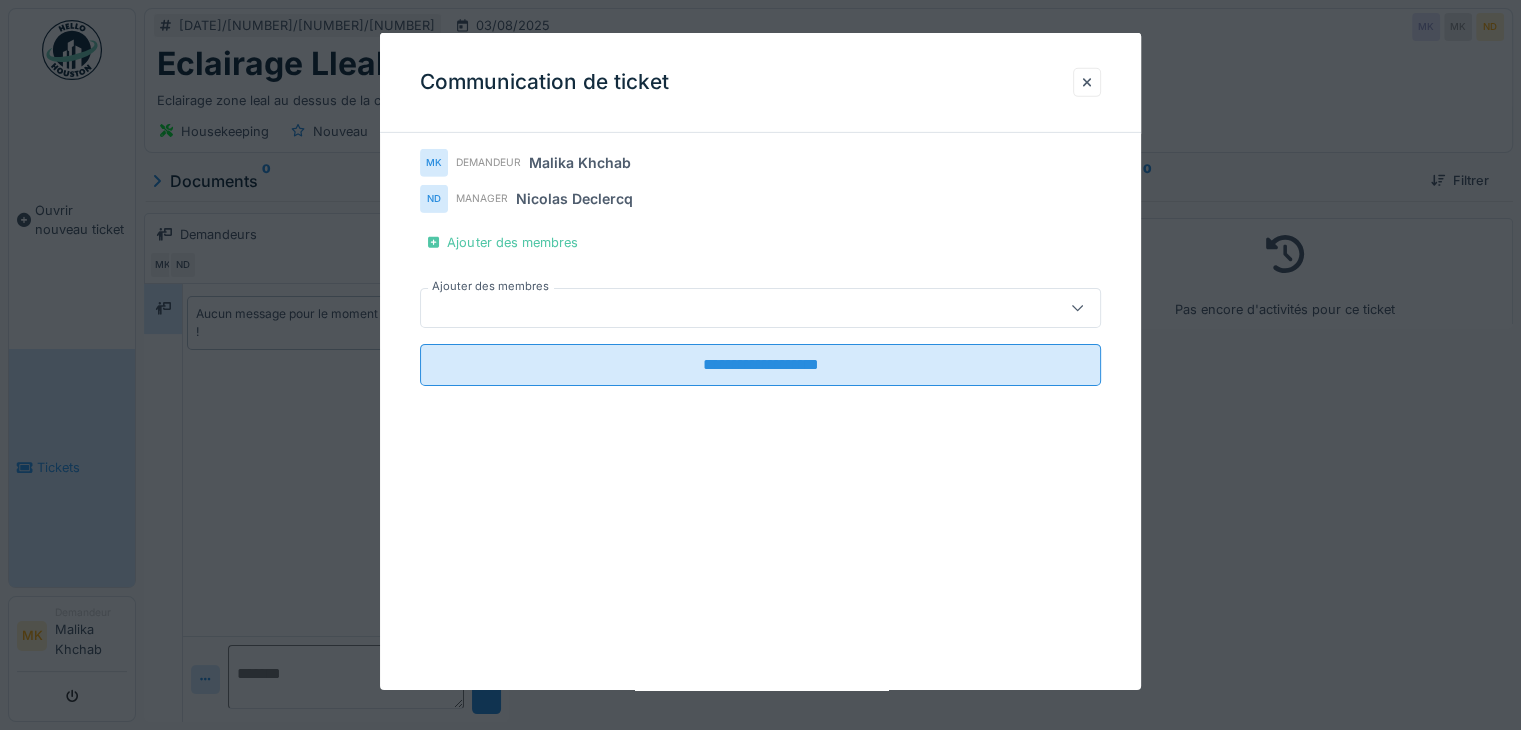 click at bounding box center [726, 308] 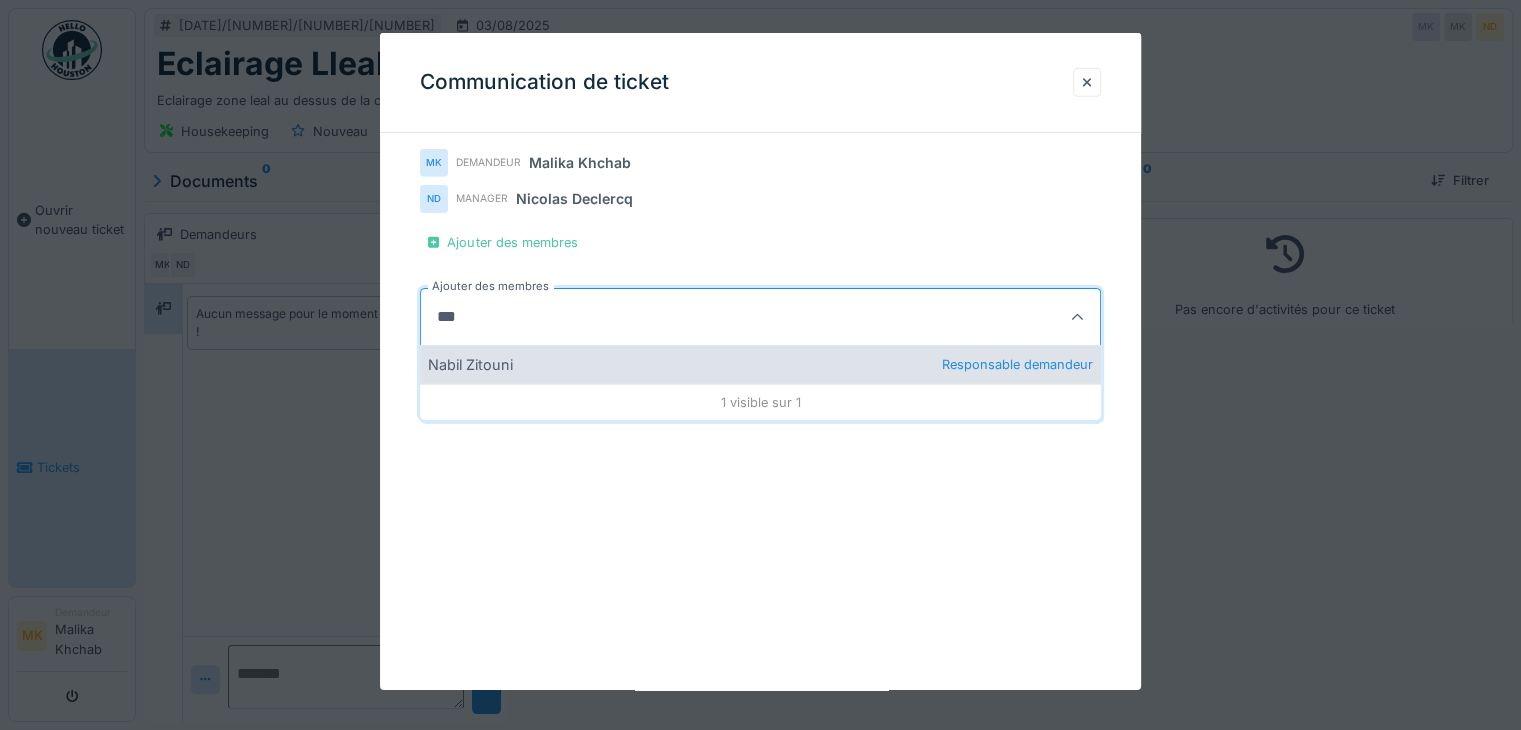 type on "***" 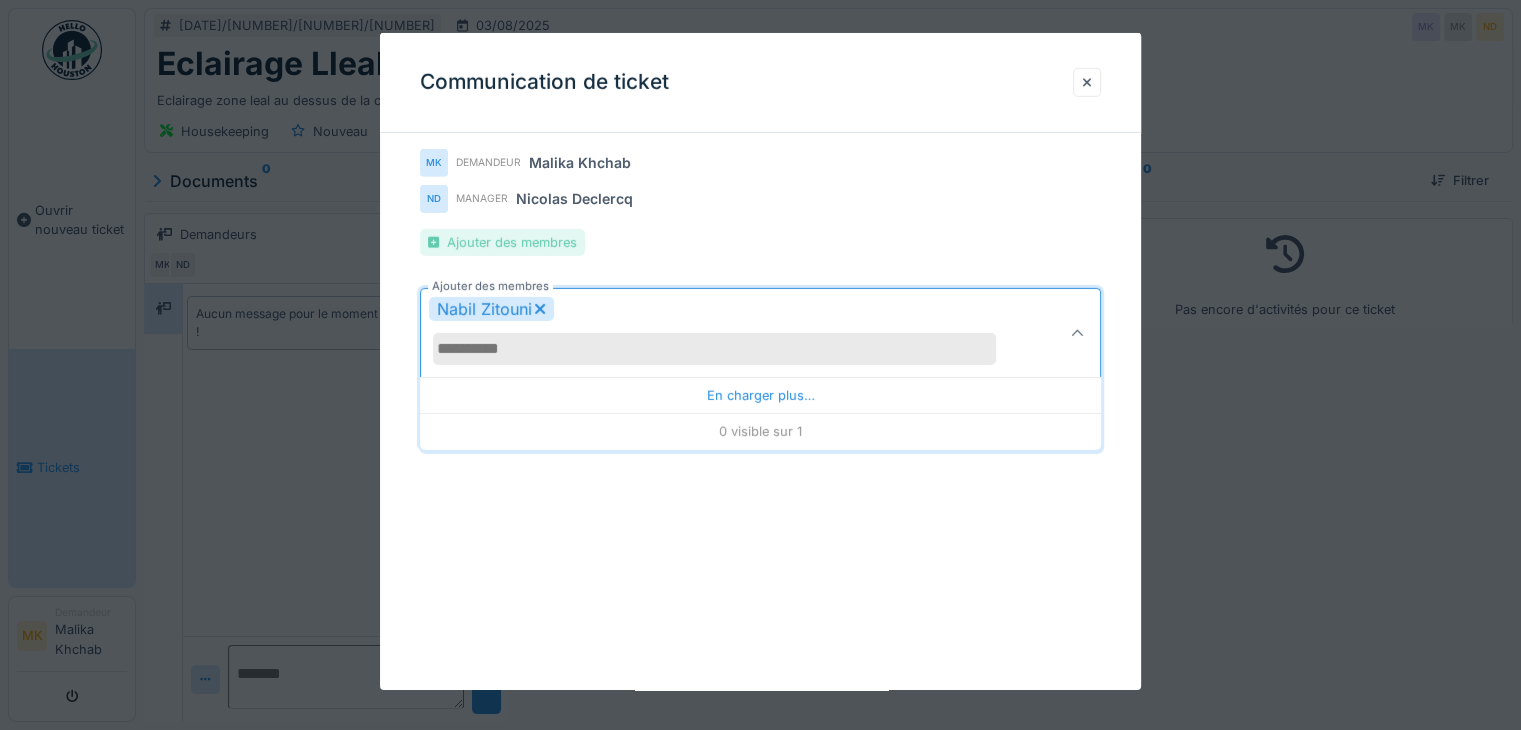 click on "Ajouter des membres" at bounding box center (502, 242) 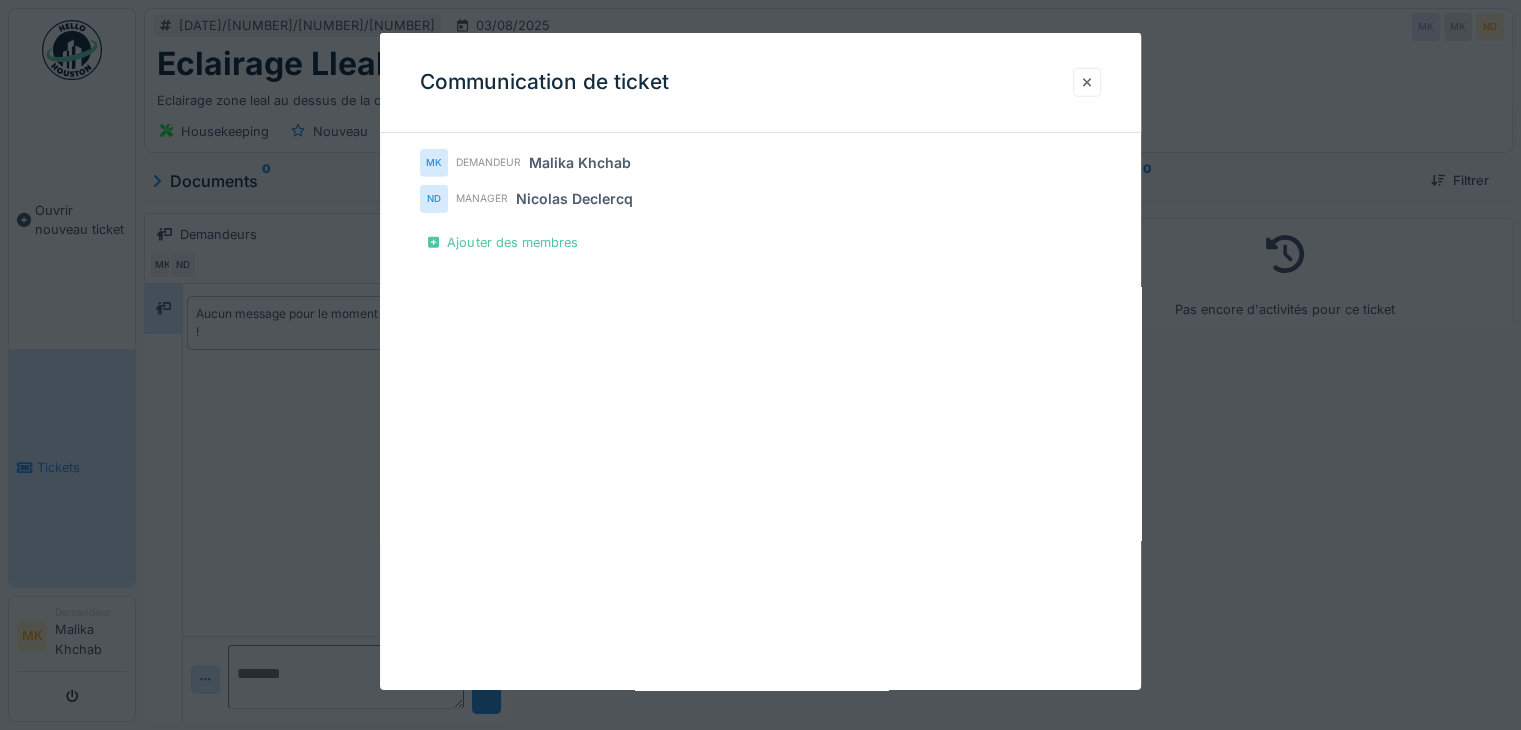click at bounding box center (1087, 82) 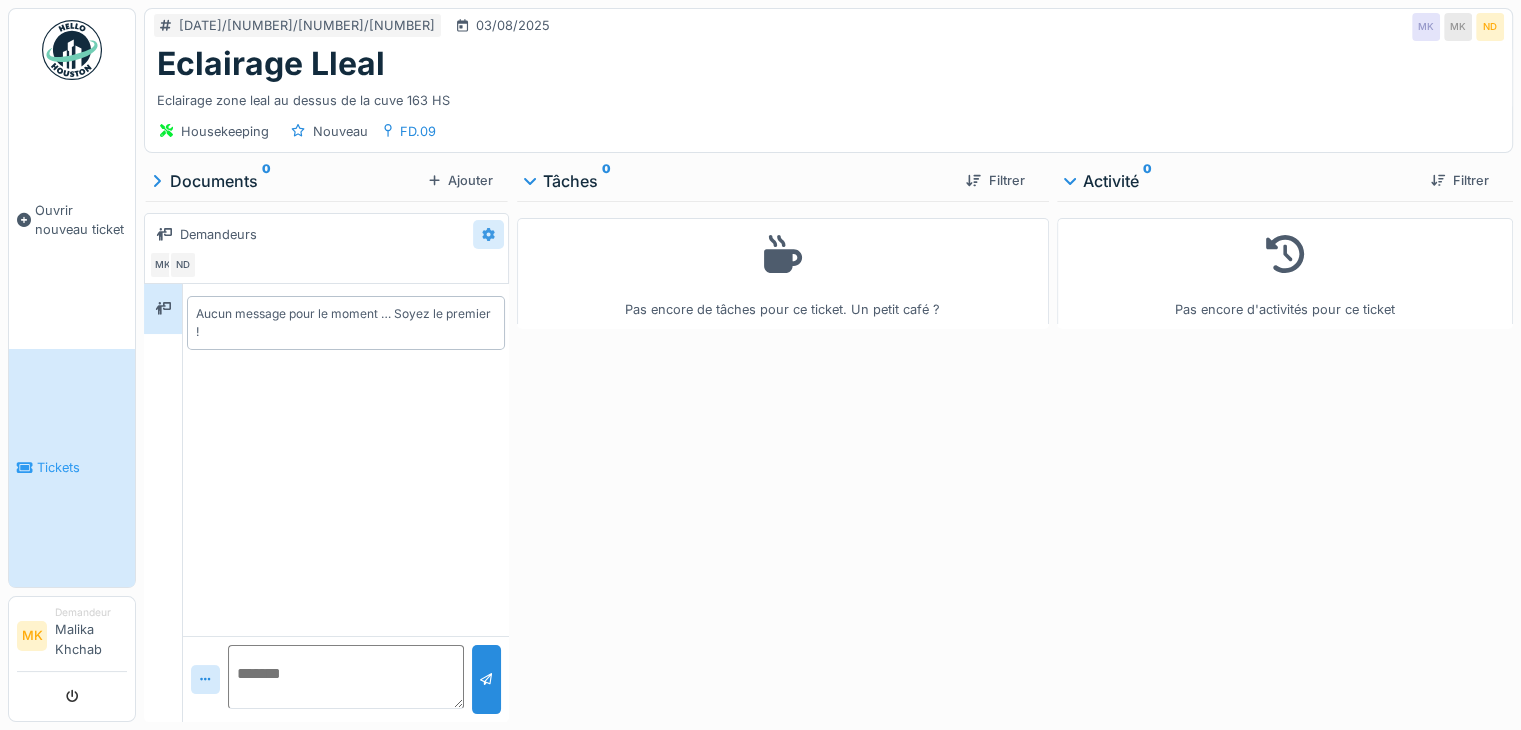 click 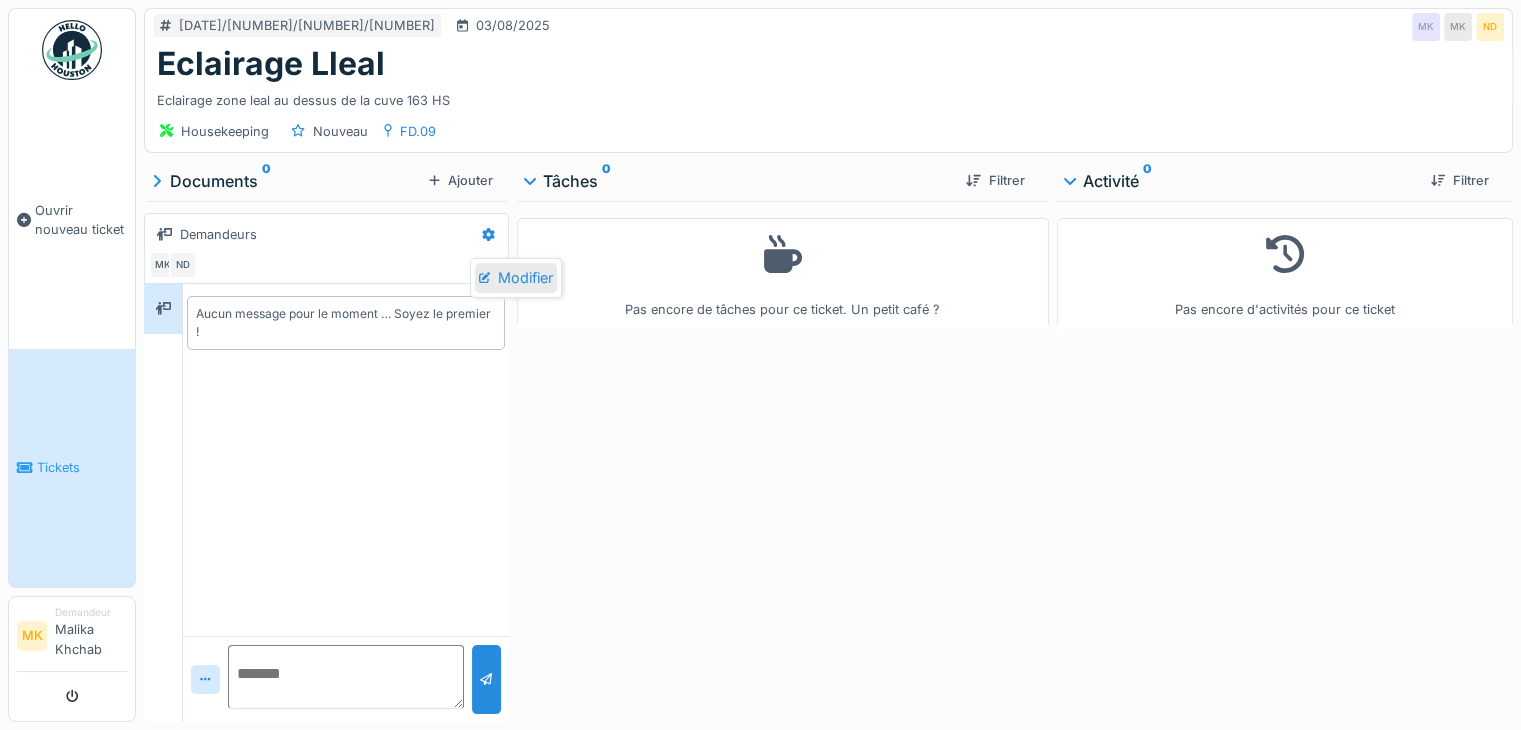 click on "Modifier" at bounding box center [516, 278] 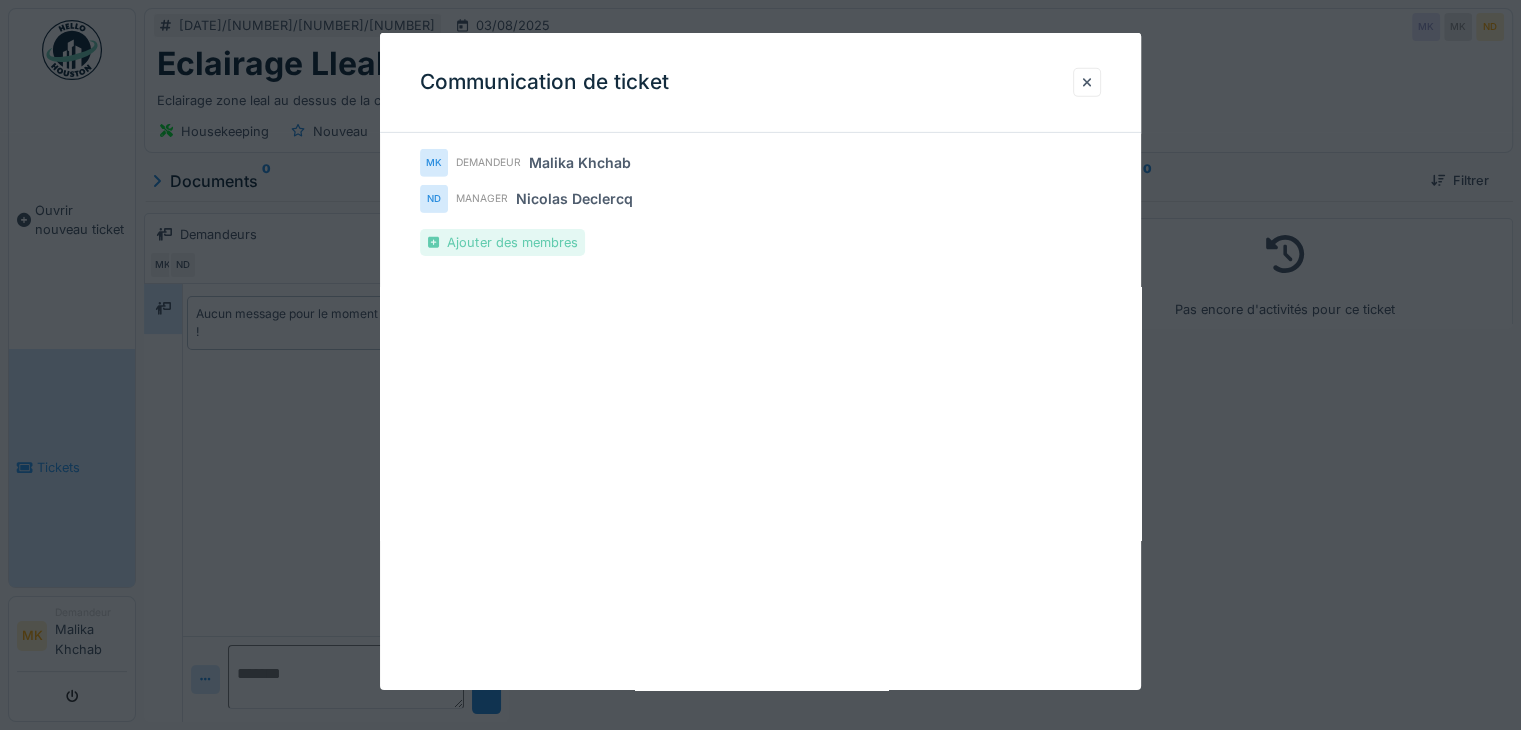 click on "Ajouter des membres" at bounding box center (502, 242) 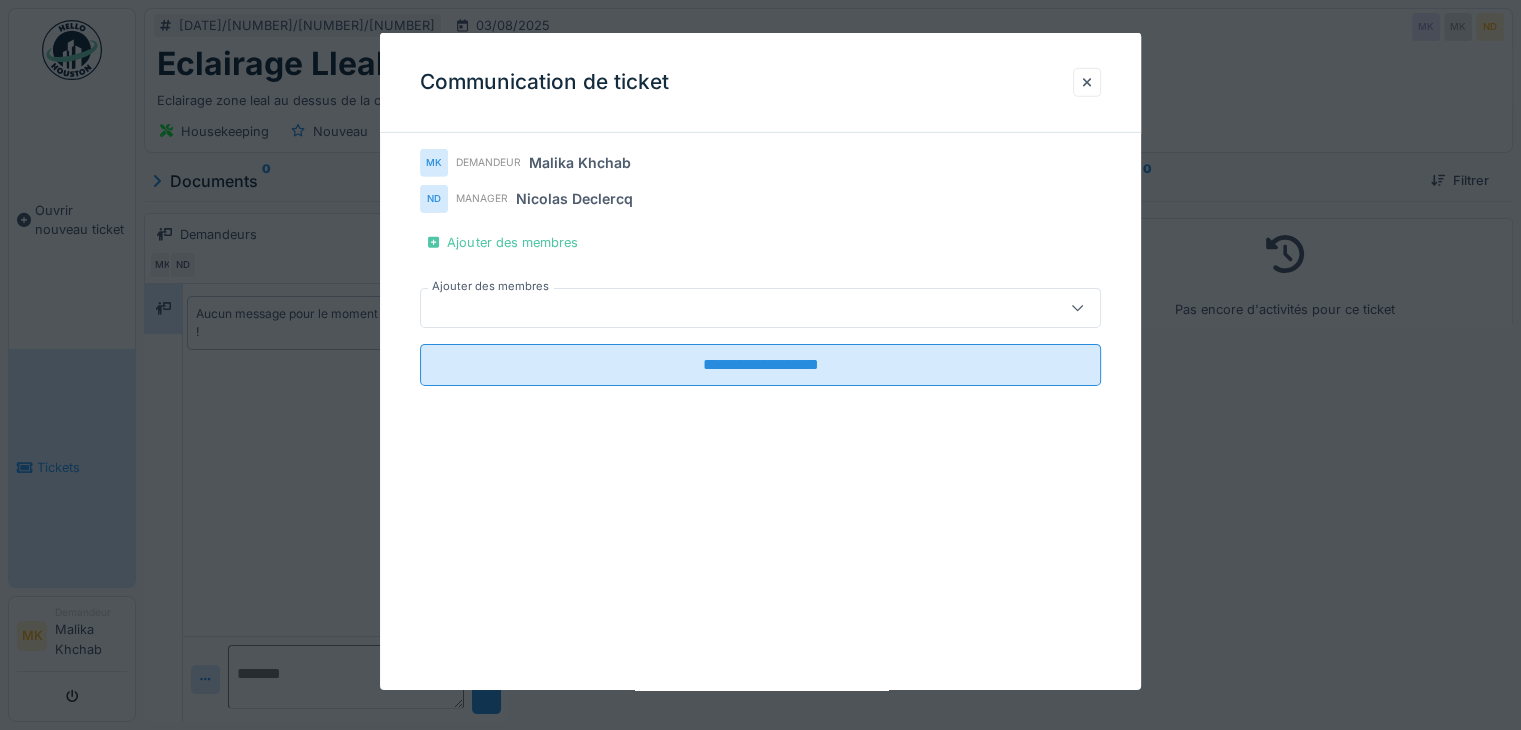 click at bounding box center (726, 308) 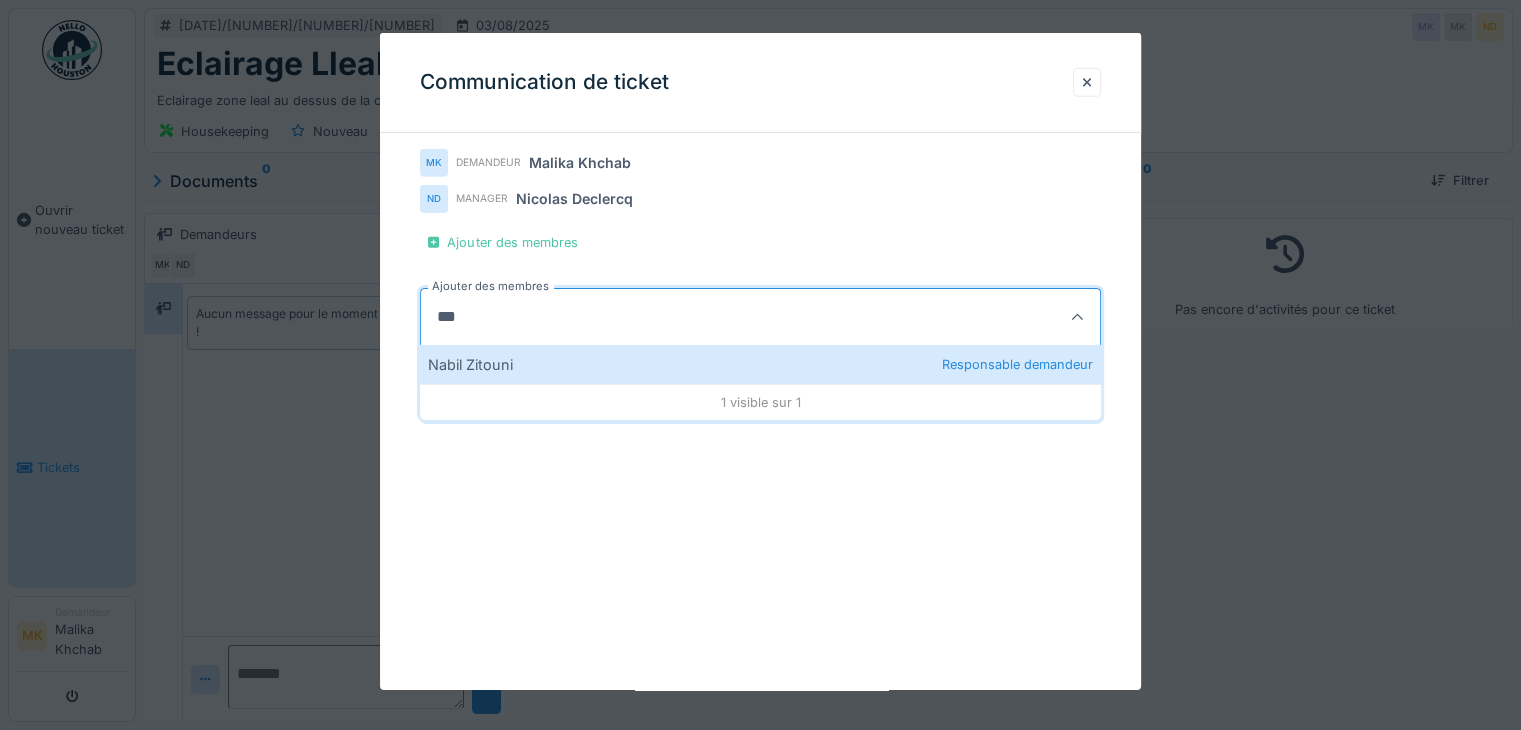 type on "***" 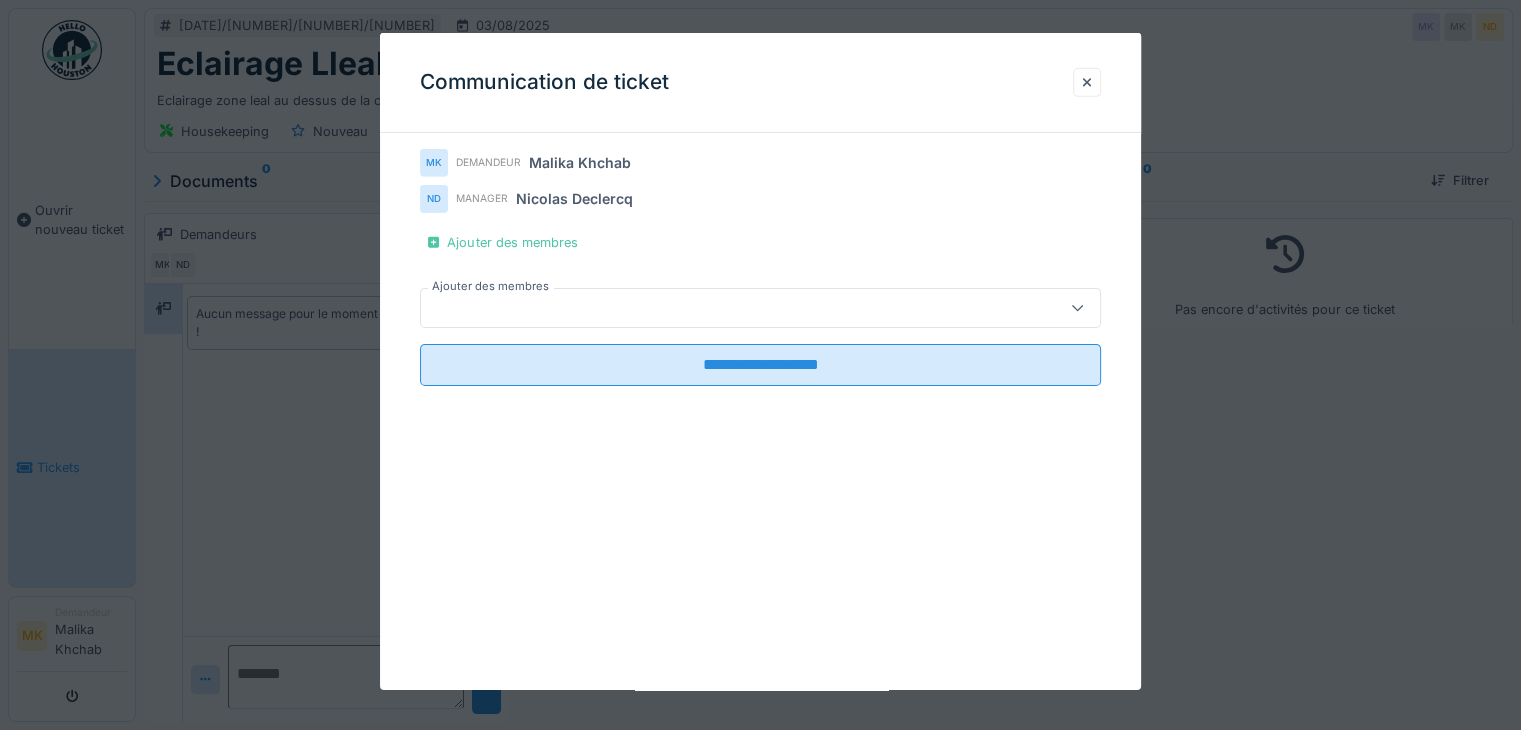 click at bounding box center [726, 308] 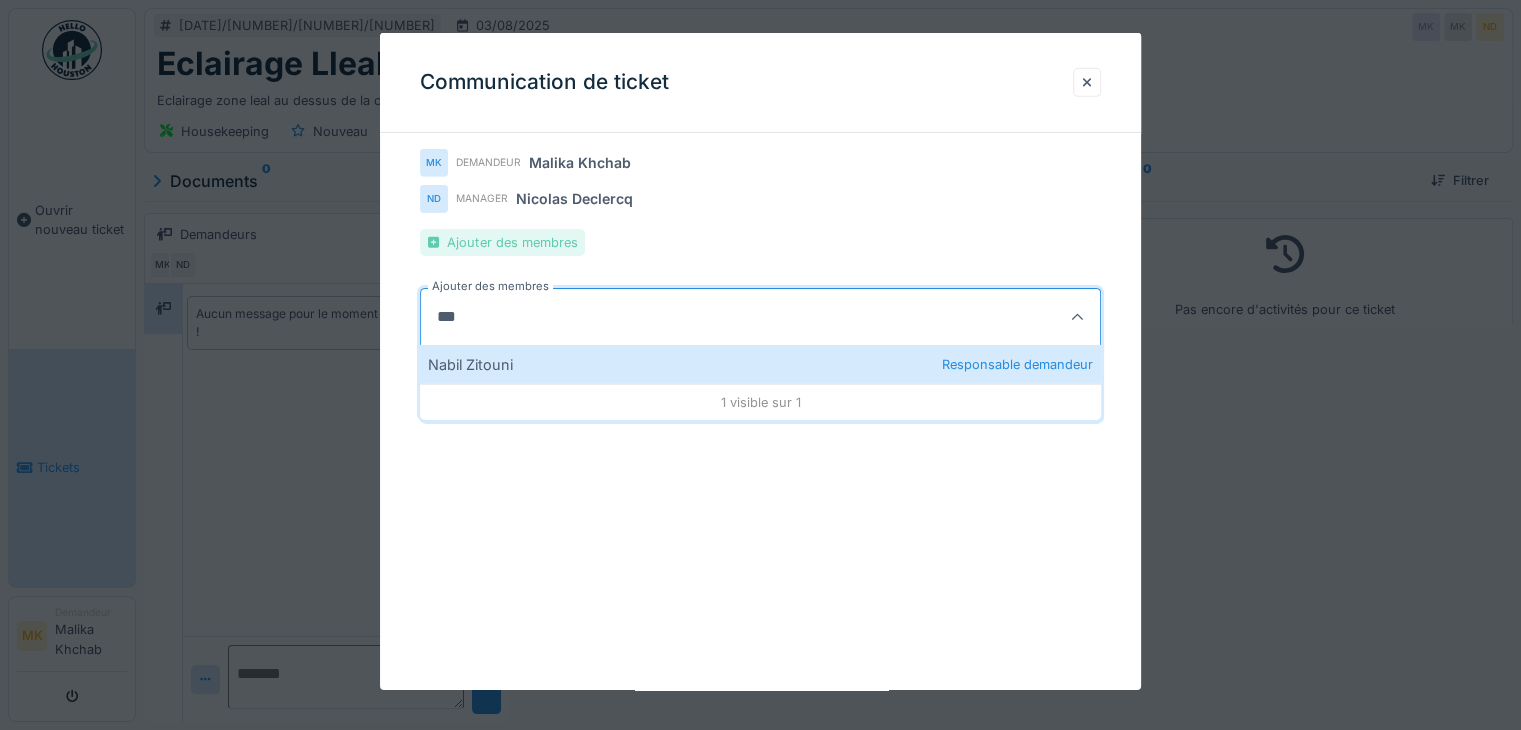 type on "***" 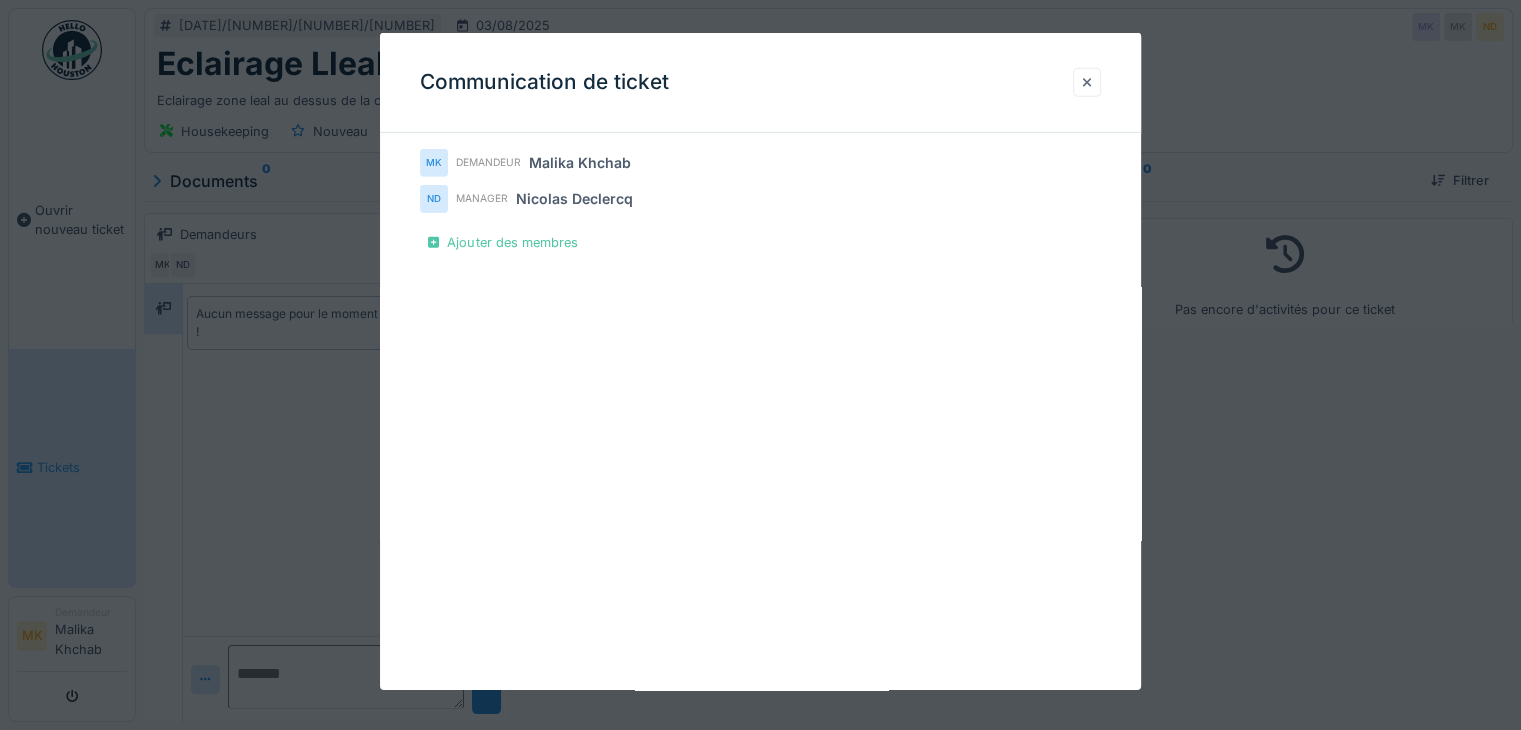 click at bounding box center [1087, 82] 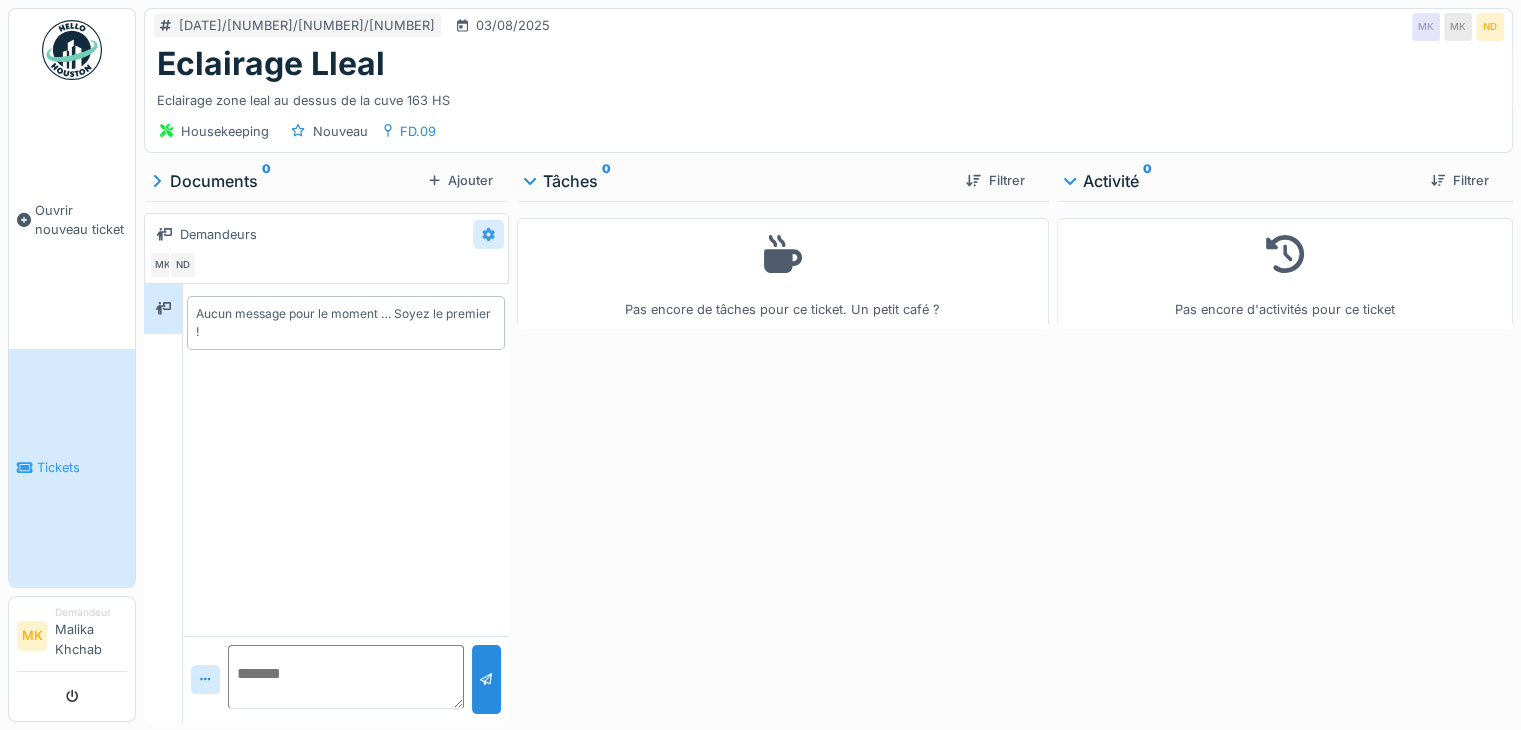 click 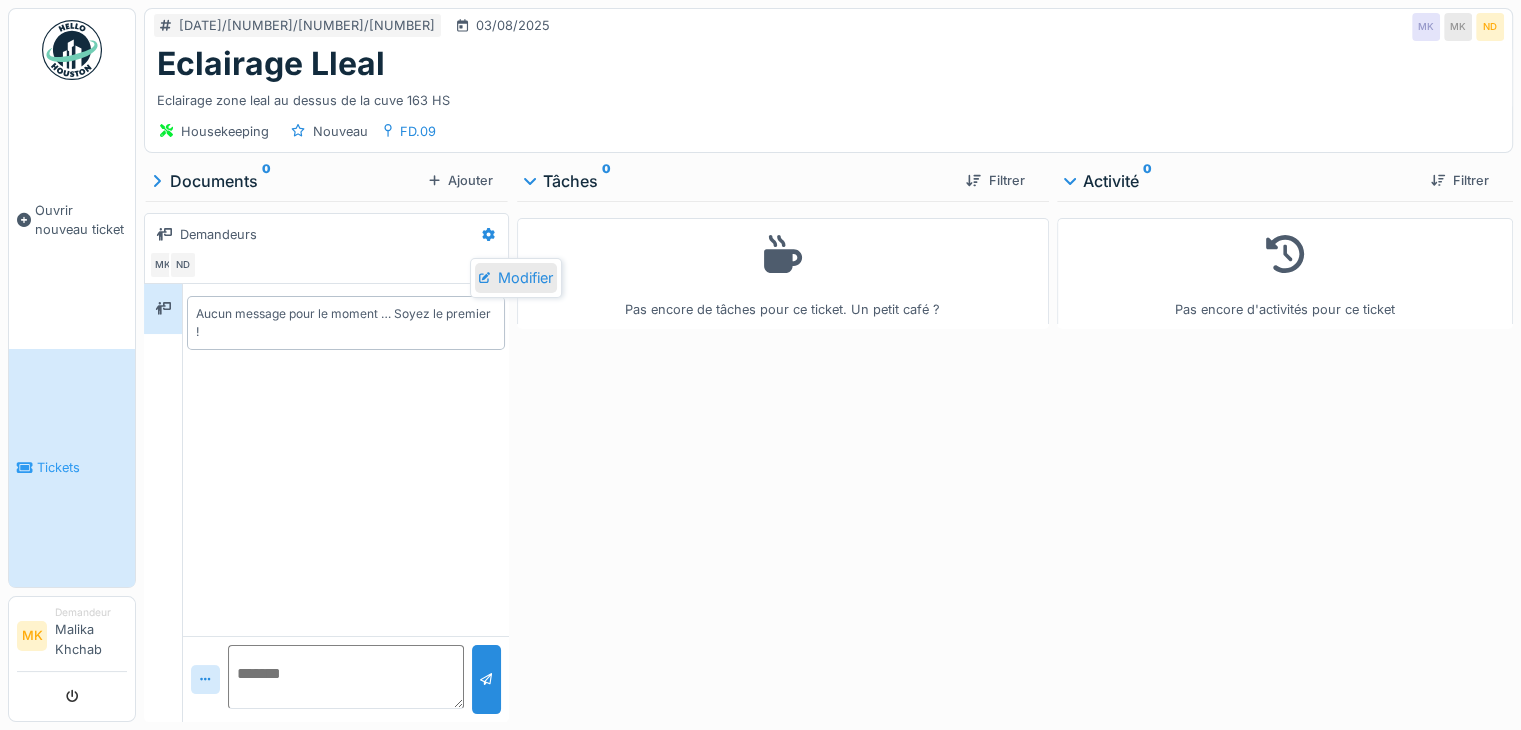 click on "Modifier" at bounding box center (516, 278) 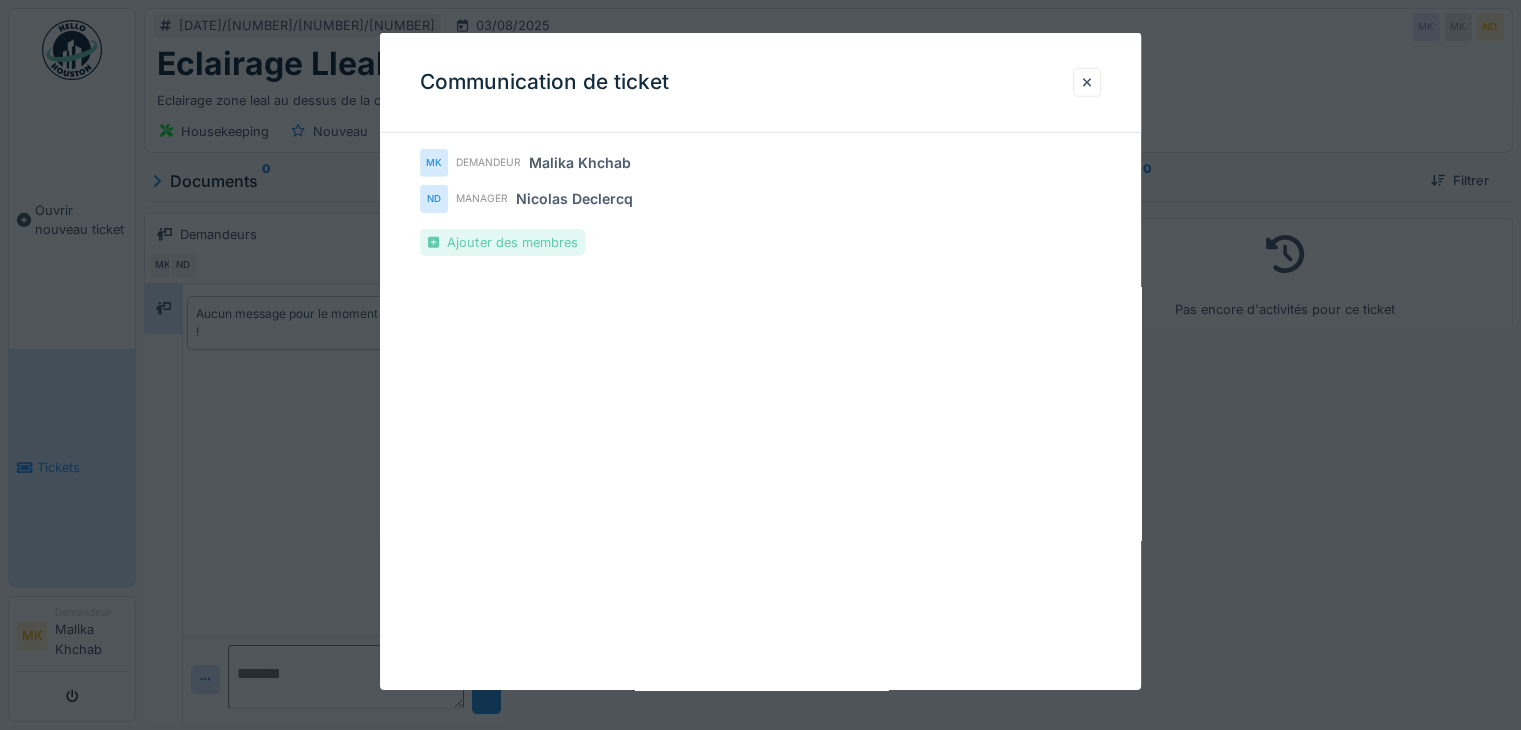 click on "Ajouter des membres" at bounding box center [502, 242] 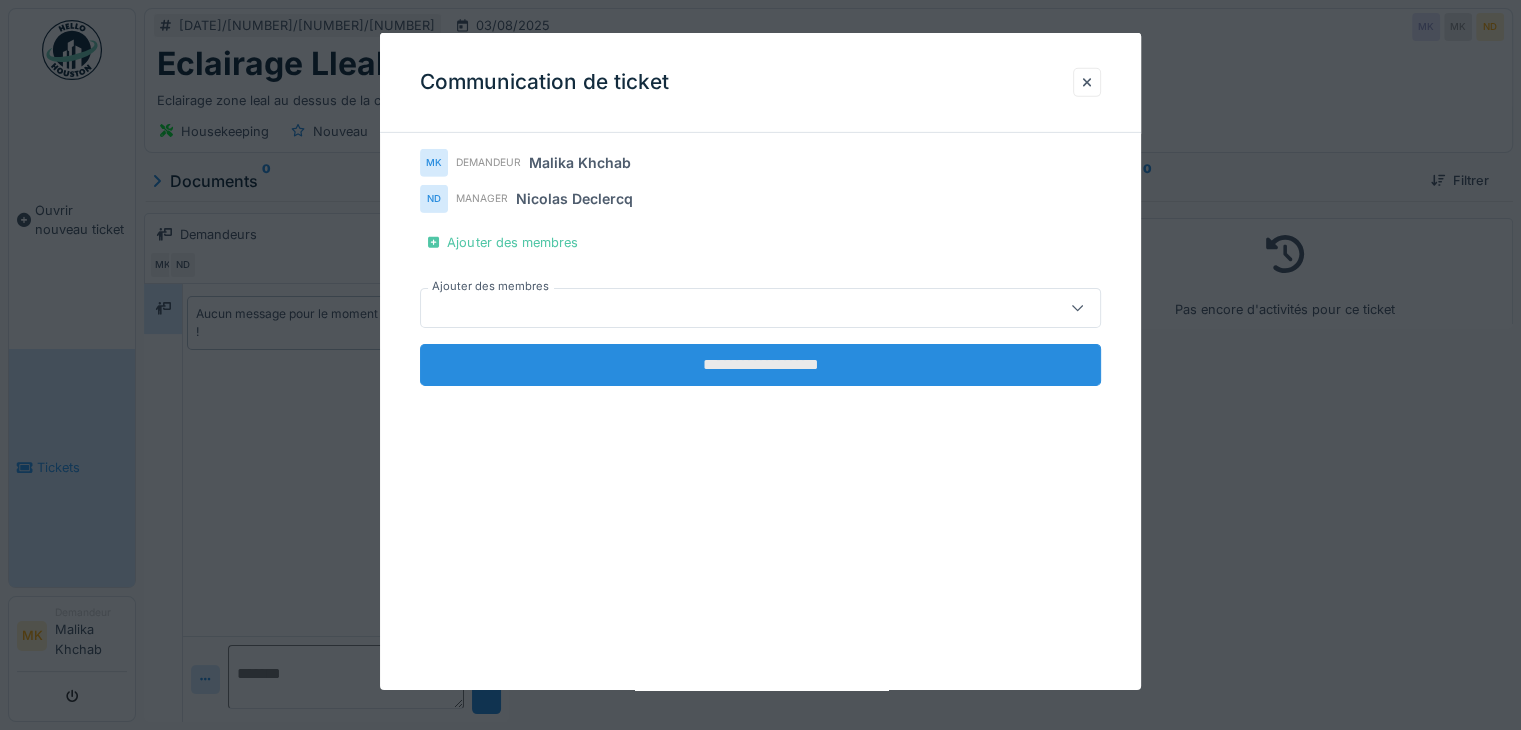 click on "**********" at bounding box center [760, 365] 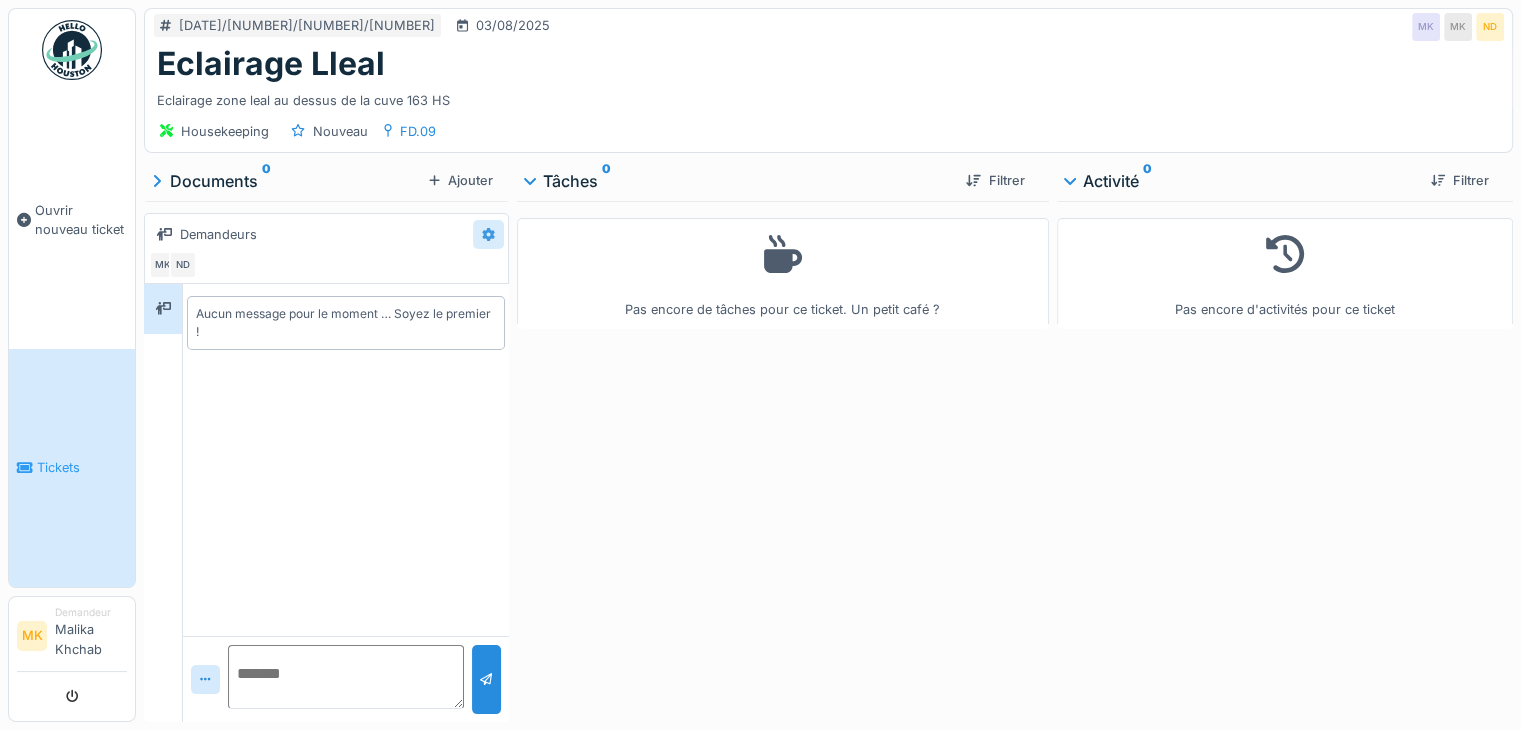 click 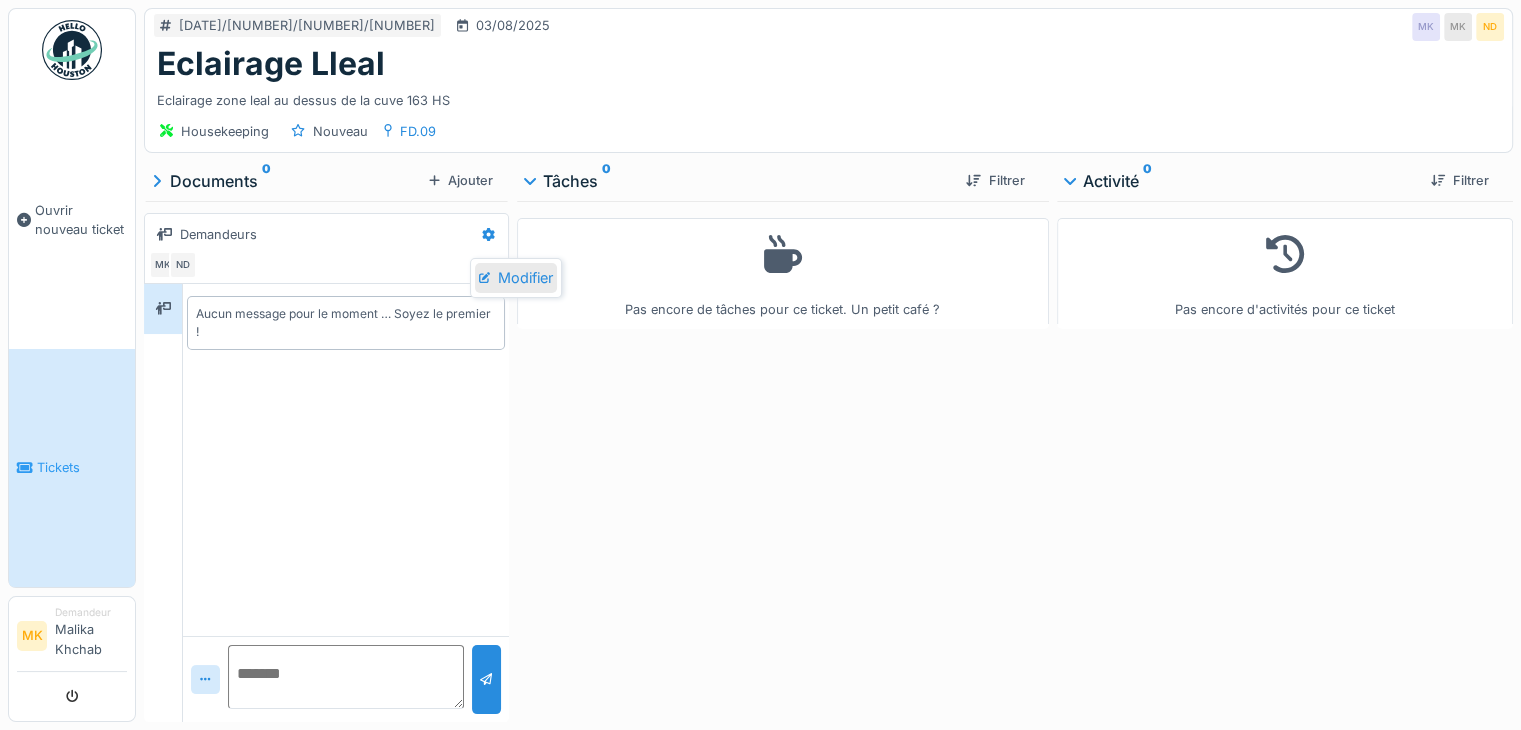 click on "Modifier" at bounding box center (516, 278) 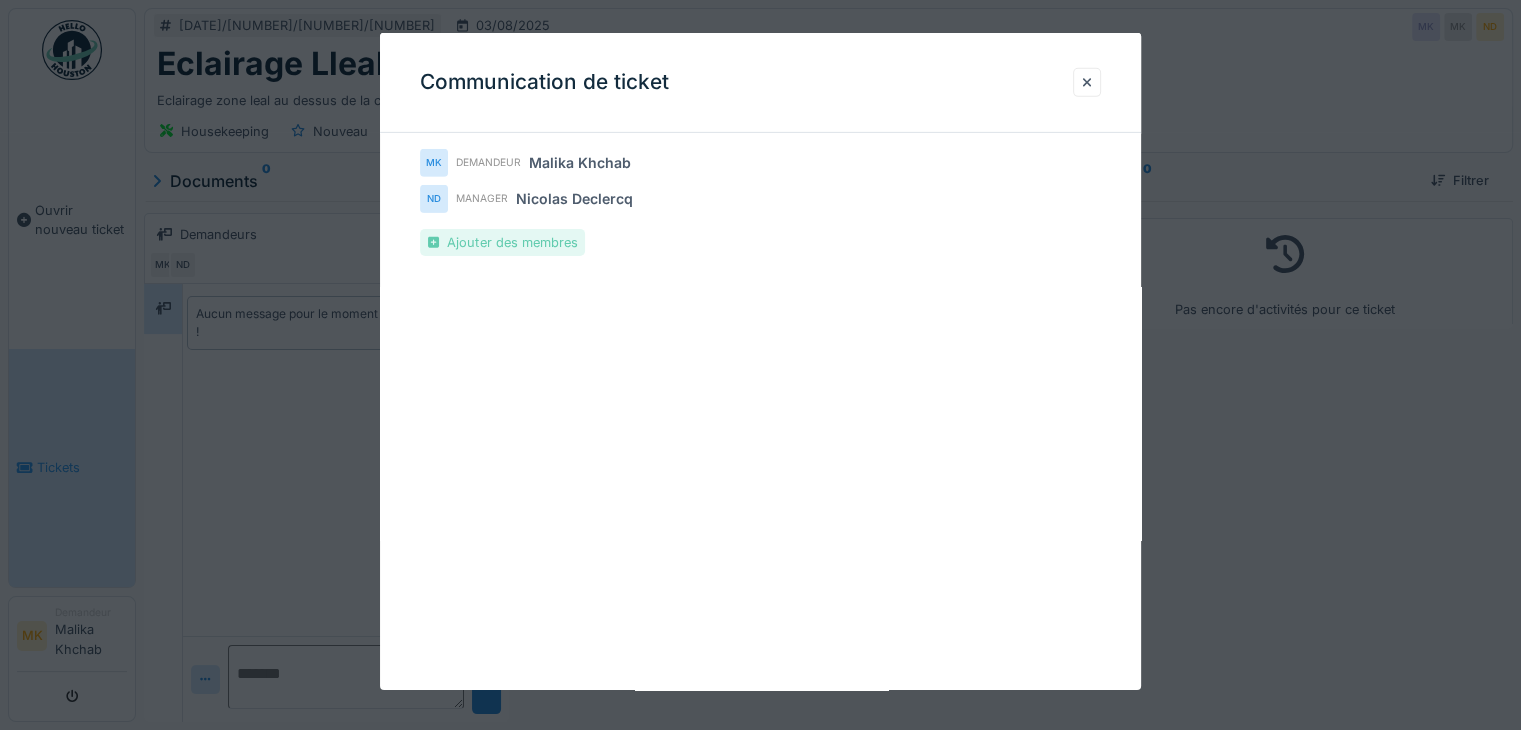 click on "Ajouter des membres" at bounding box center (502, 242) 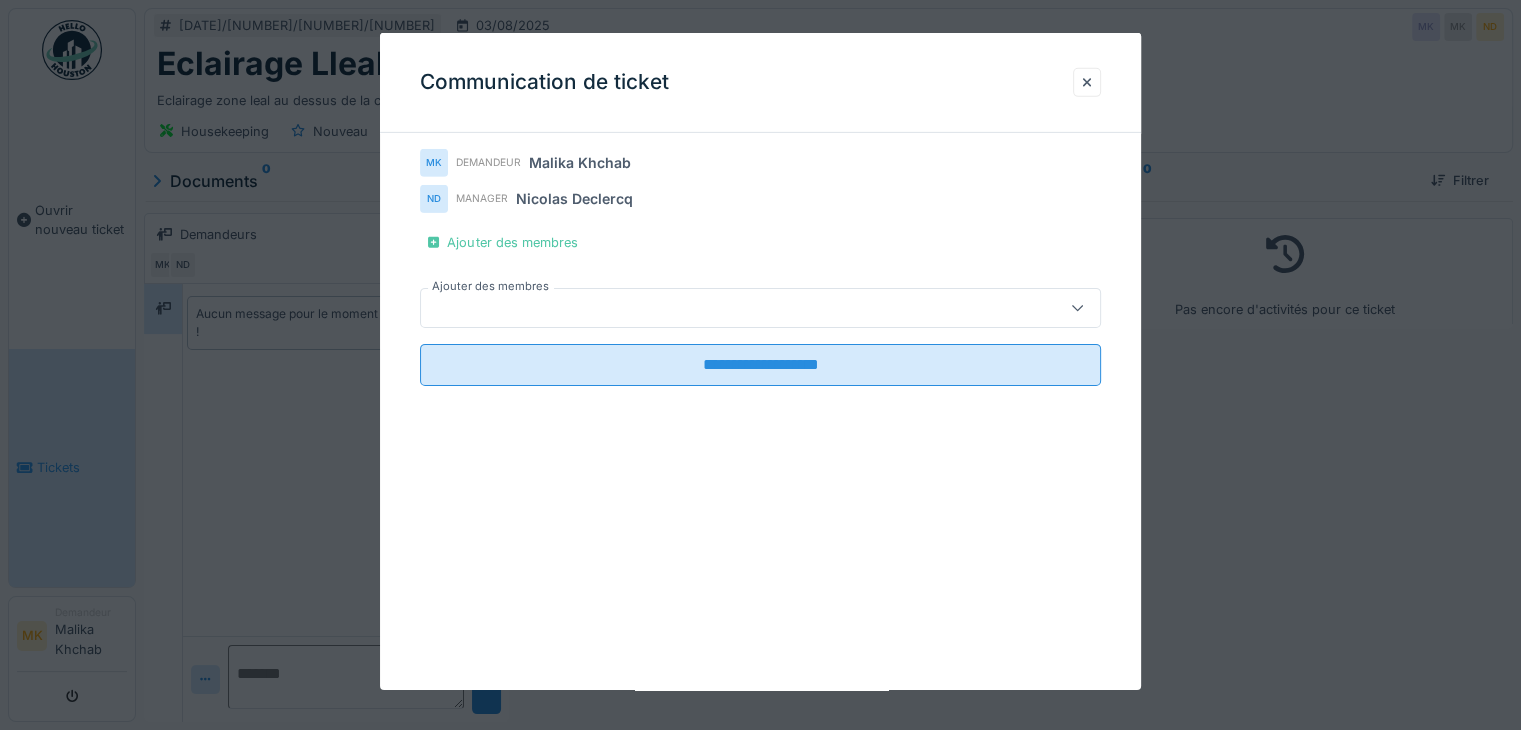 click at bounding box center (726, 308) 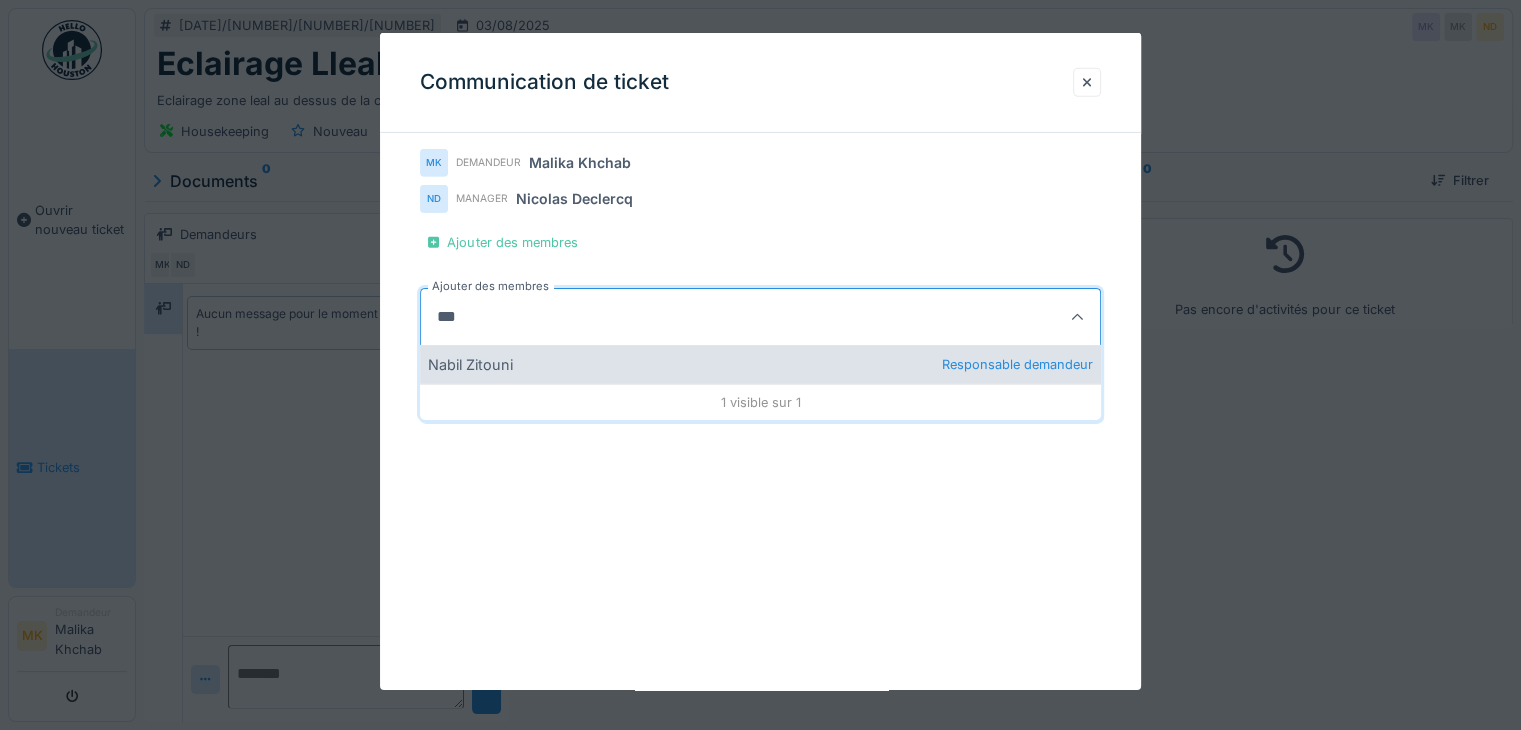type on "***" 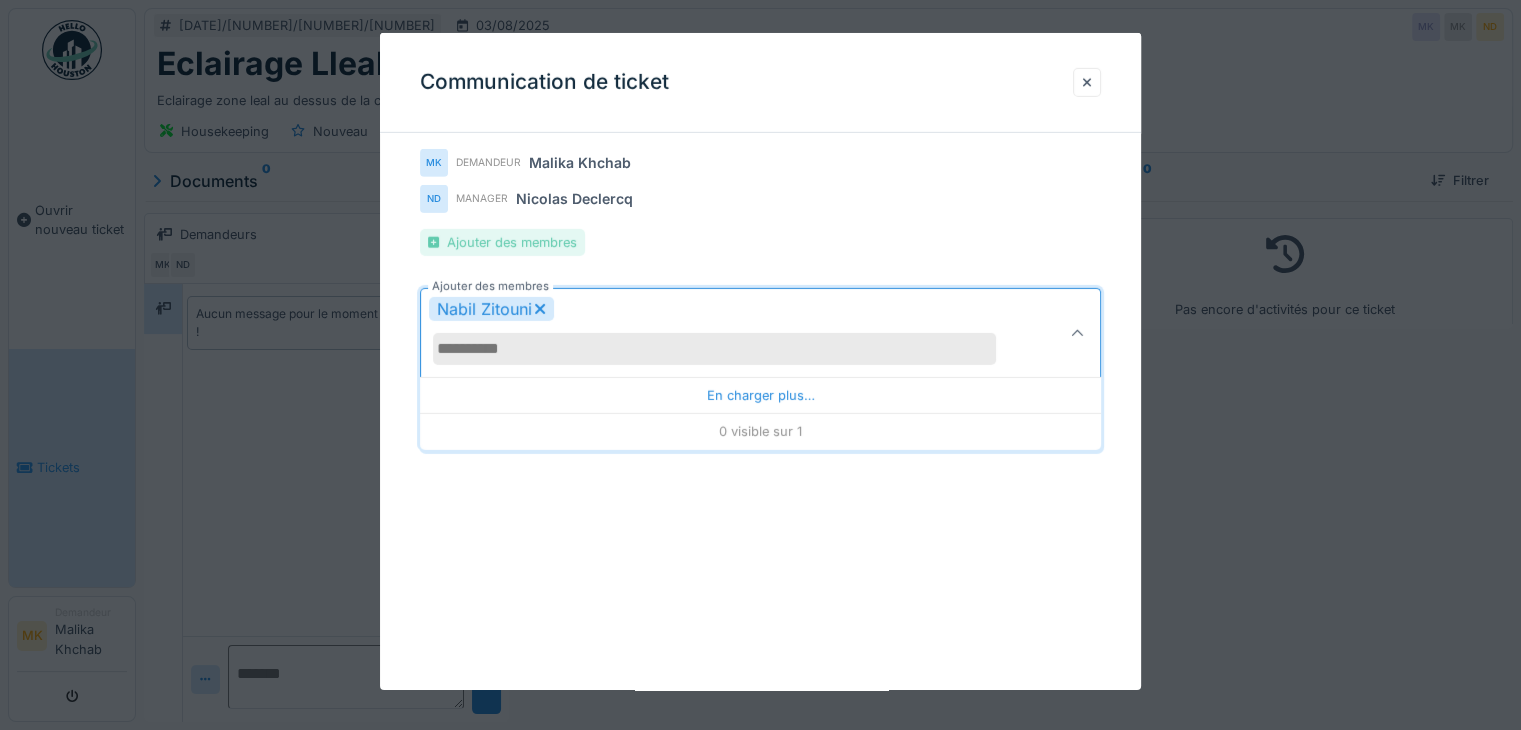 click on "Ajouter des membres" at bounding box center (502, 242) 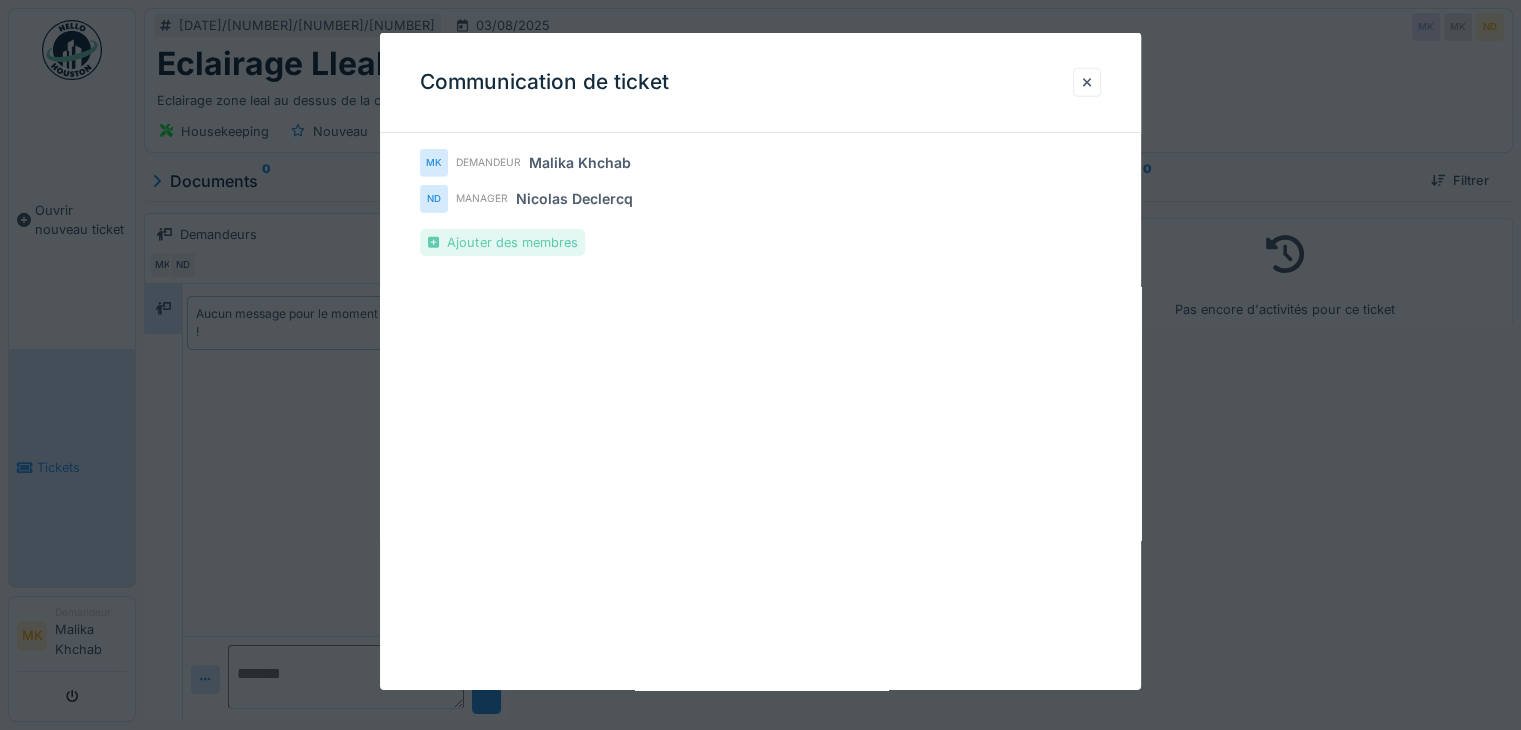 click on "Ajouter des membres" at bounding box center [502, 242] 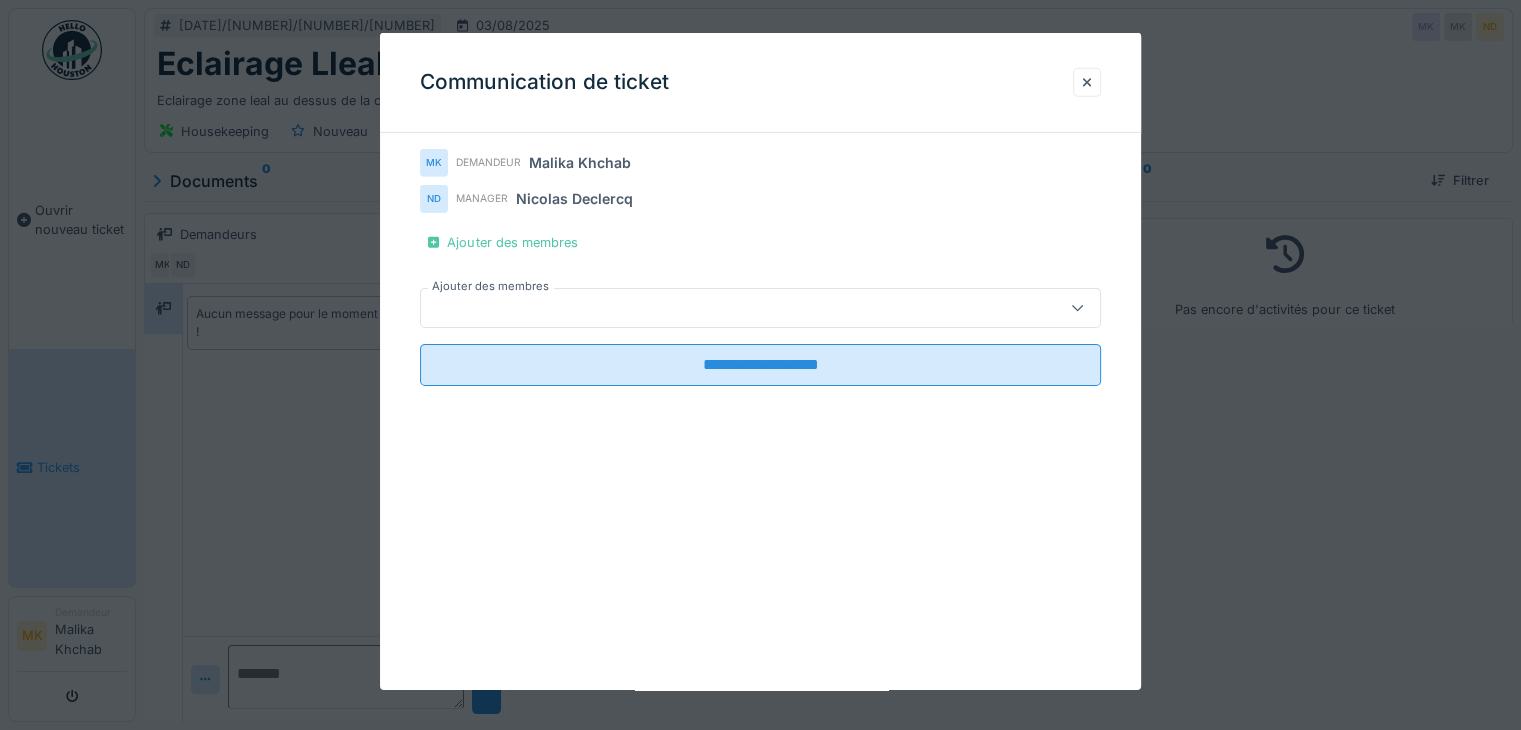 click at bounding box center (760, 308) 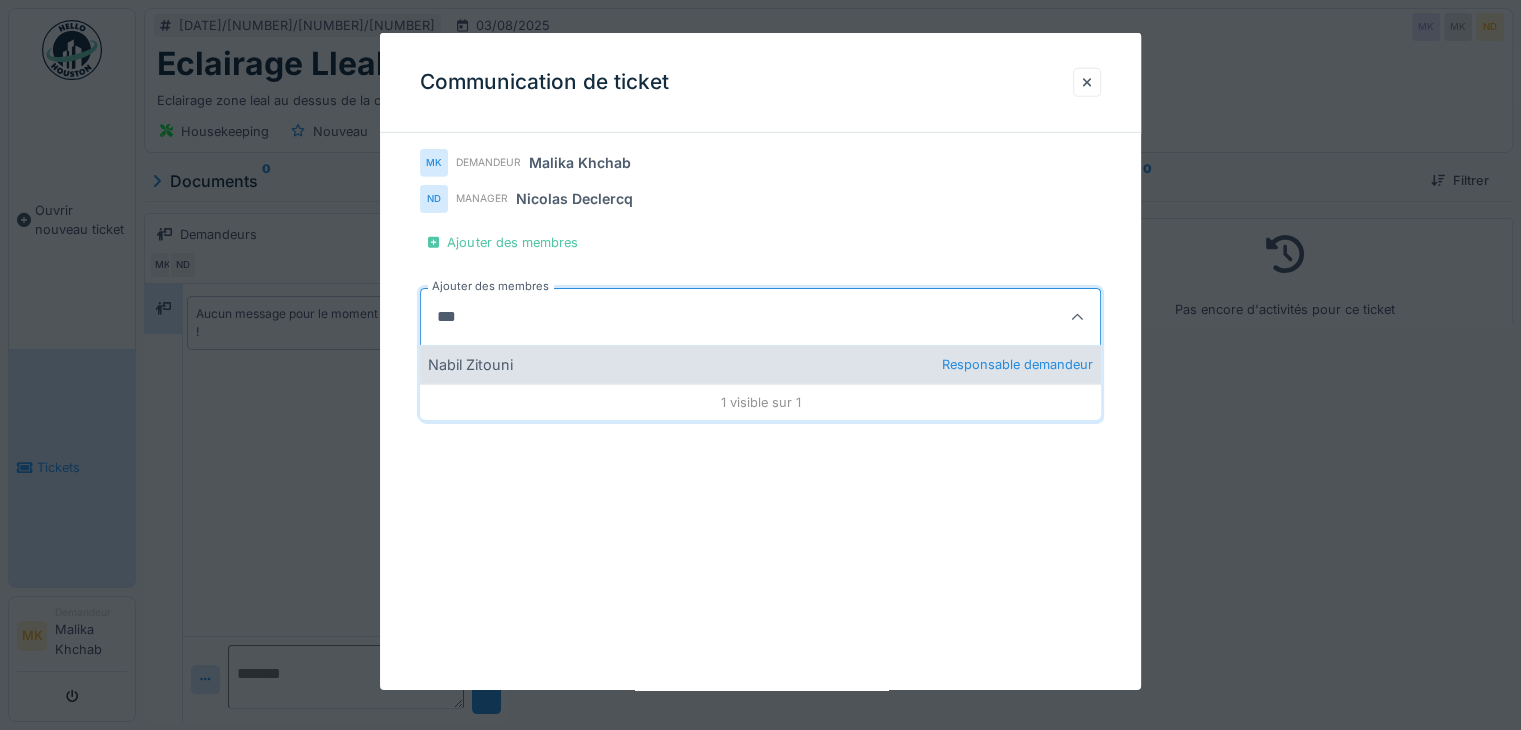 type on "***" 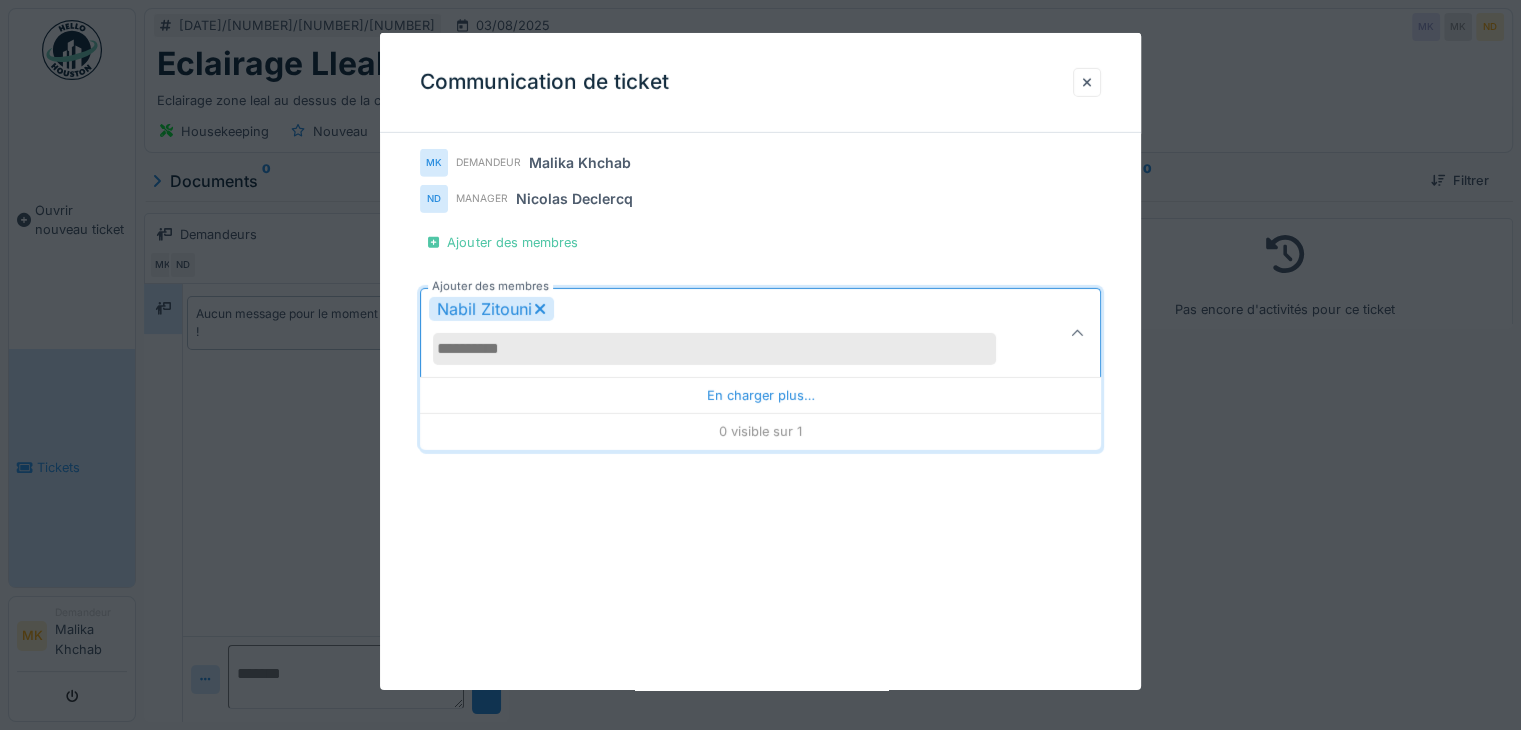 click 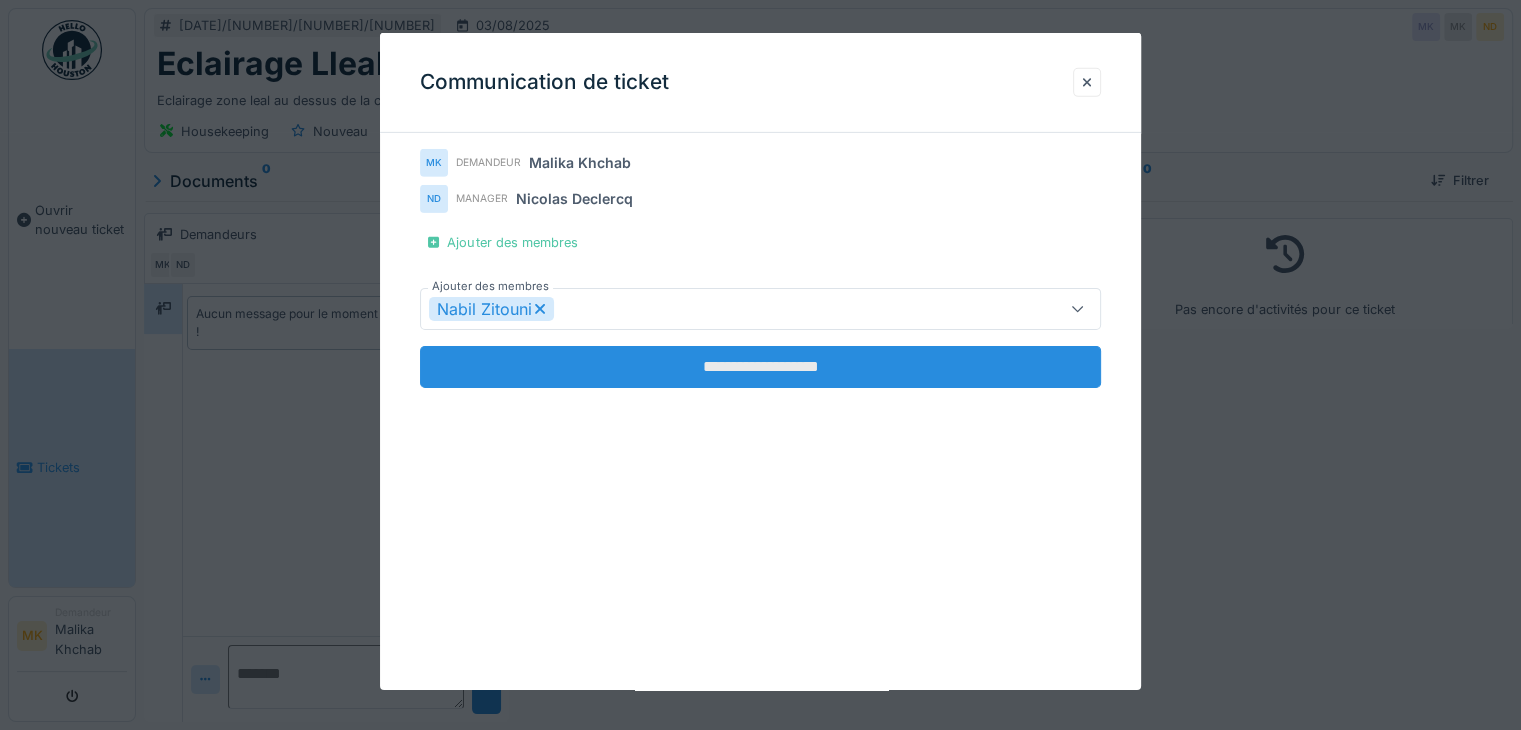 click on "**********" at bounding box center (760, 367) 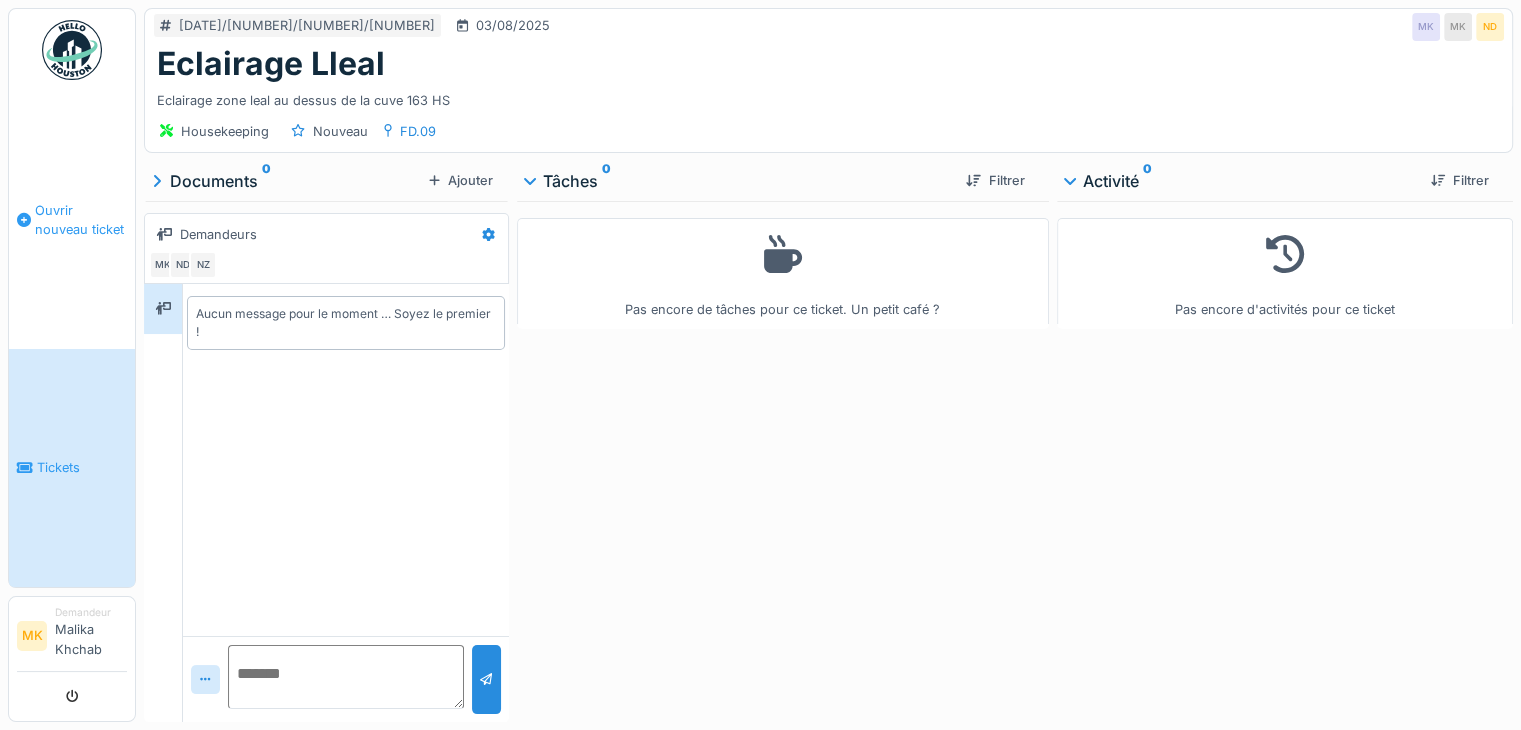 click on "Ouvrir nouveau ticket" at bounding box center (72, 220) 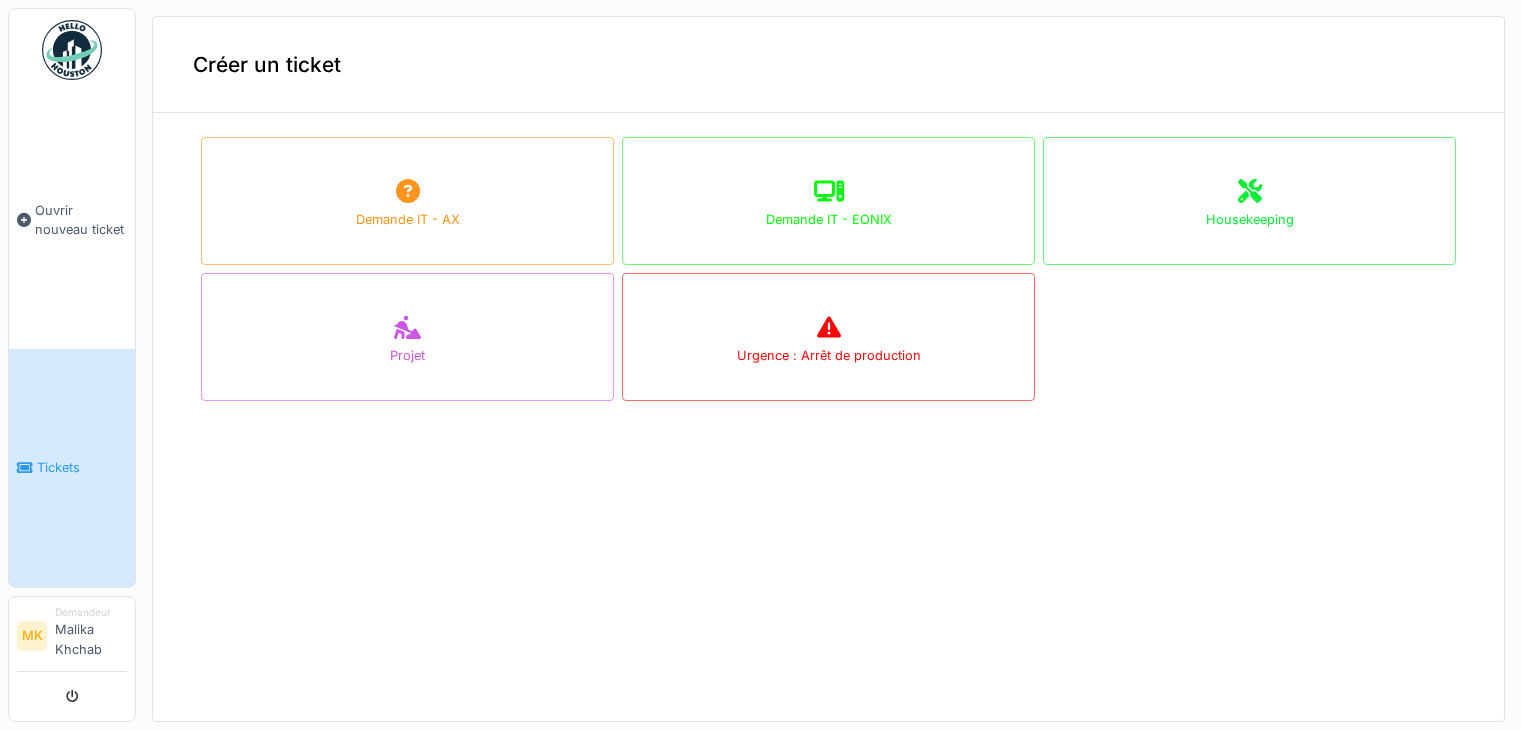 scroll, scrollTop: 0, scrollLeft: 0, axis: both 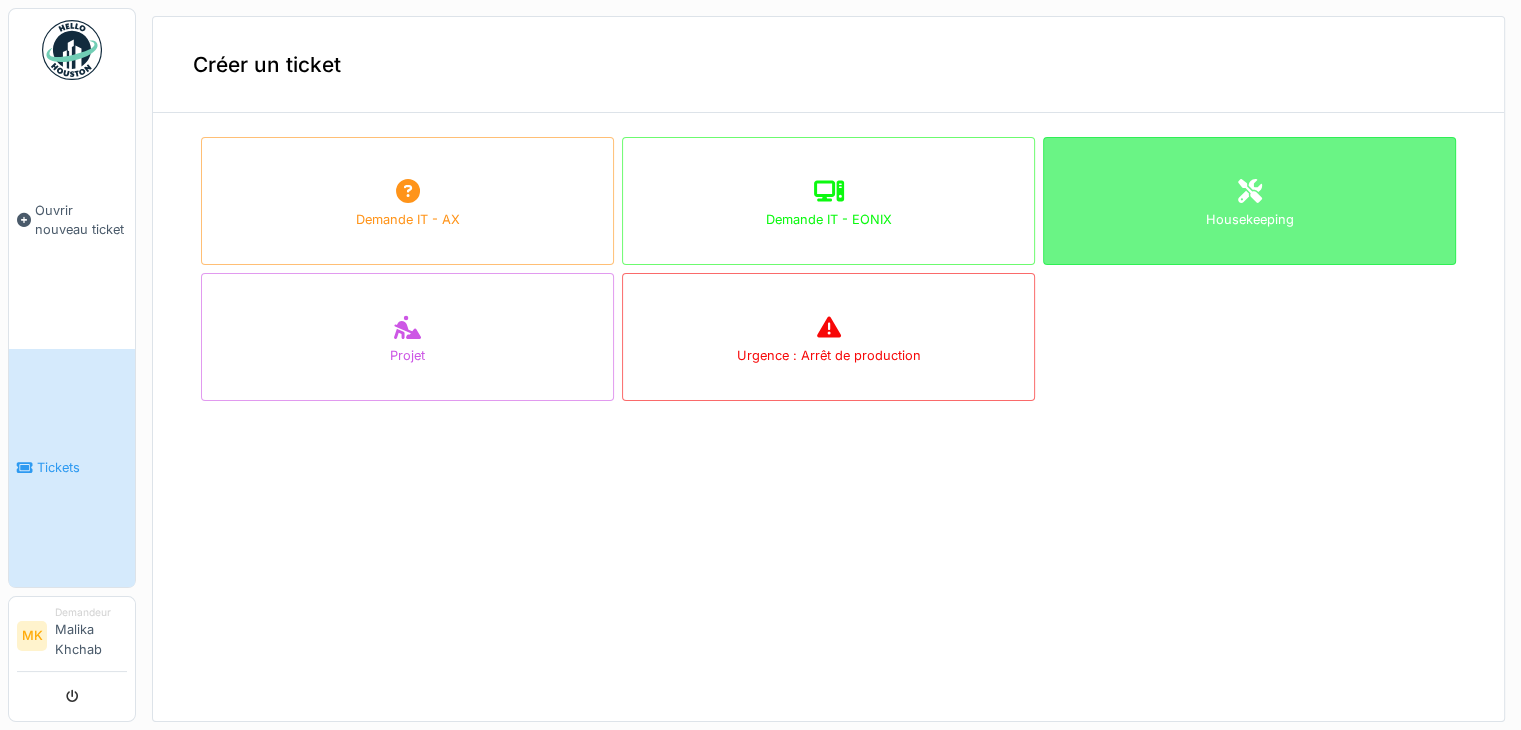click on "Housekeeping" at bounding box center (1249, 201) 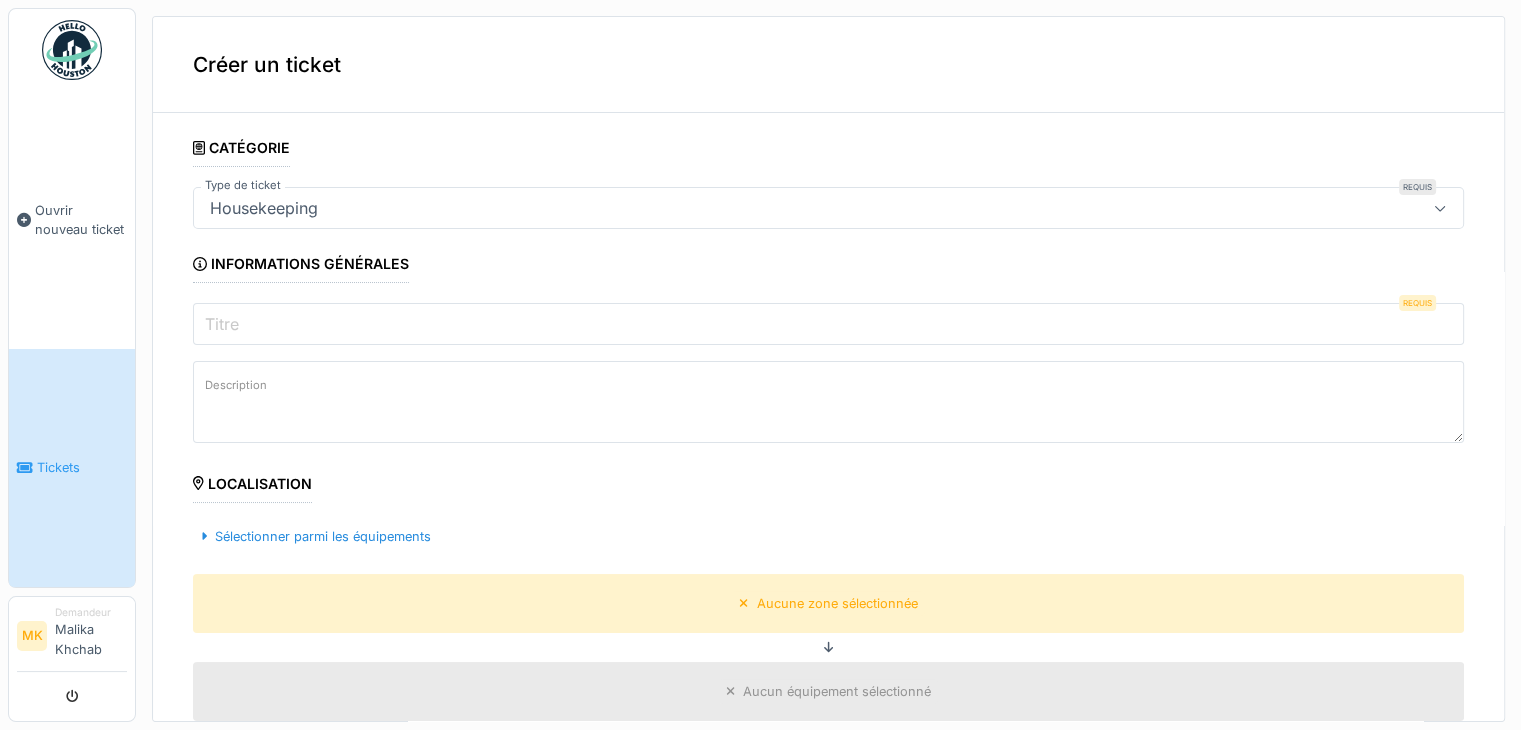click on "Titre" at bounding box center [828, 324] 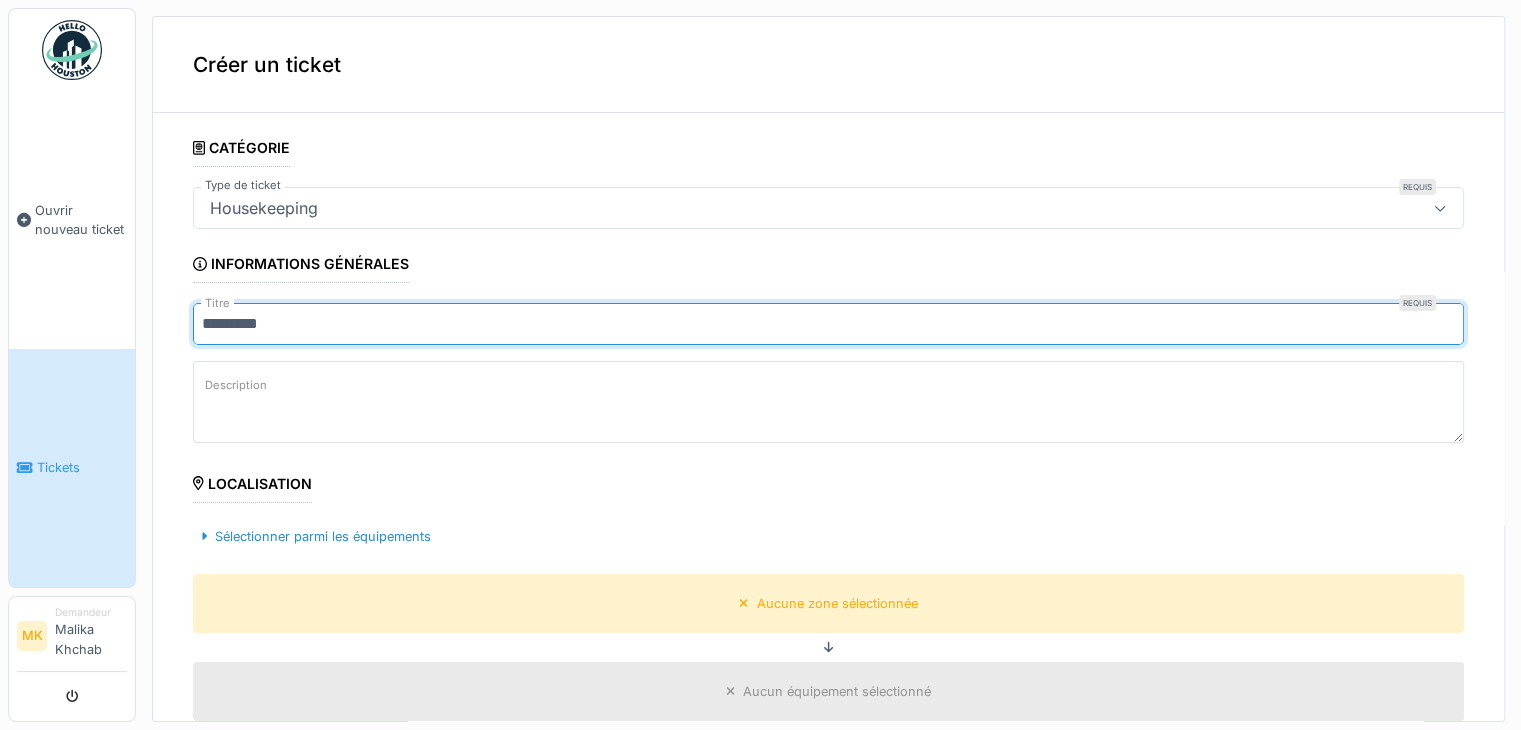 type on "*********" 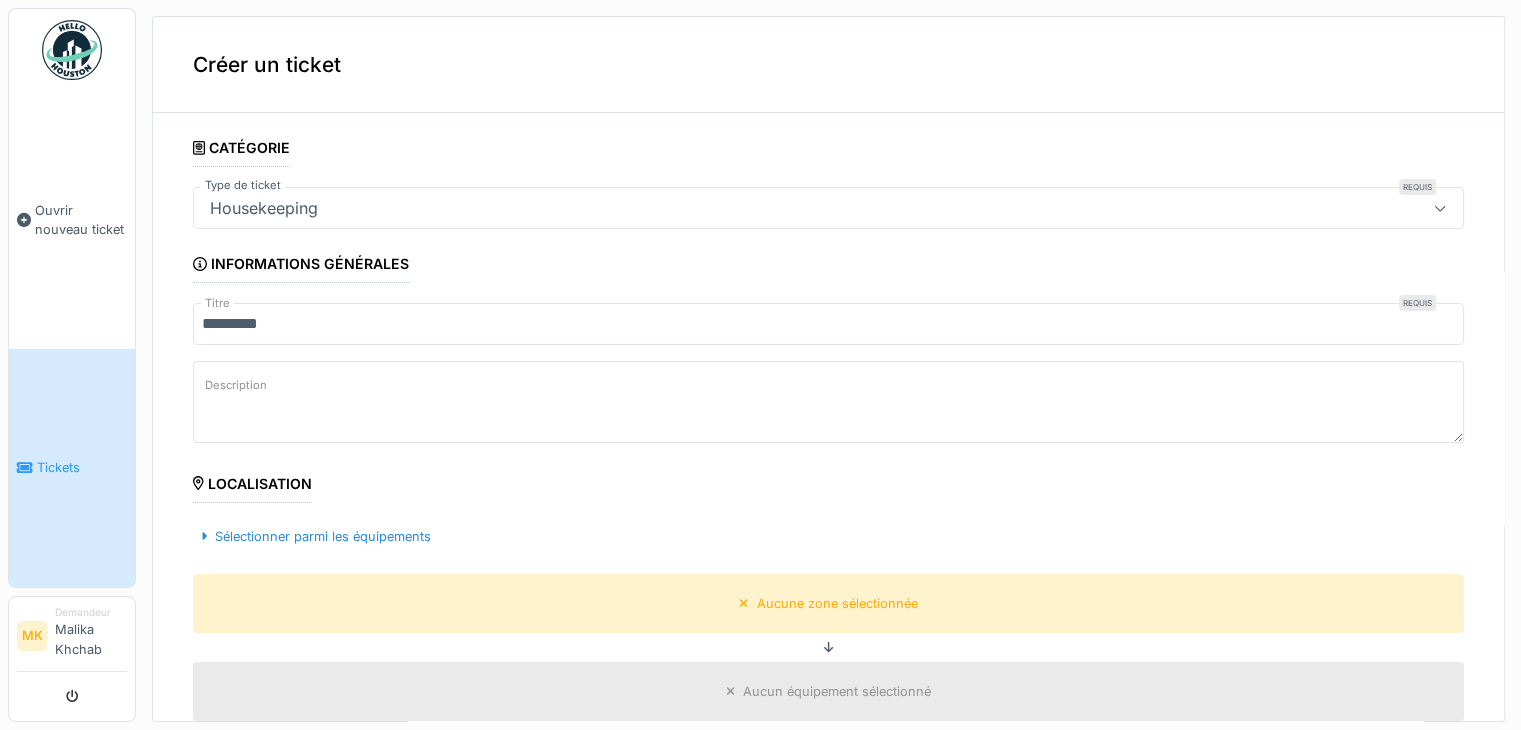 click on "Description" at bounding box center (828, 402) 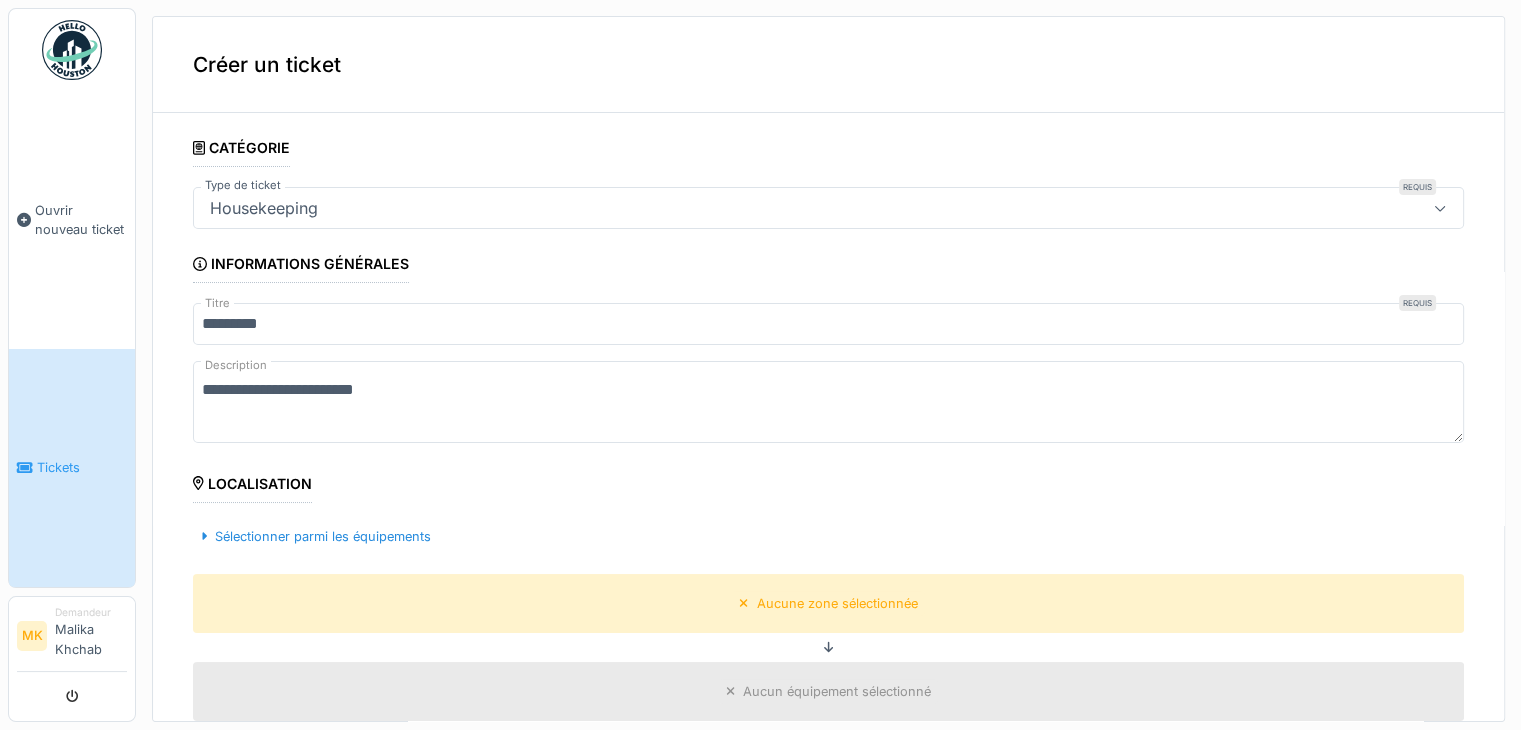 scroll, scrollTop: 100, scrollLeft: 0, axis: vertical 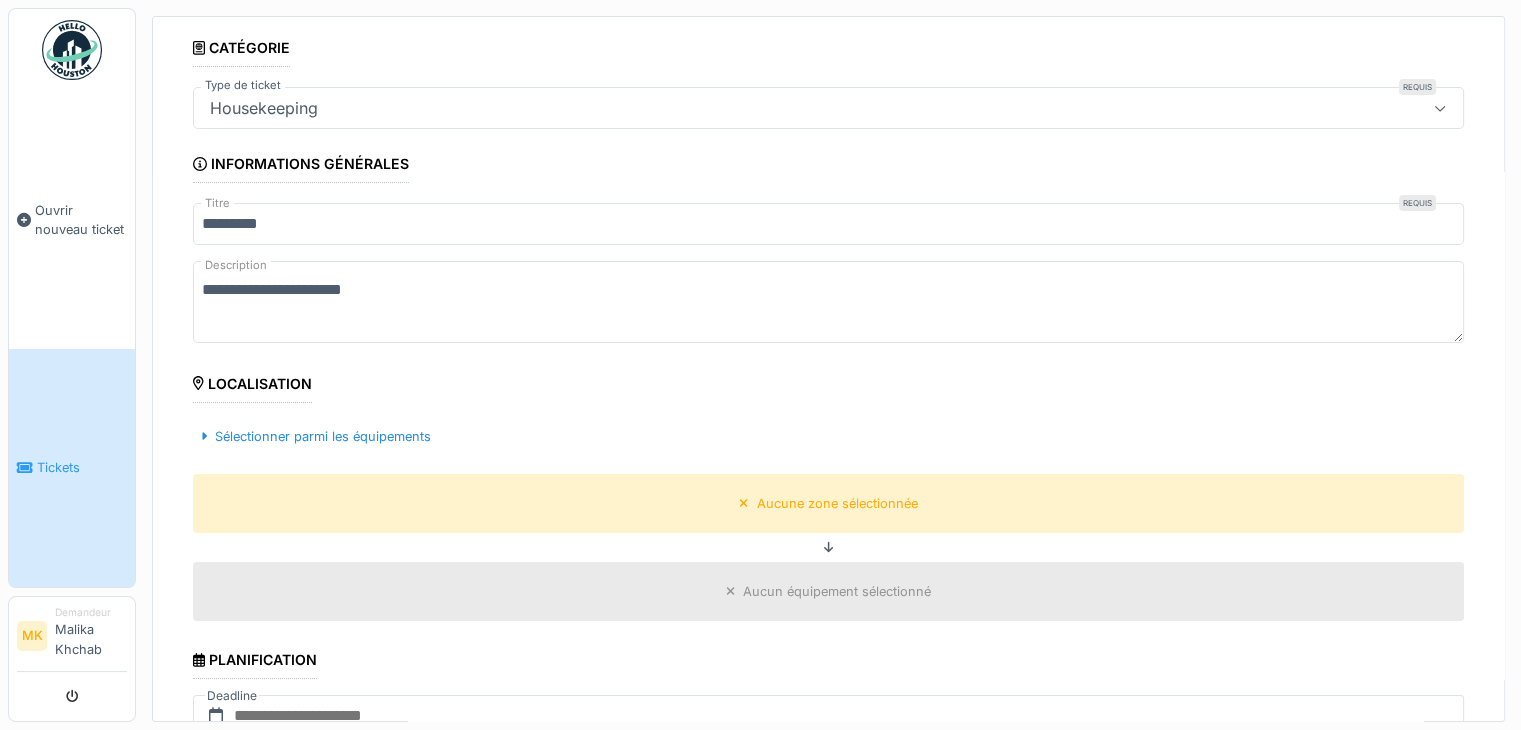 type on "**********" 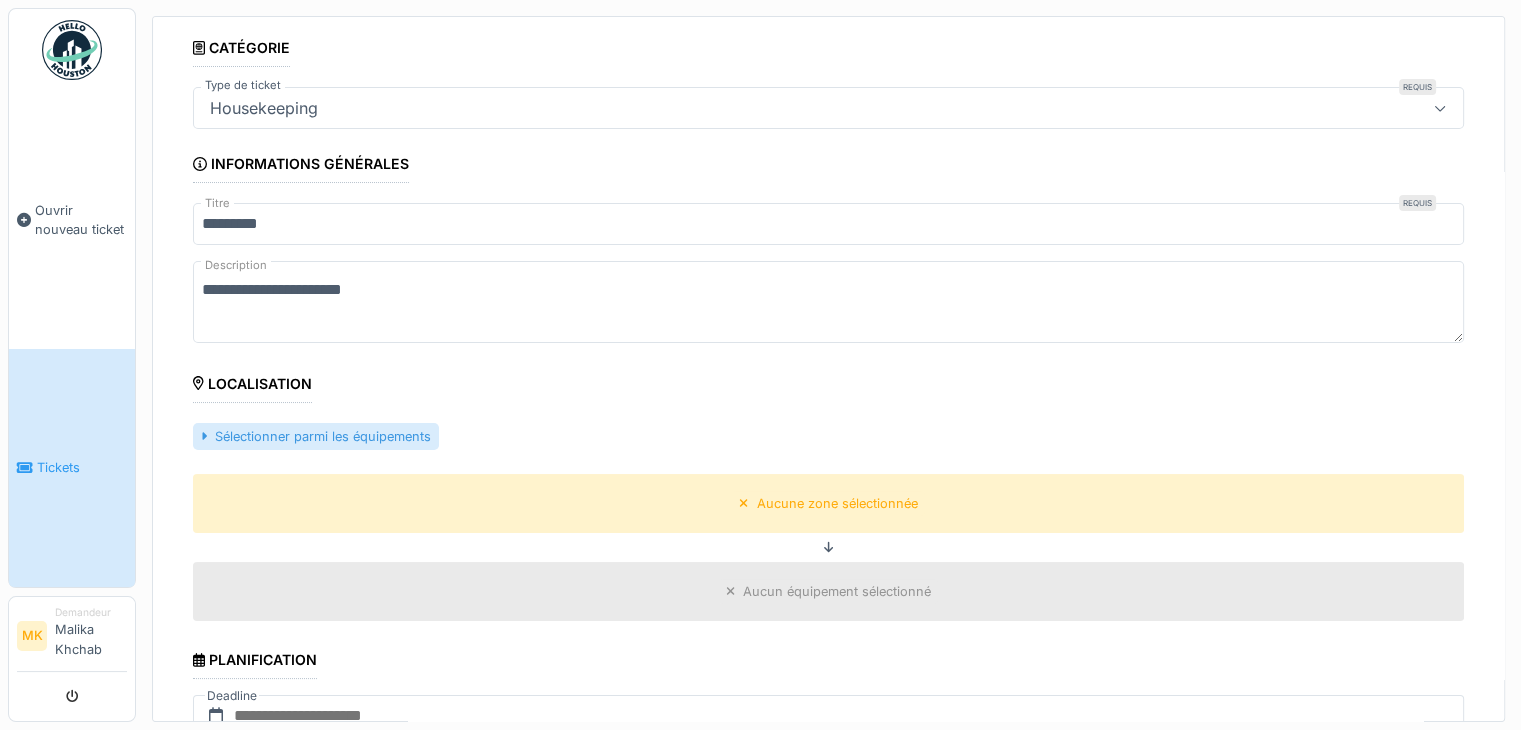 click on "Sélectionner parmi les équipements" at bounding box center (316, 436) 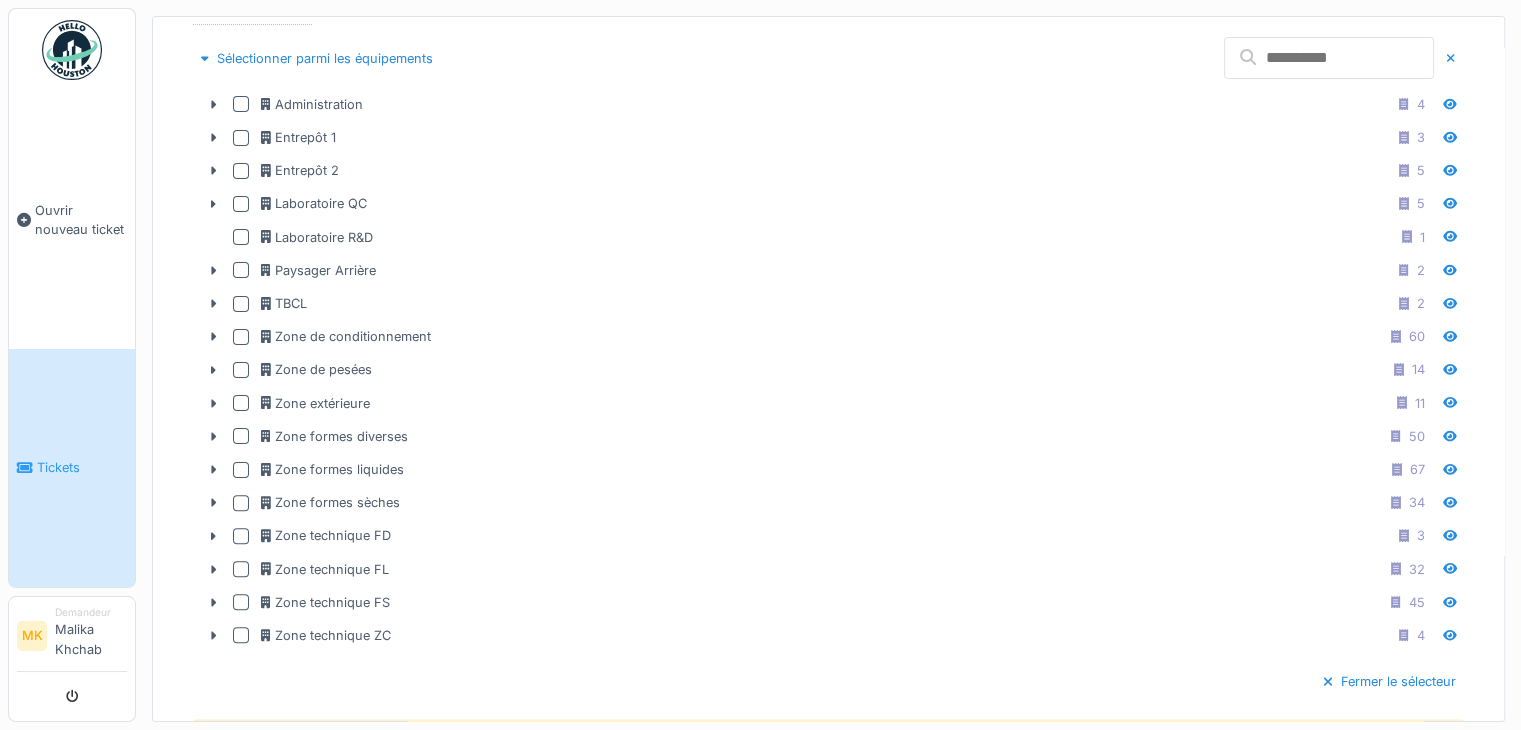 scroll, scrollTop: 500, scrollLeft: 0, axis: vertical 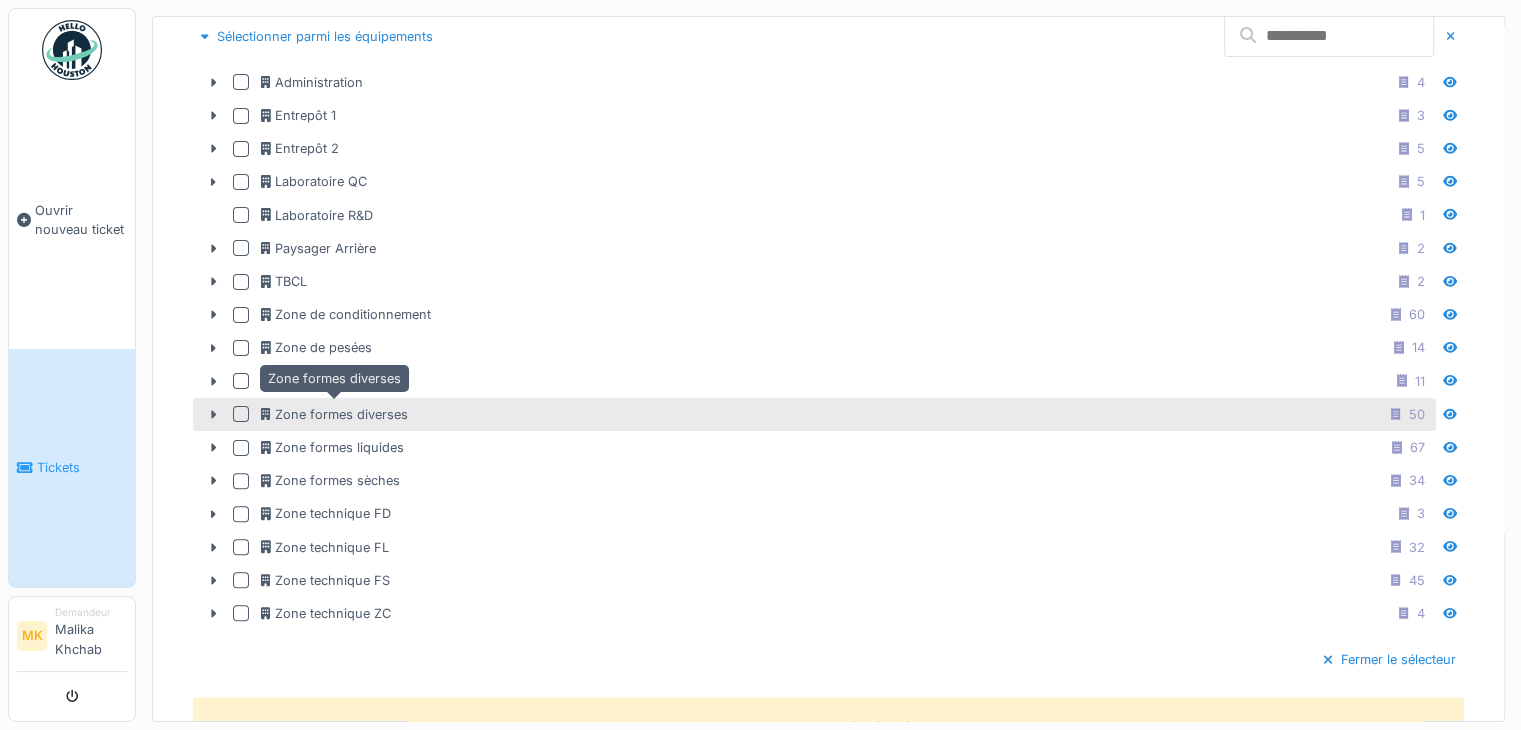 click on "Zone formes diverses" at bounding box center [334, 414] 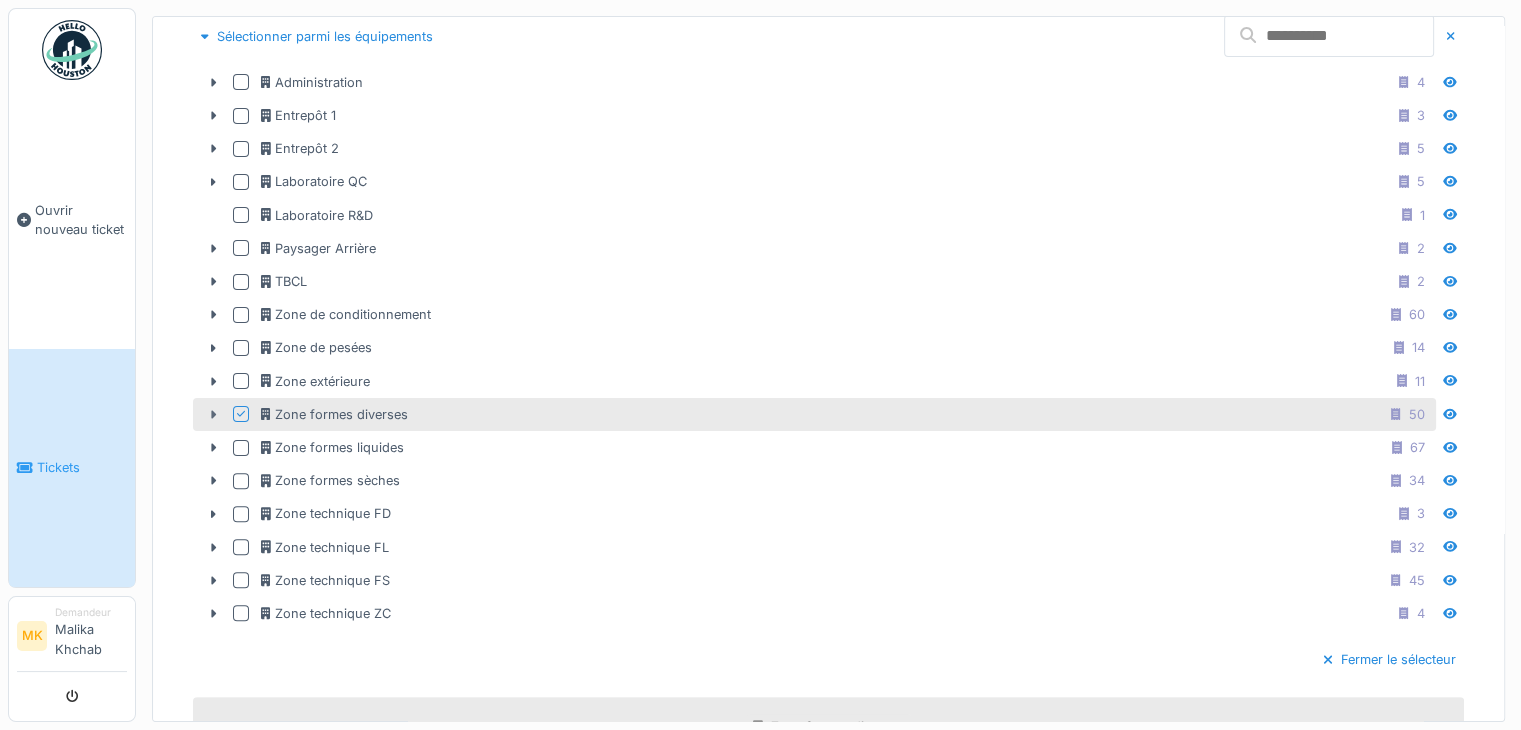 click 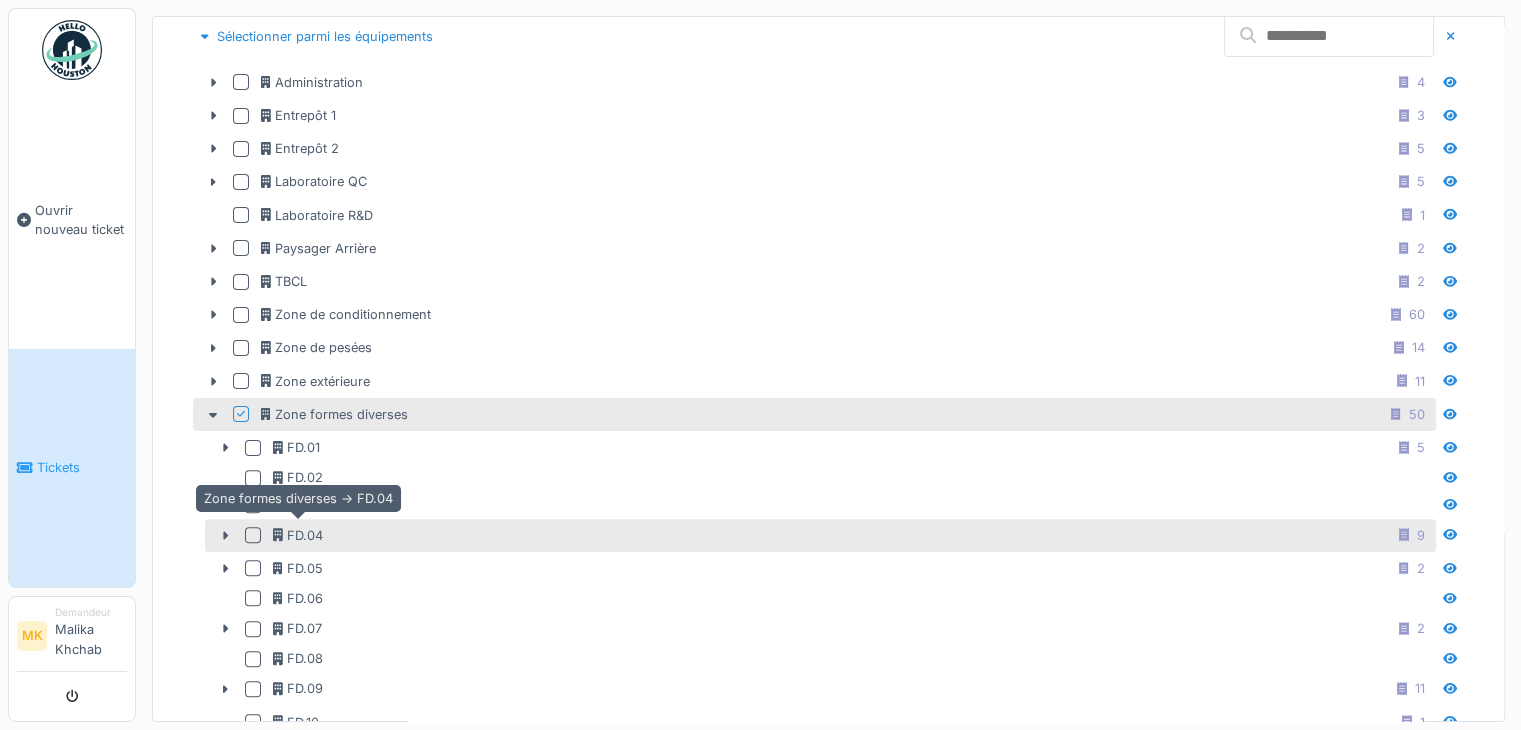 click on "FD.04" at bounding box center [298, 535] 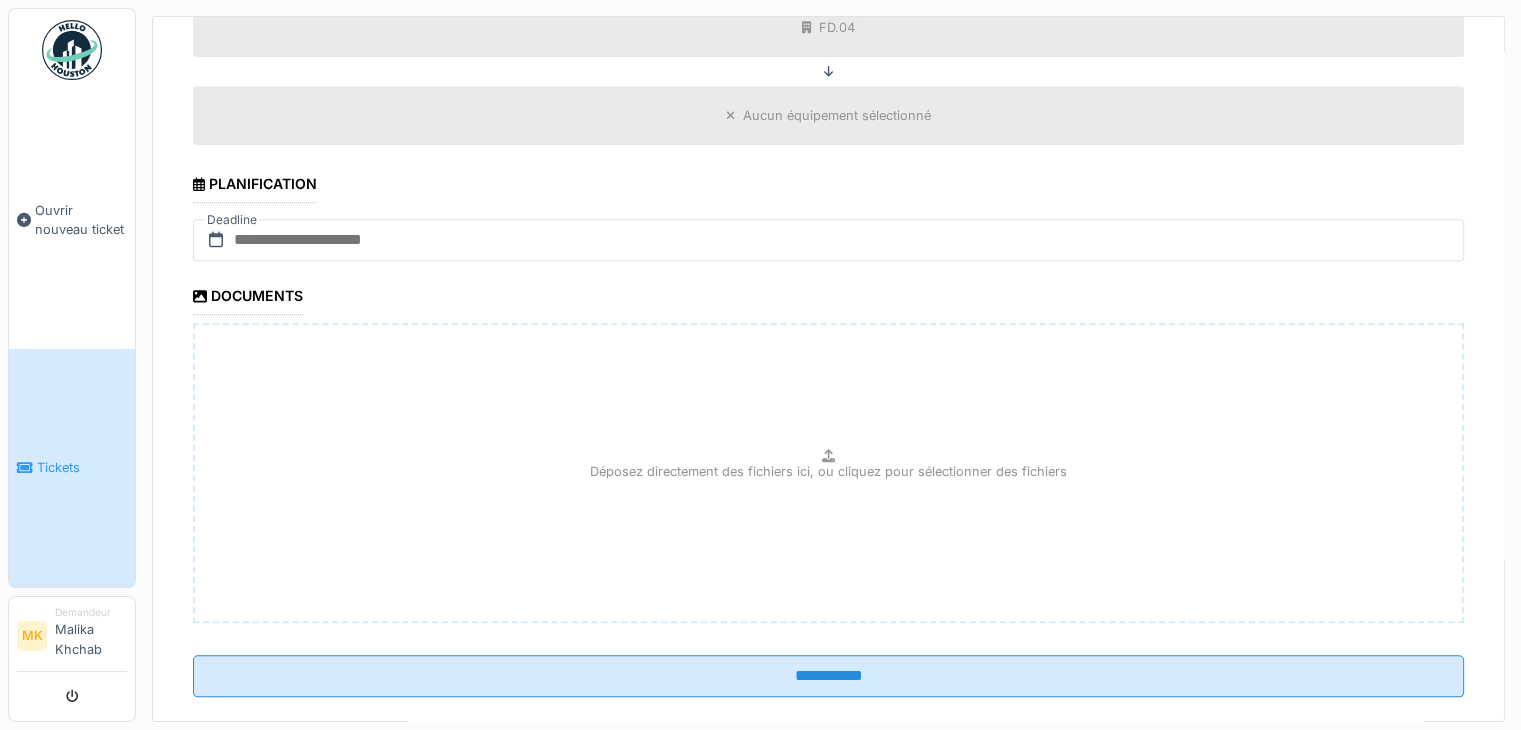 scroll, scrollTop: 2000, scrollLeft: 0, axis: vertical 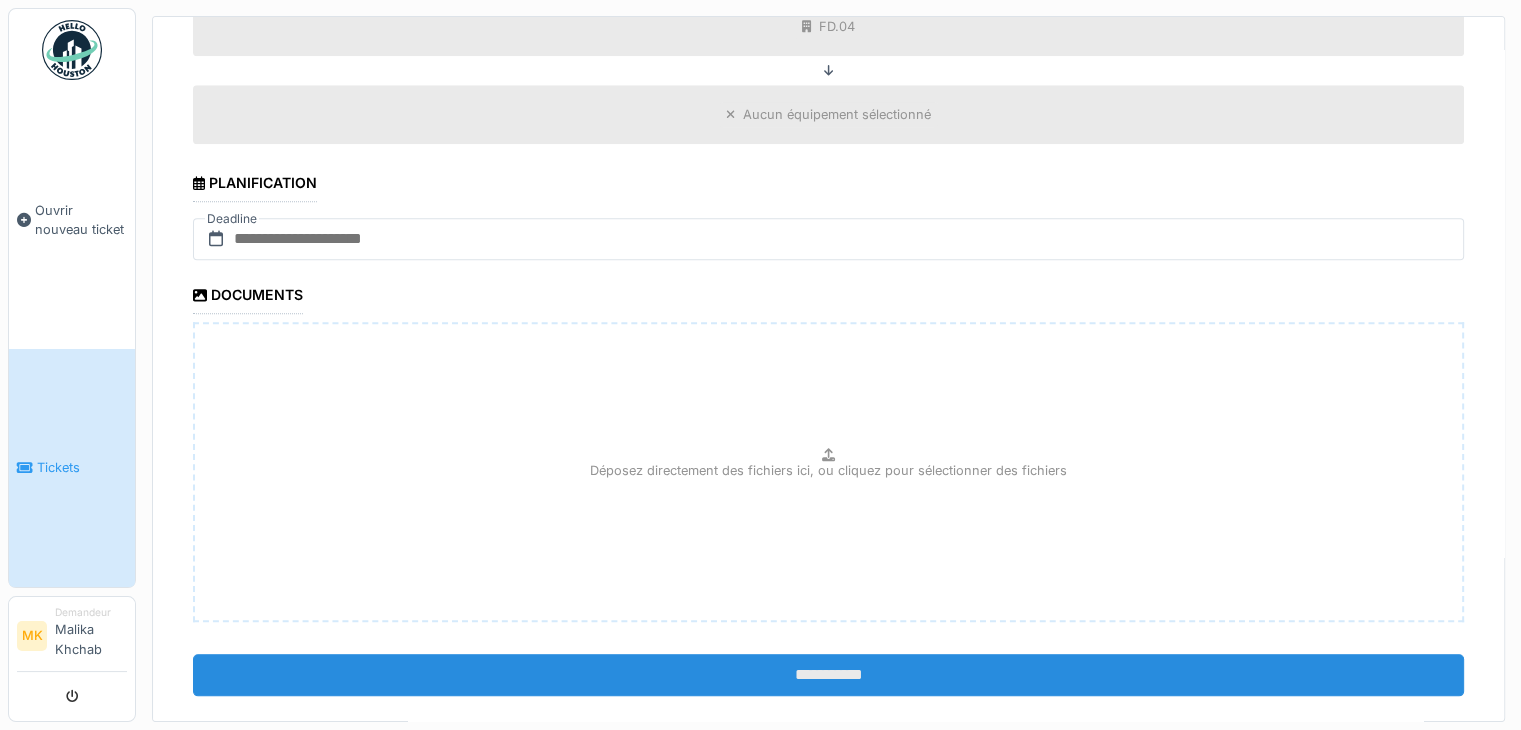 click on "**********" at bounding box center (828, 675) 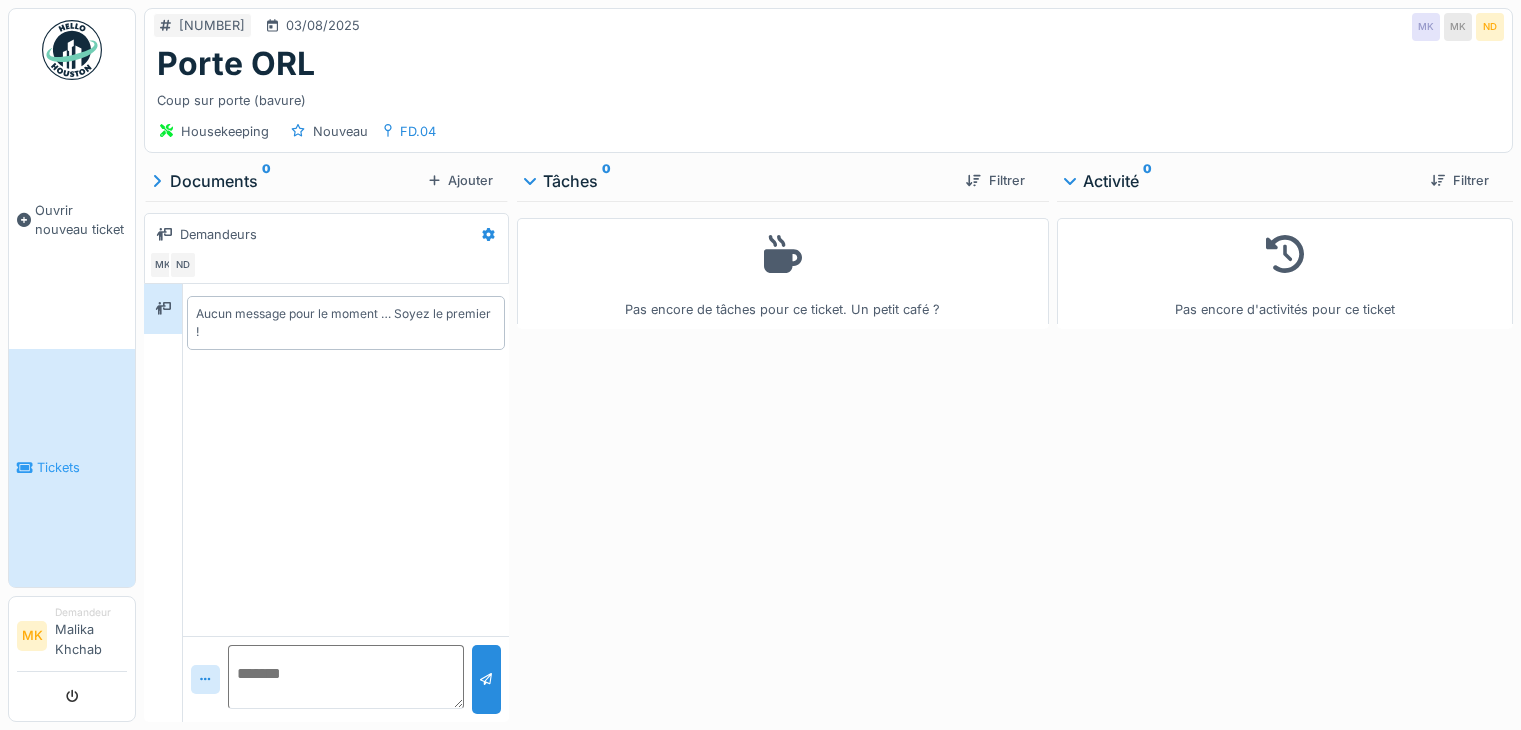 scroll, scrollTop: 0, scrollLeft: 0, axis: both 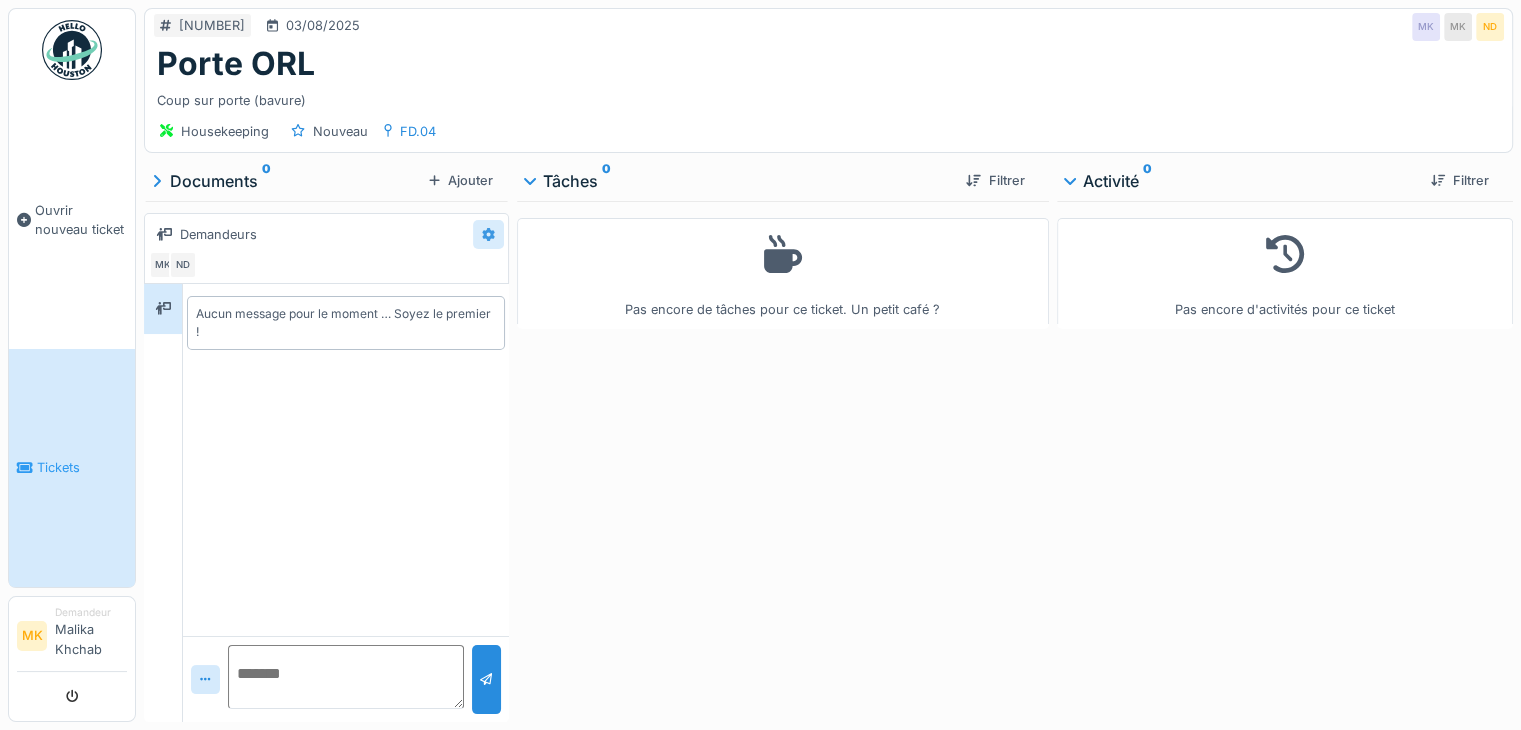 click 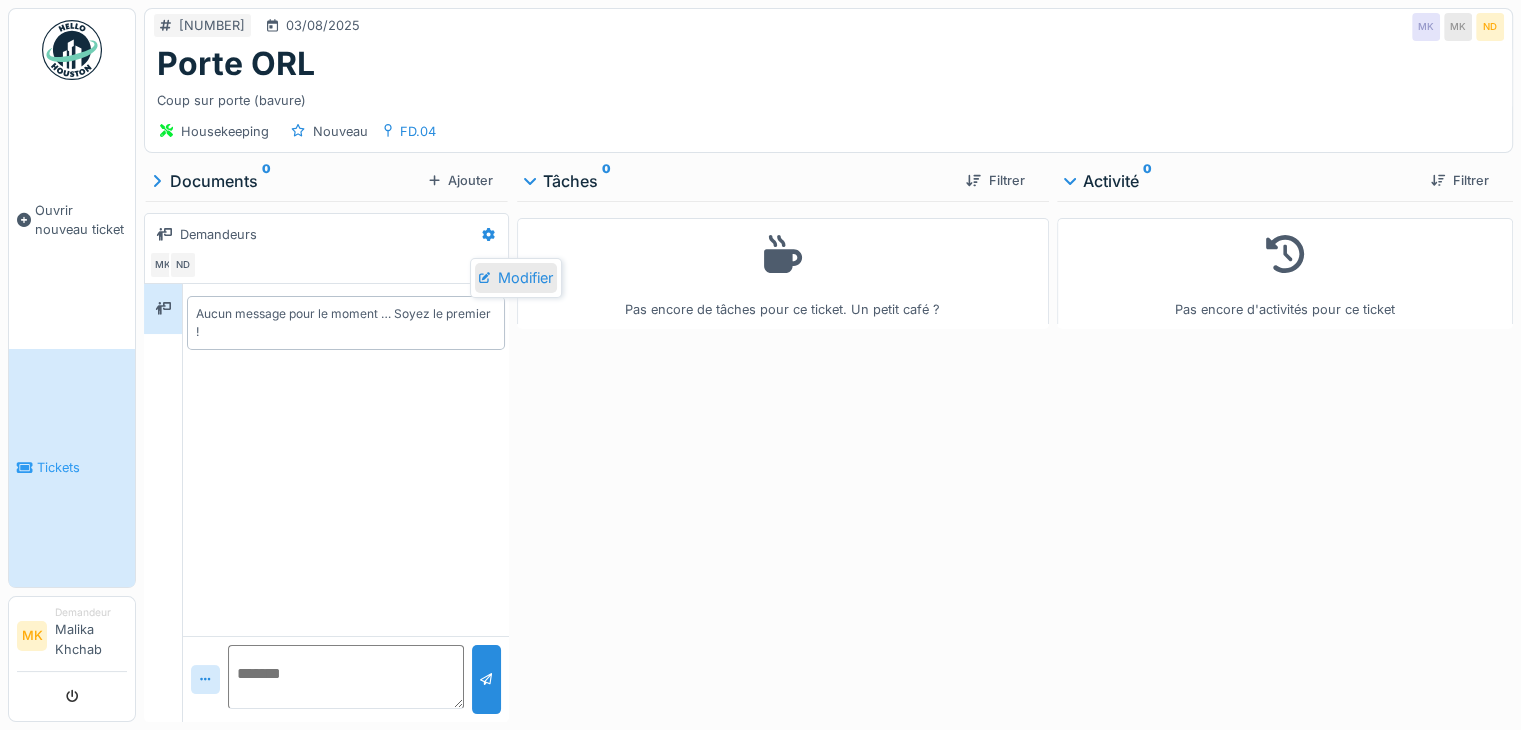 click on "Modifier" at bounding box center (516, 278) 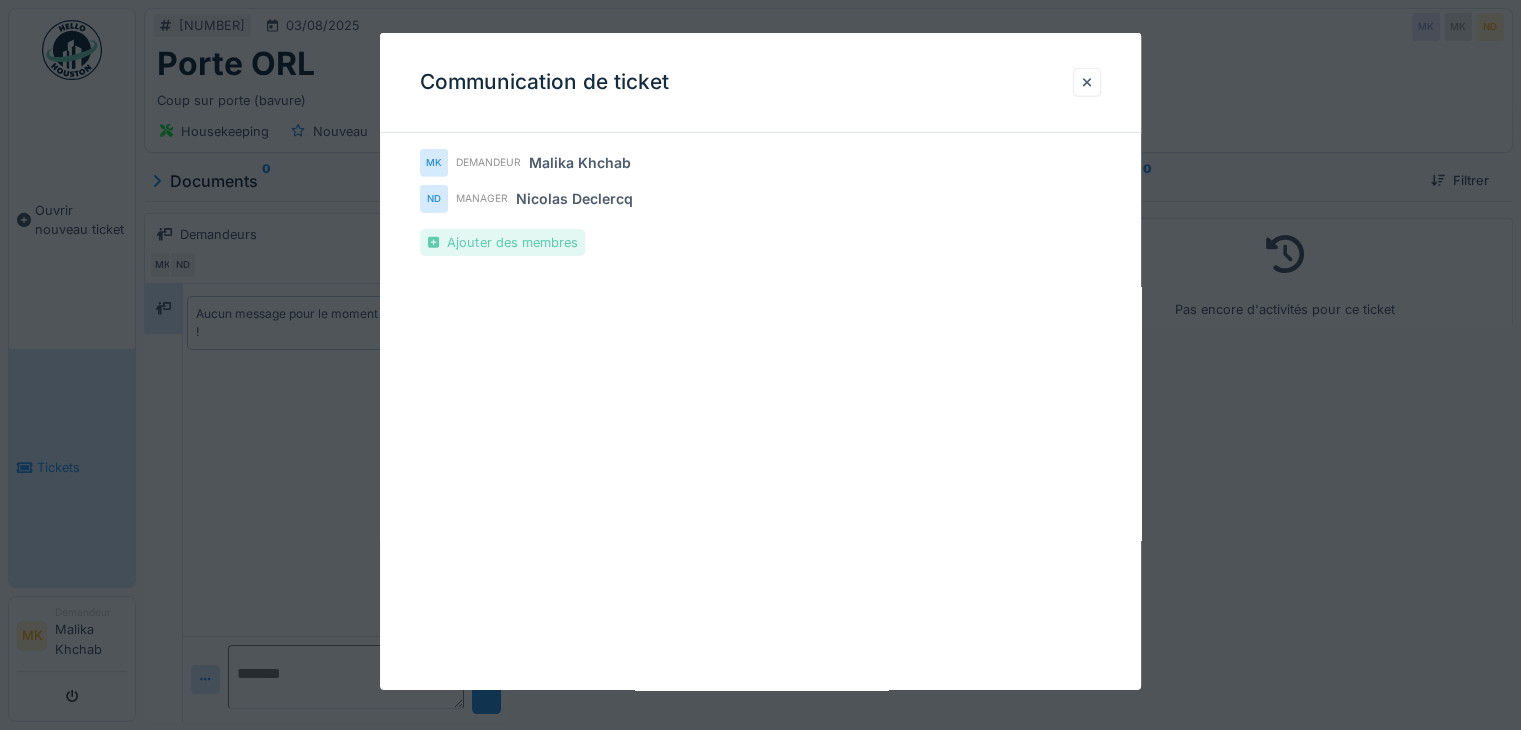 click on "Ajouter des membres" at bounding box center (502, 242) 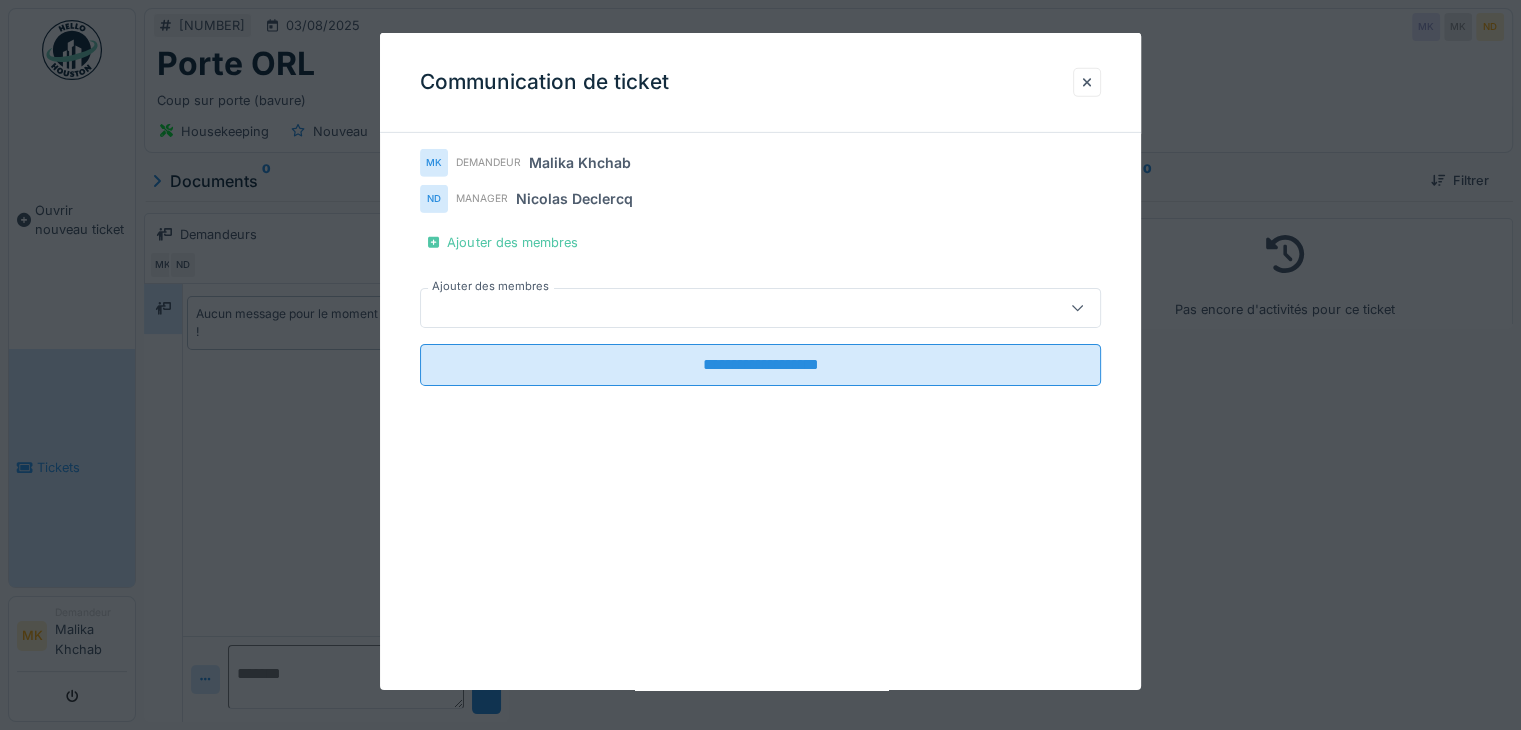 click at bounding box center [726, 308] 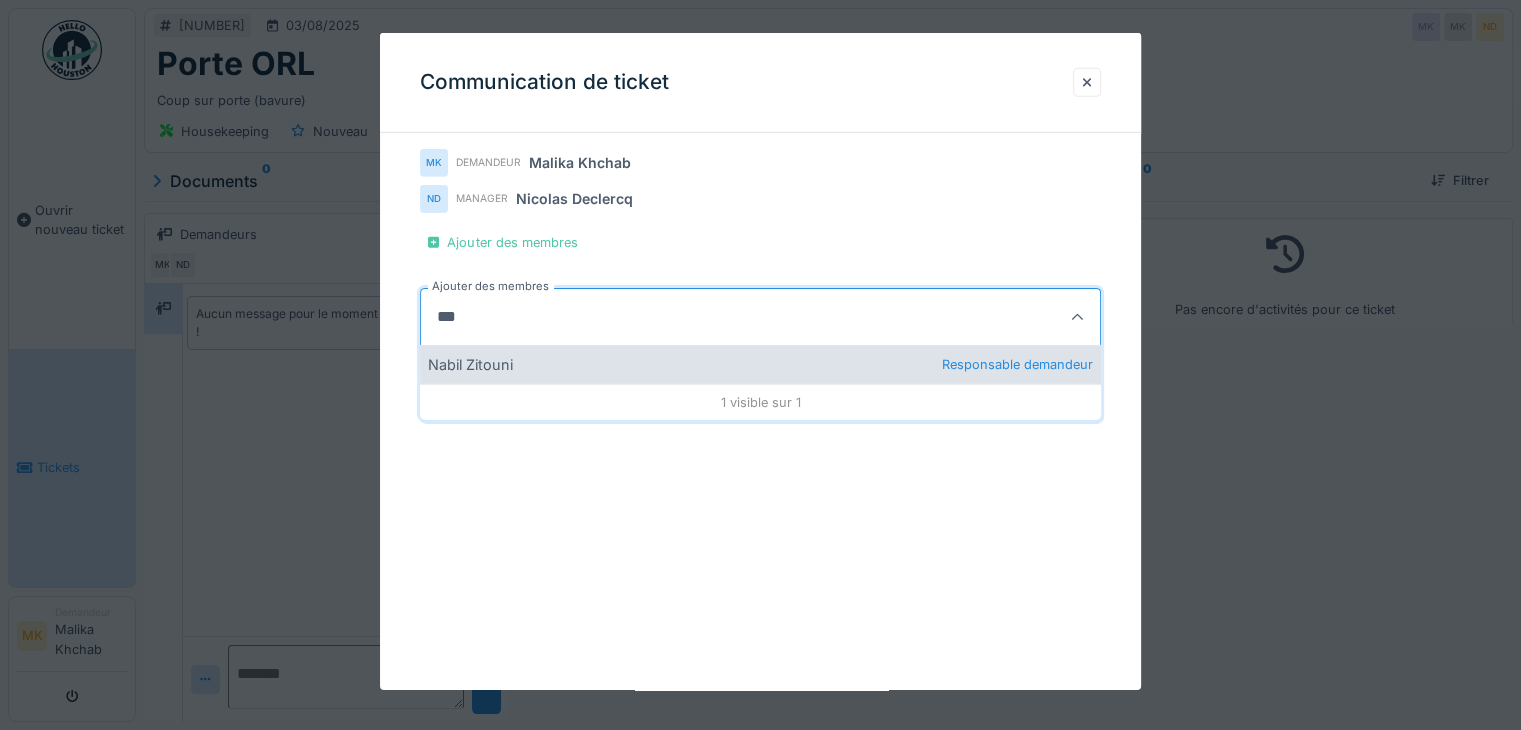 type on "***" 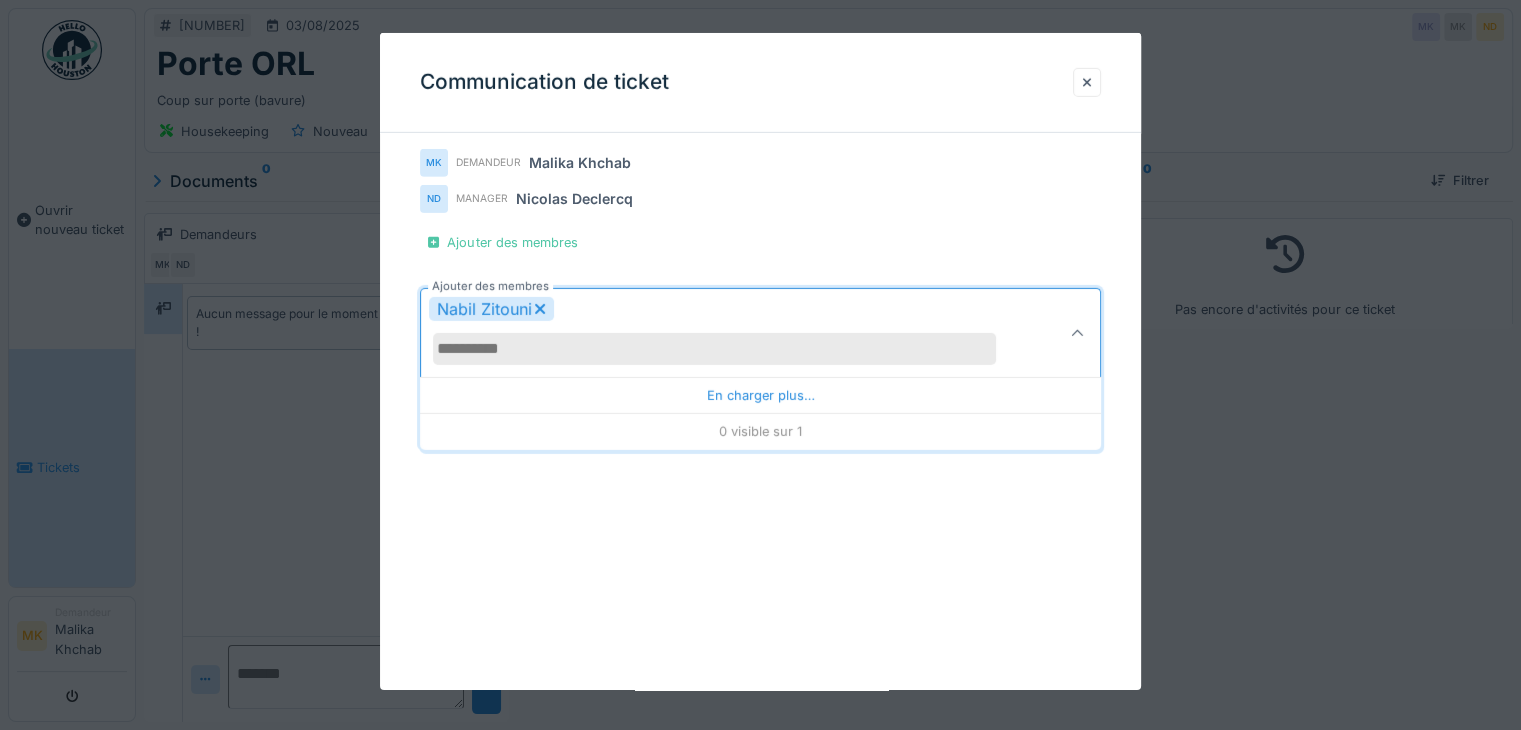 click 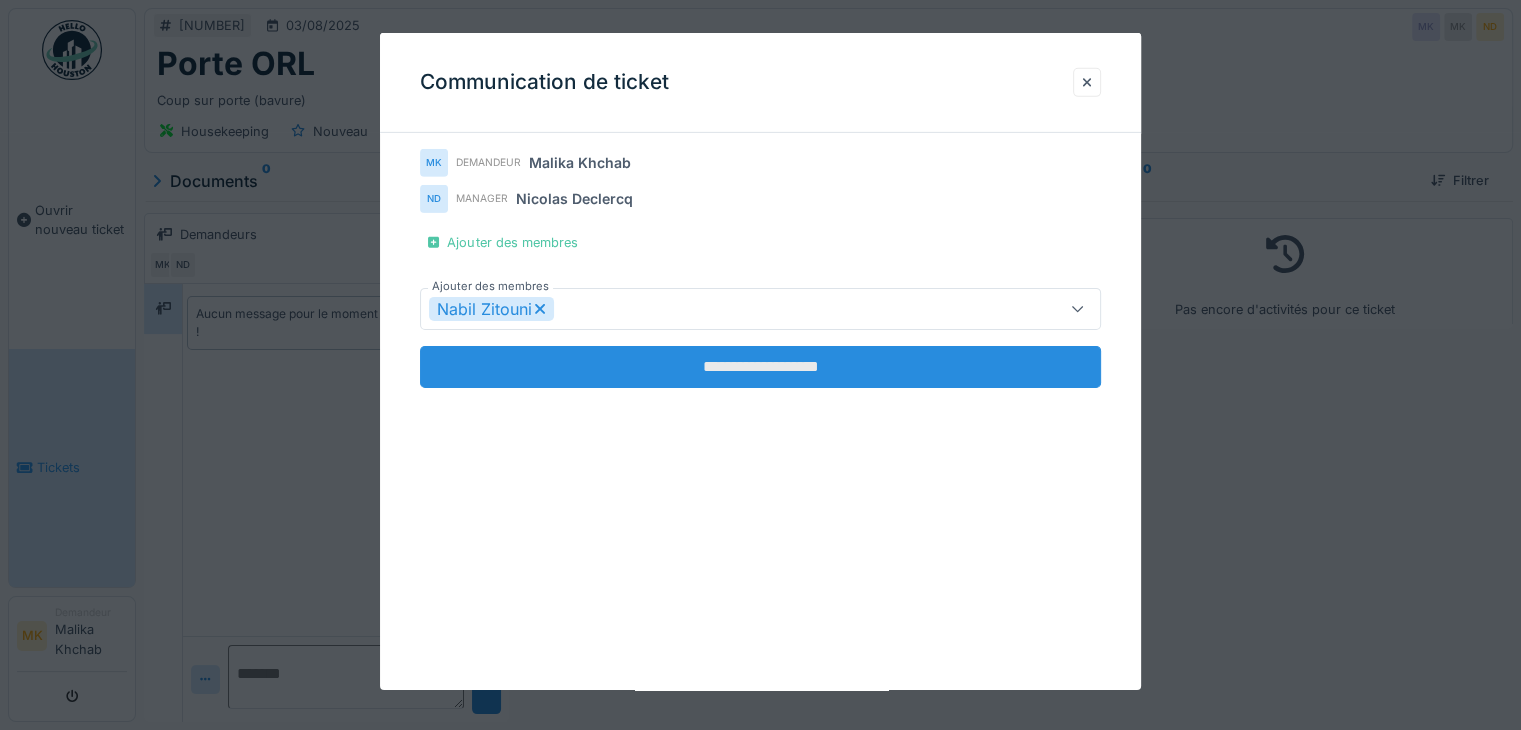 click on "**********" at bounding box center (760, 367) 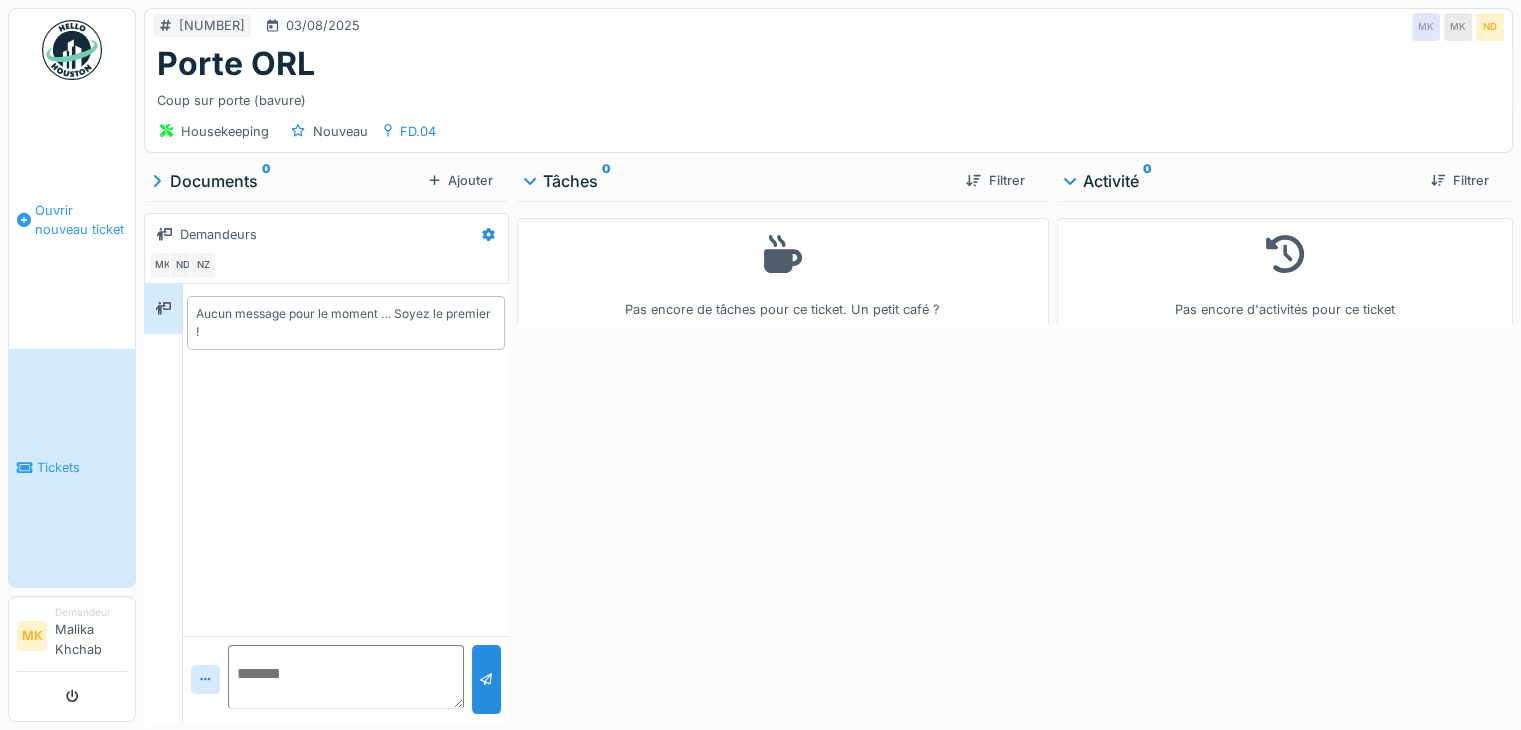 click on "Ouvrir nouveau ticket" at bounding box center [81, 220] 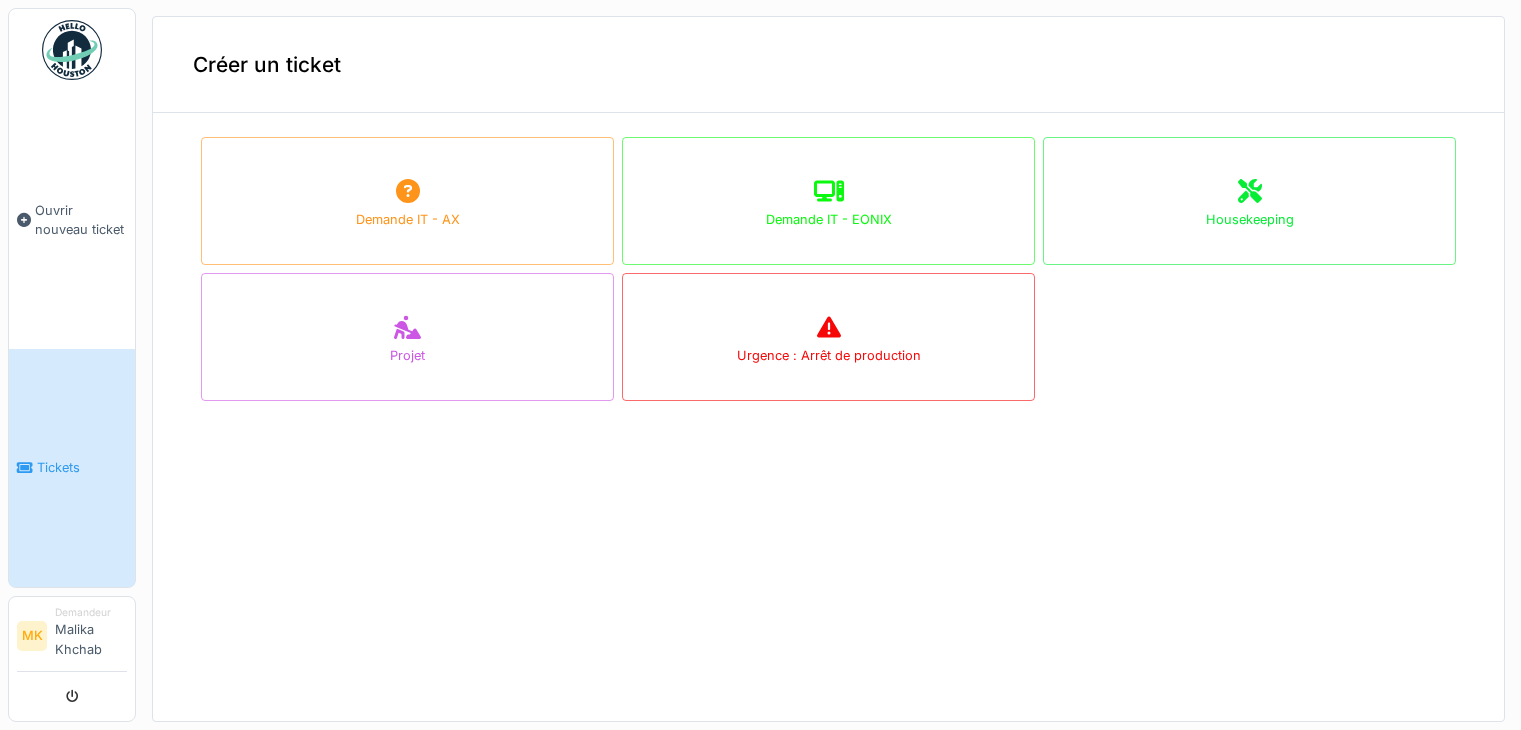 scroll, scrollTop: 0, scrollLeft: 0, axis: both 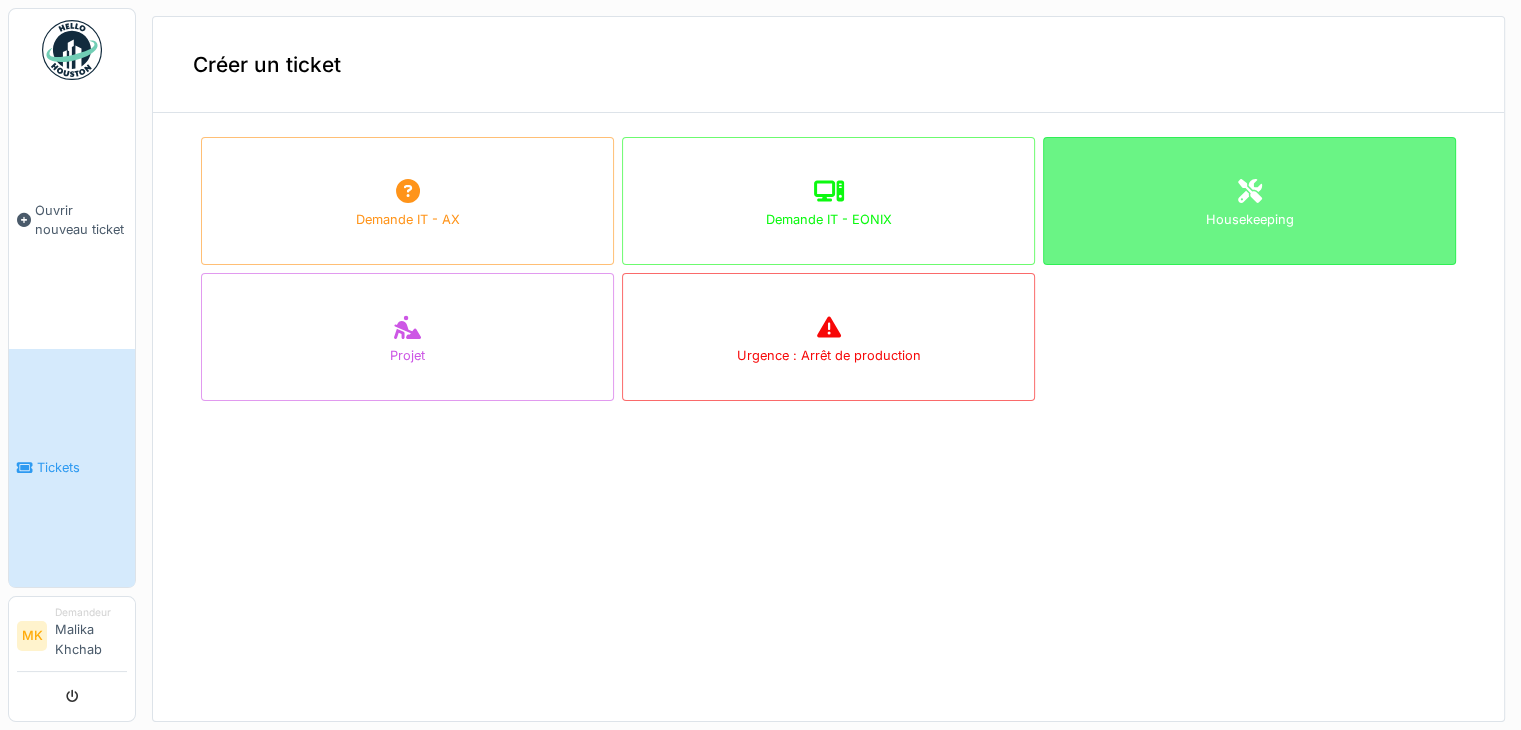 click on "Housekeeping" at bounding box center (1249, 201) 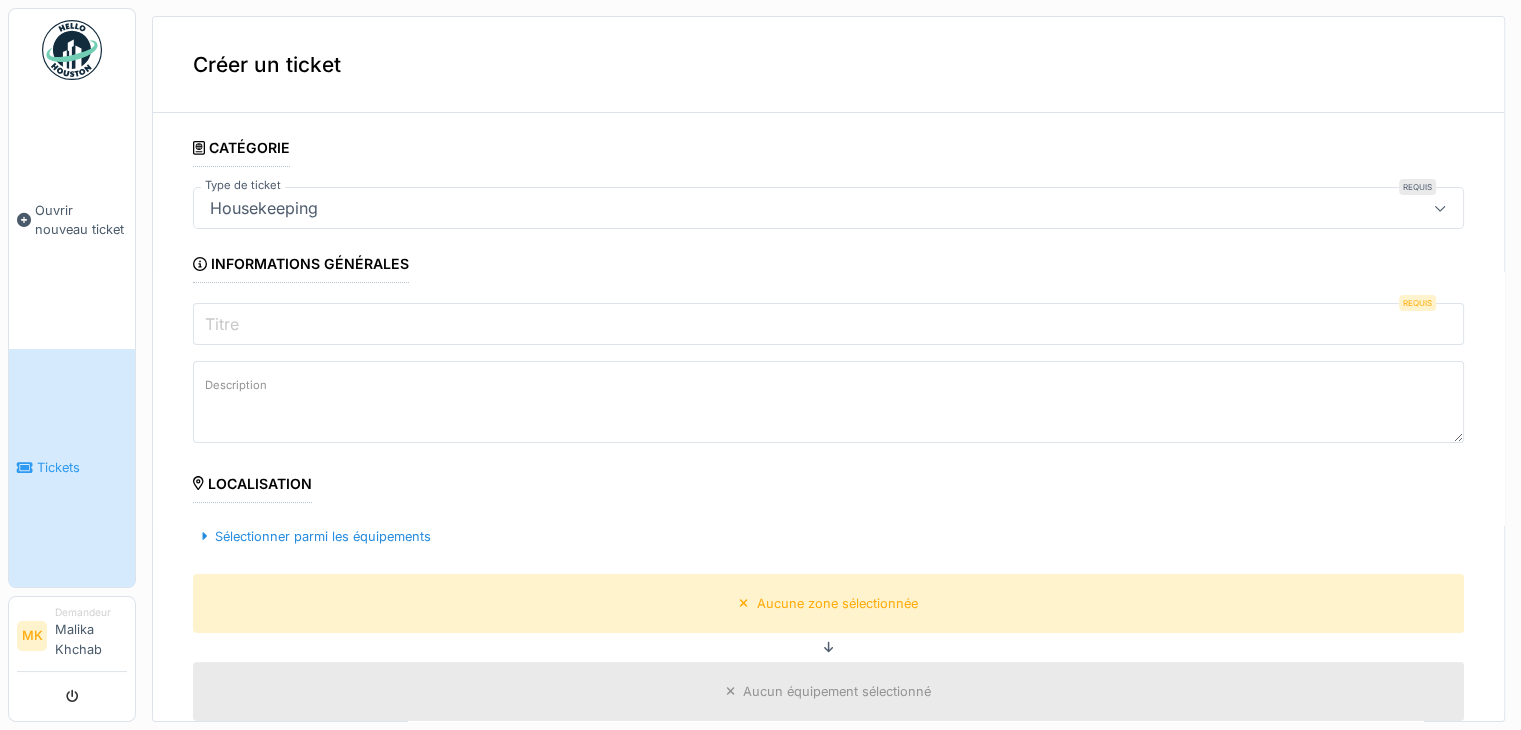 click on "Titre" at bounding box center [222, 324] 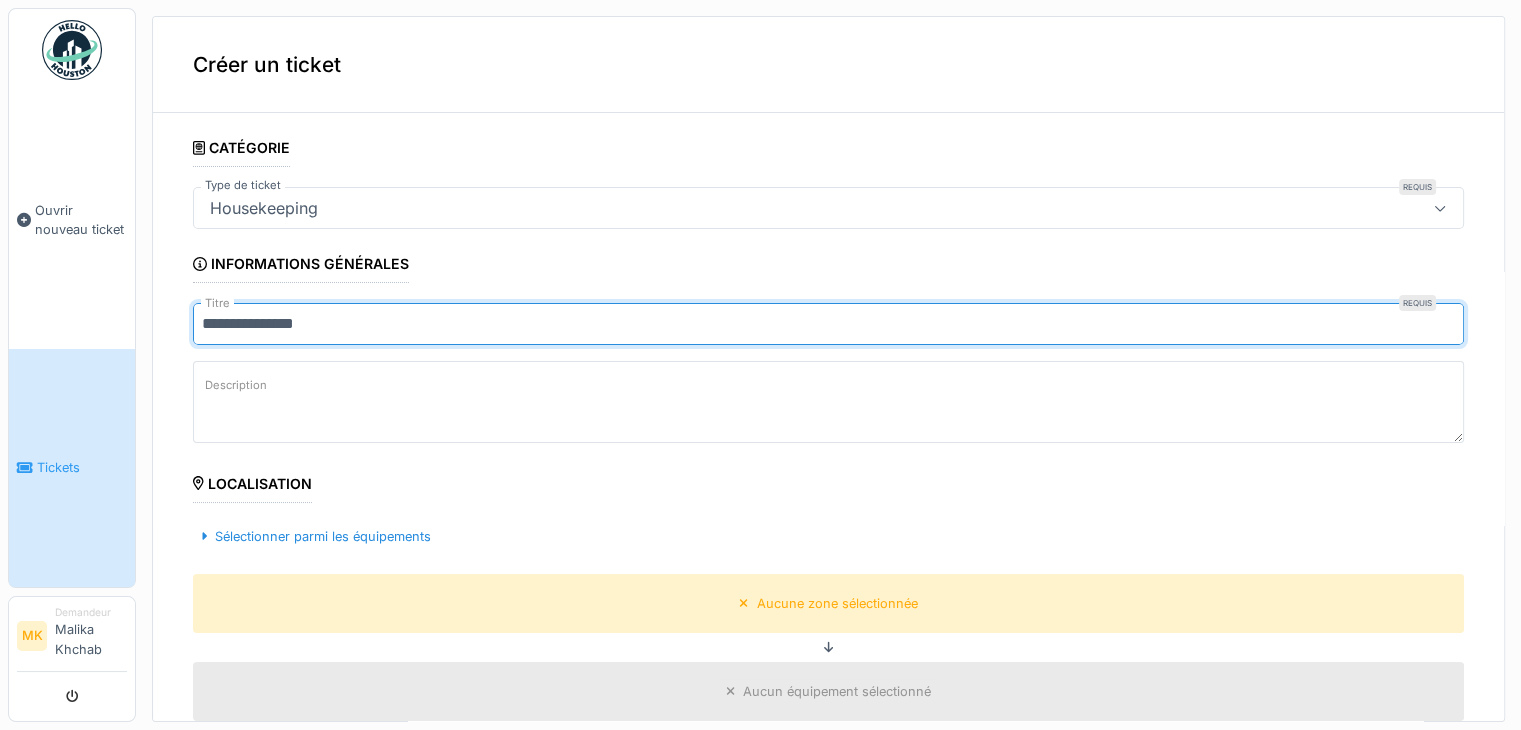 type on "**********" 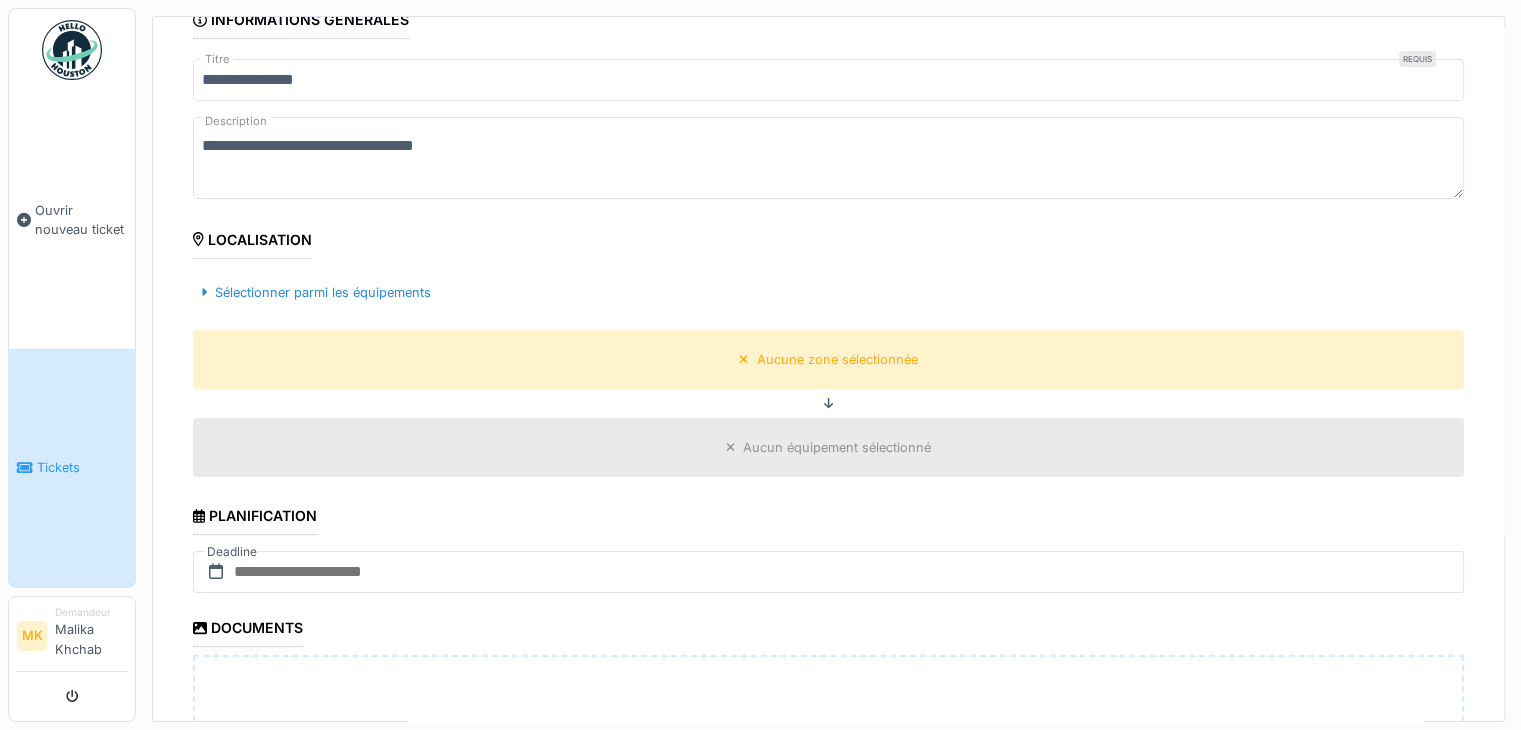 scroll, scrollTop: 300, scrollLeft: 0, axis: vertical 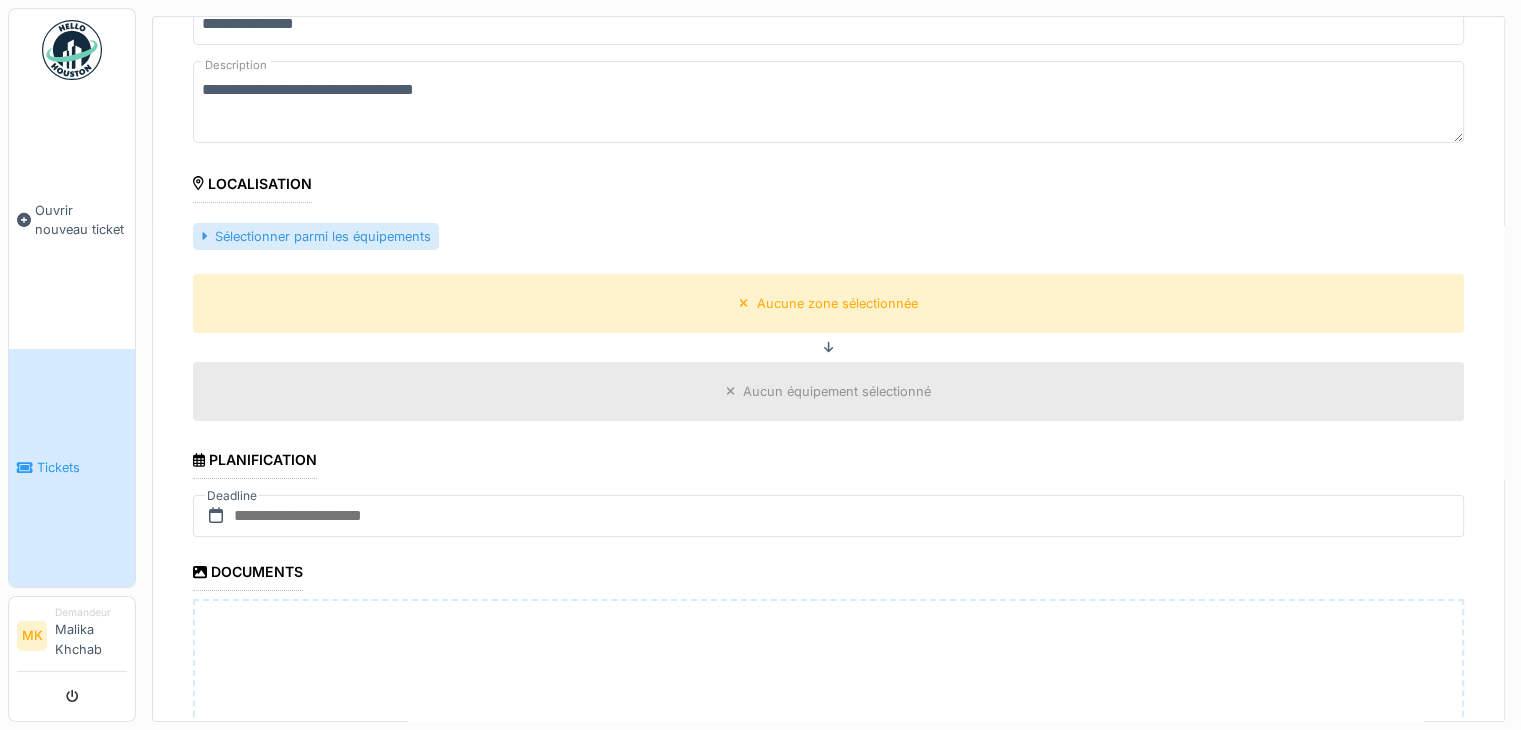 type on "**********" 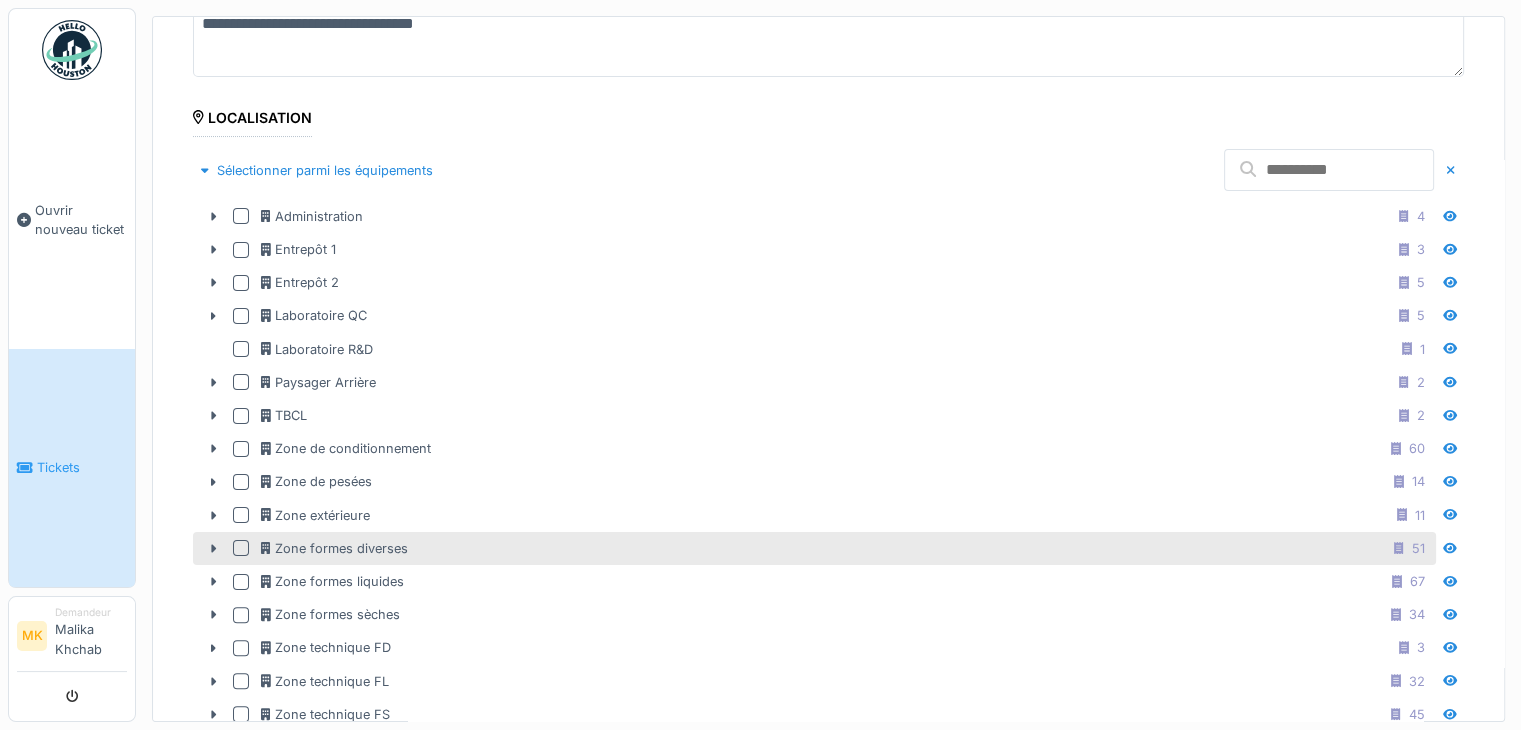 scroll, scrollTop: 400, scrollLeft: 0, axis: vertical 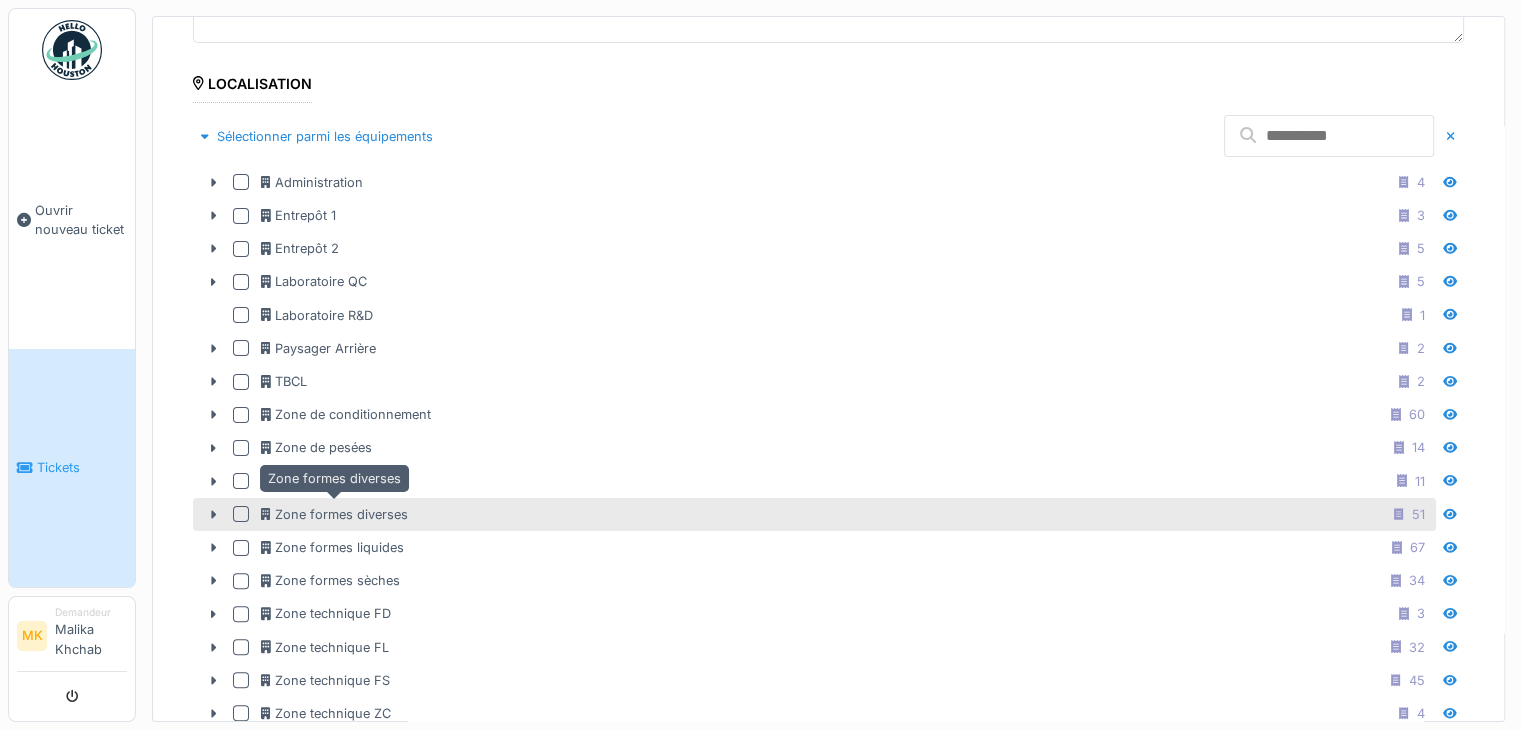 click on "Zone formes diverses" at bounding box center (334, 514) 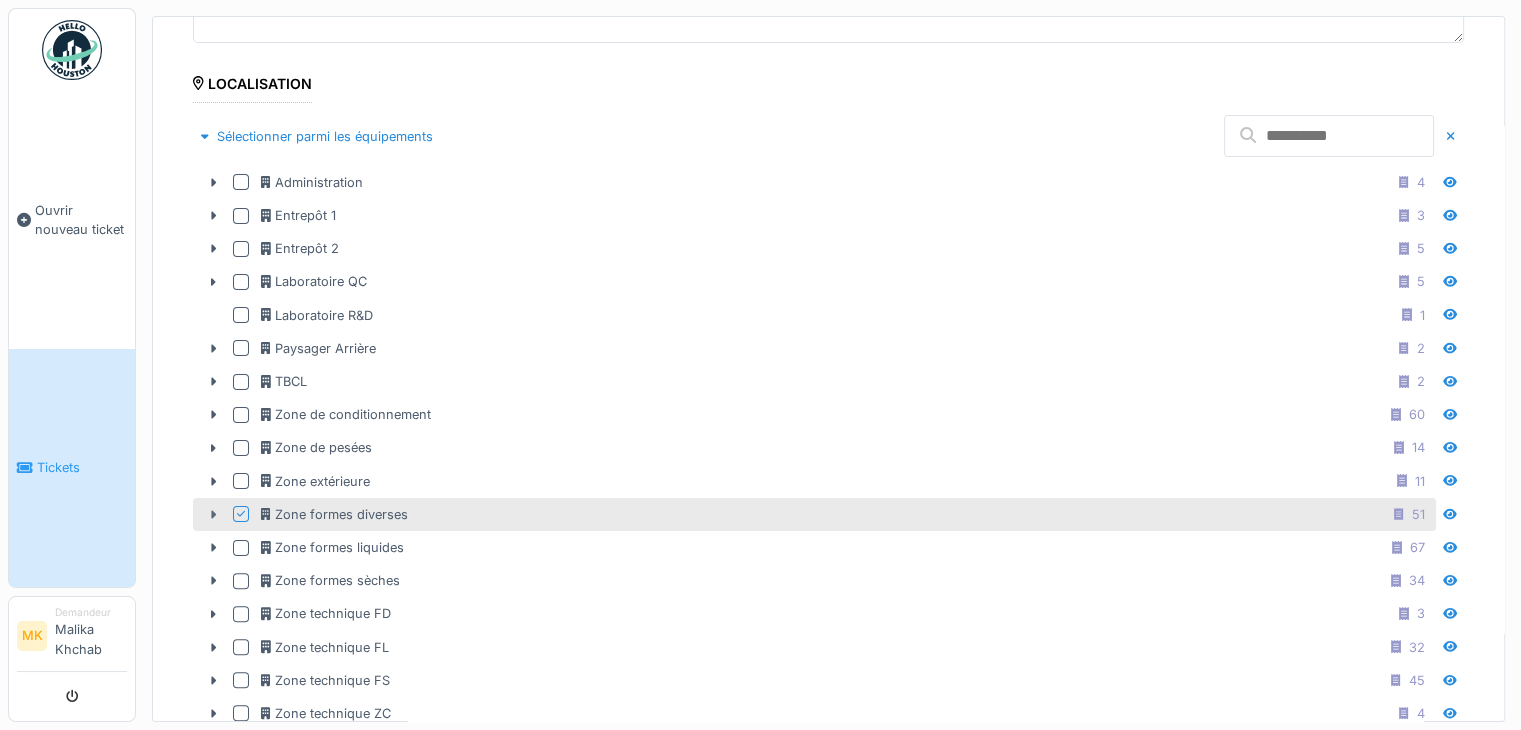 click 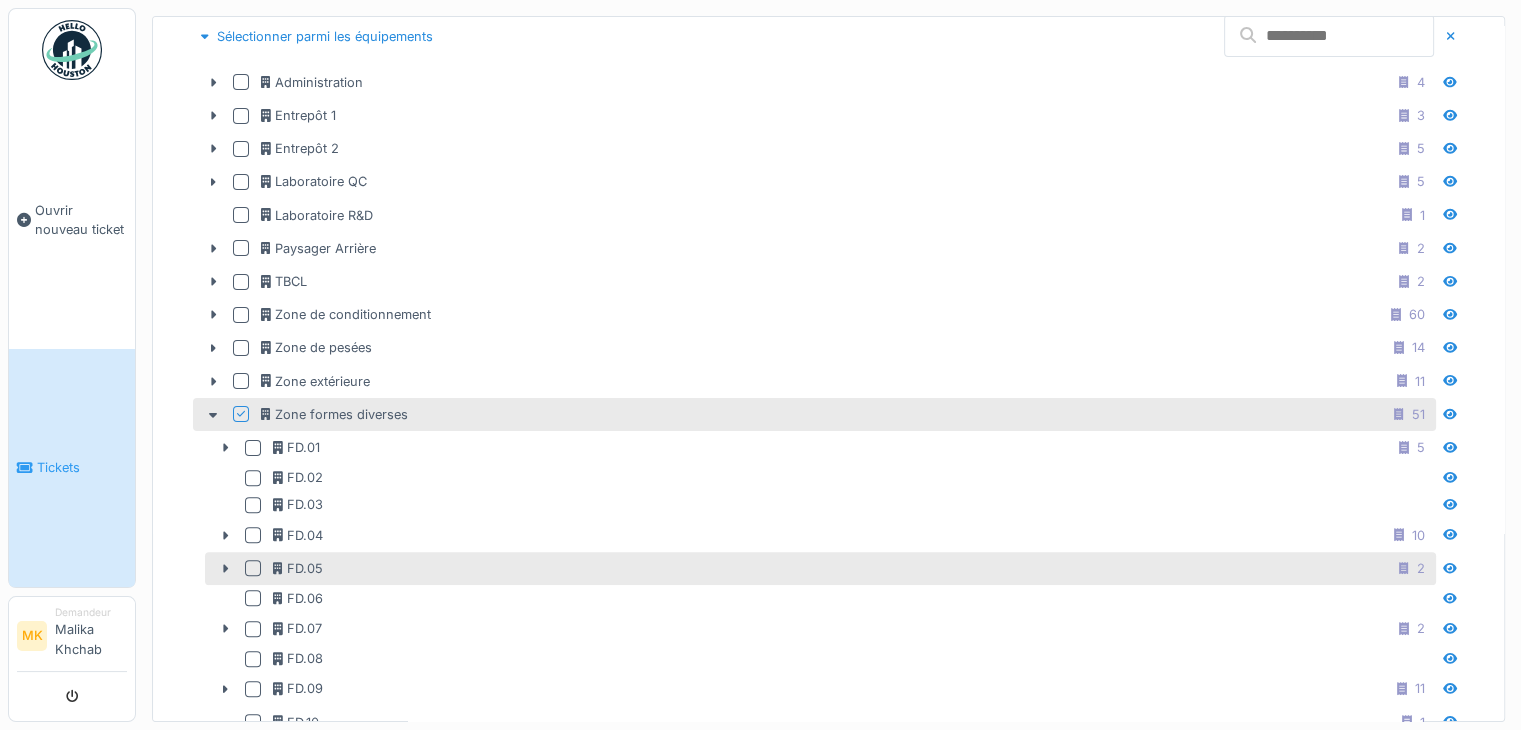 scroll, scrollTop: 600, scrollLeft: 0, axis: vertical 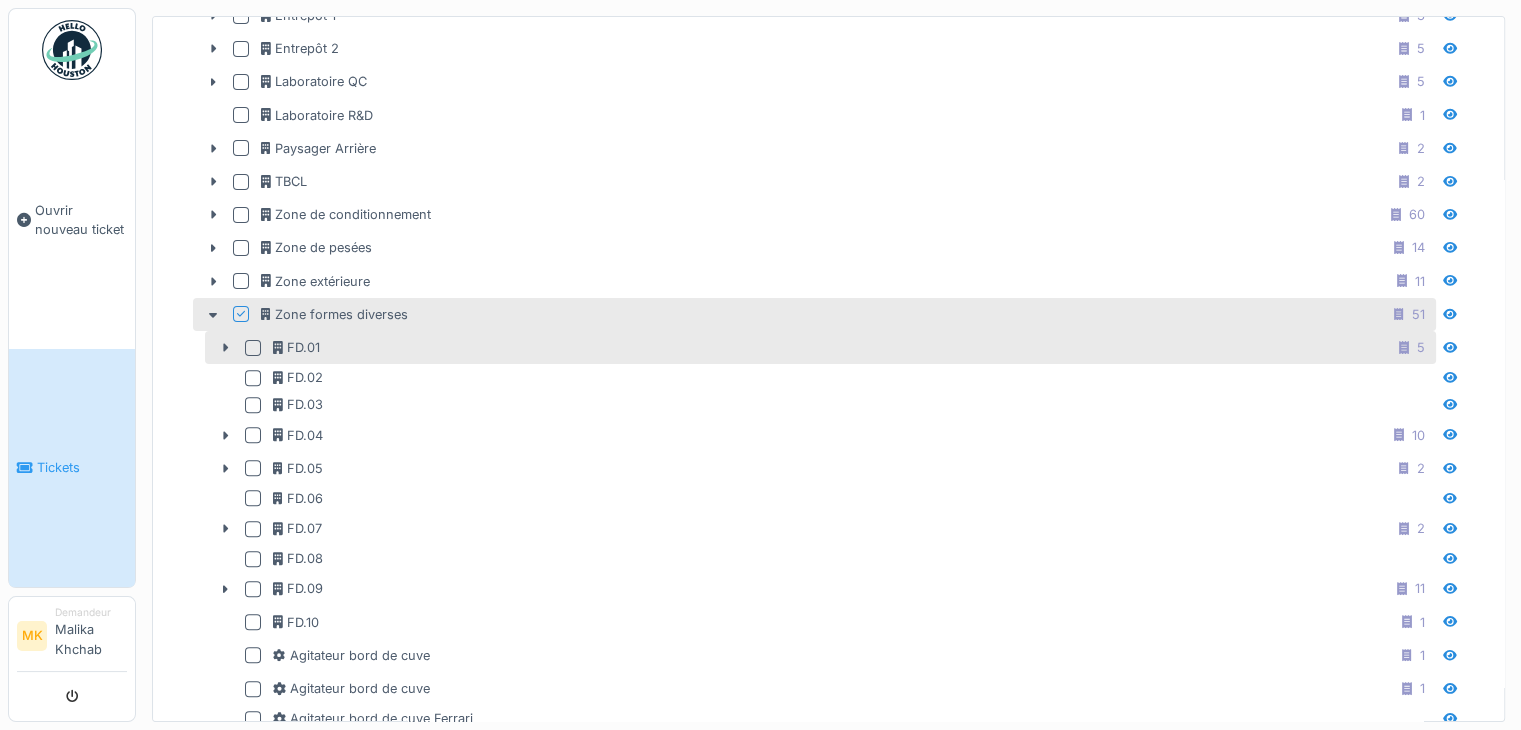 click at bounding box center (253, 348) 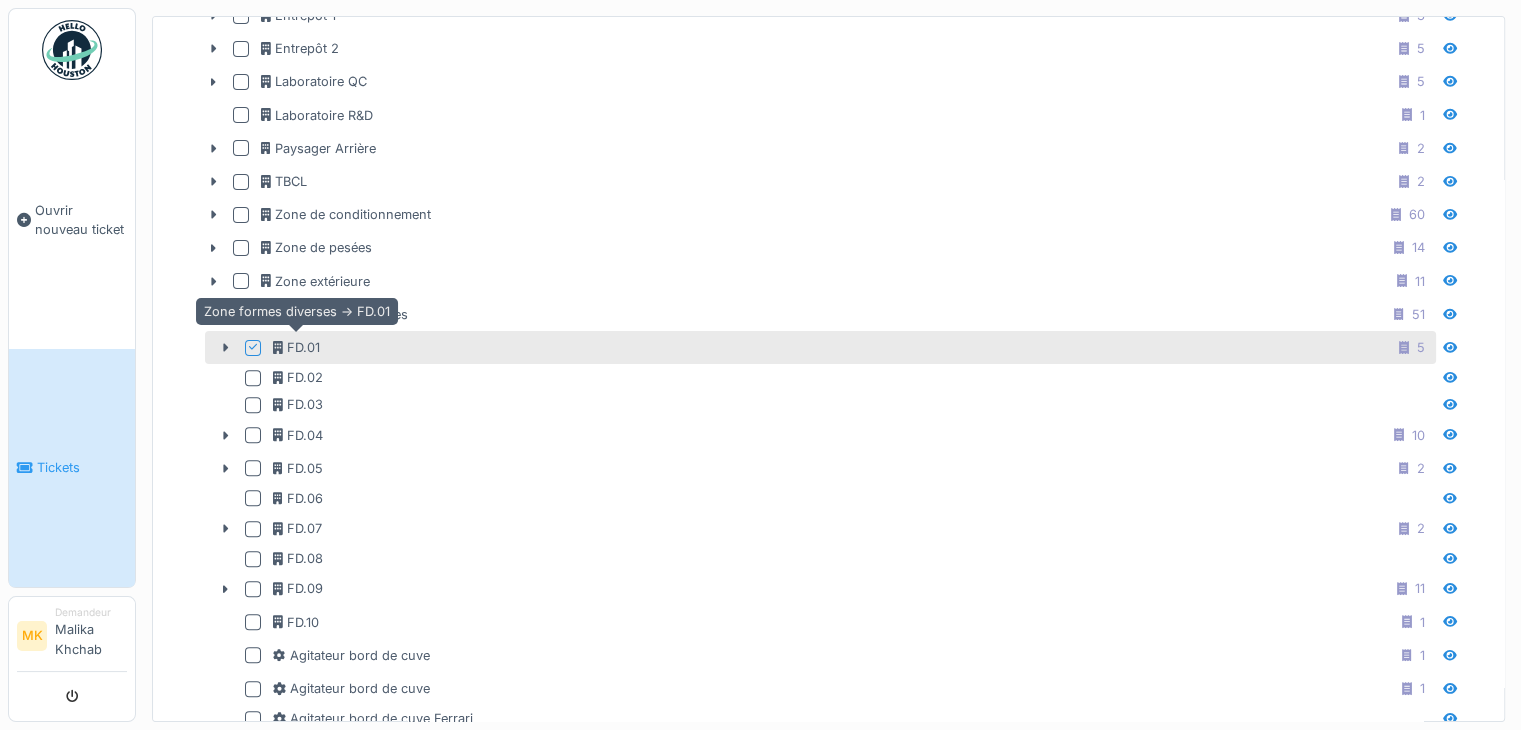 click on "FD.01" at bounding box center [296, 347] 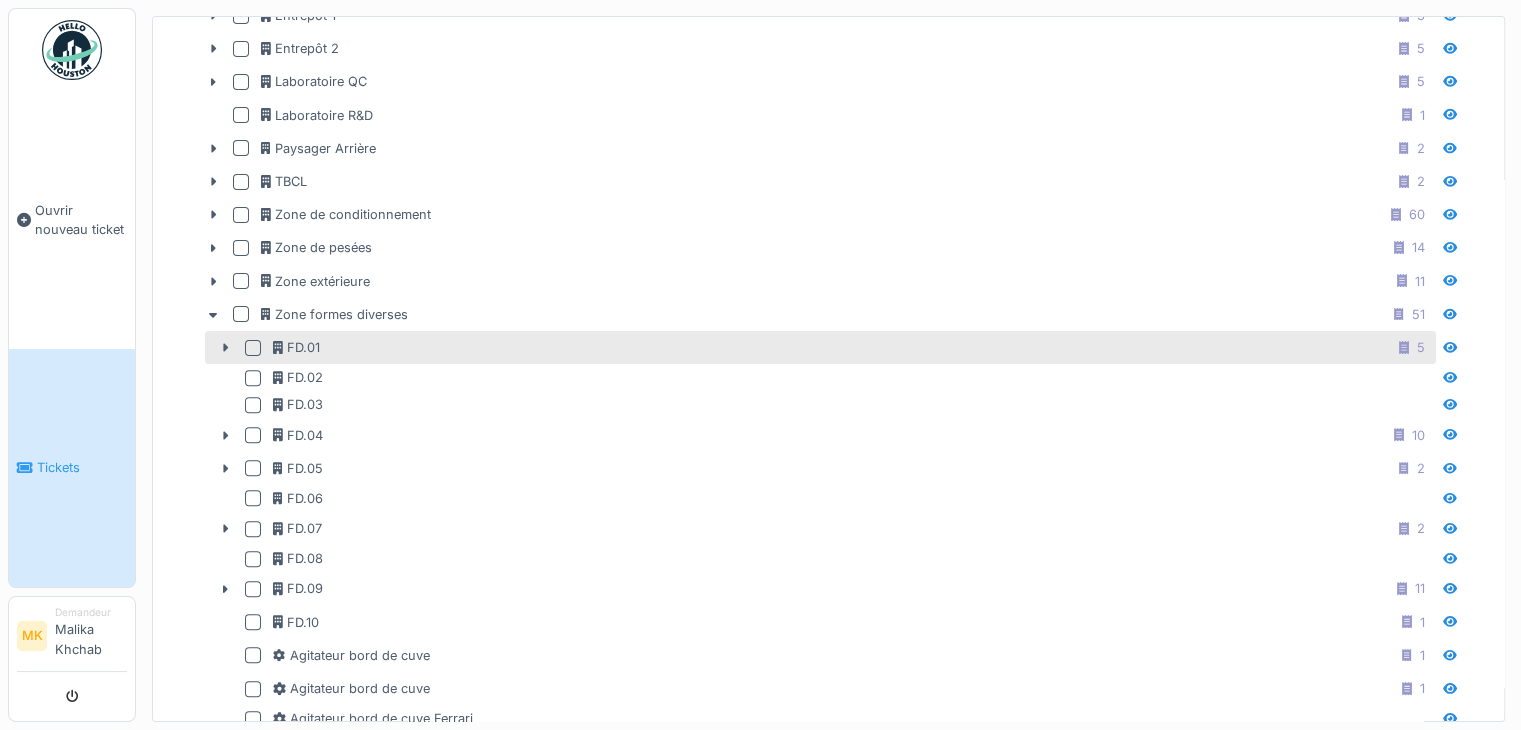 click at bounding box center (253, 348) 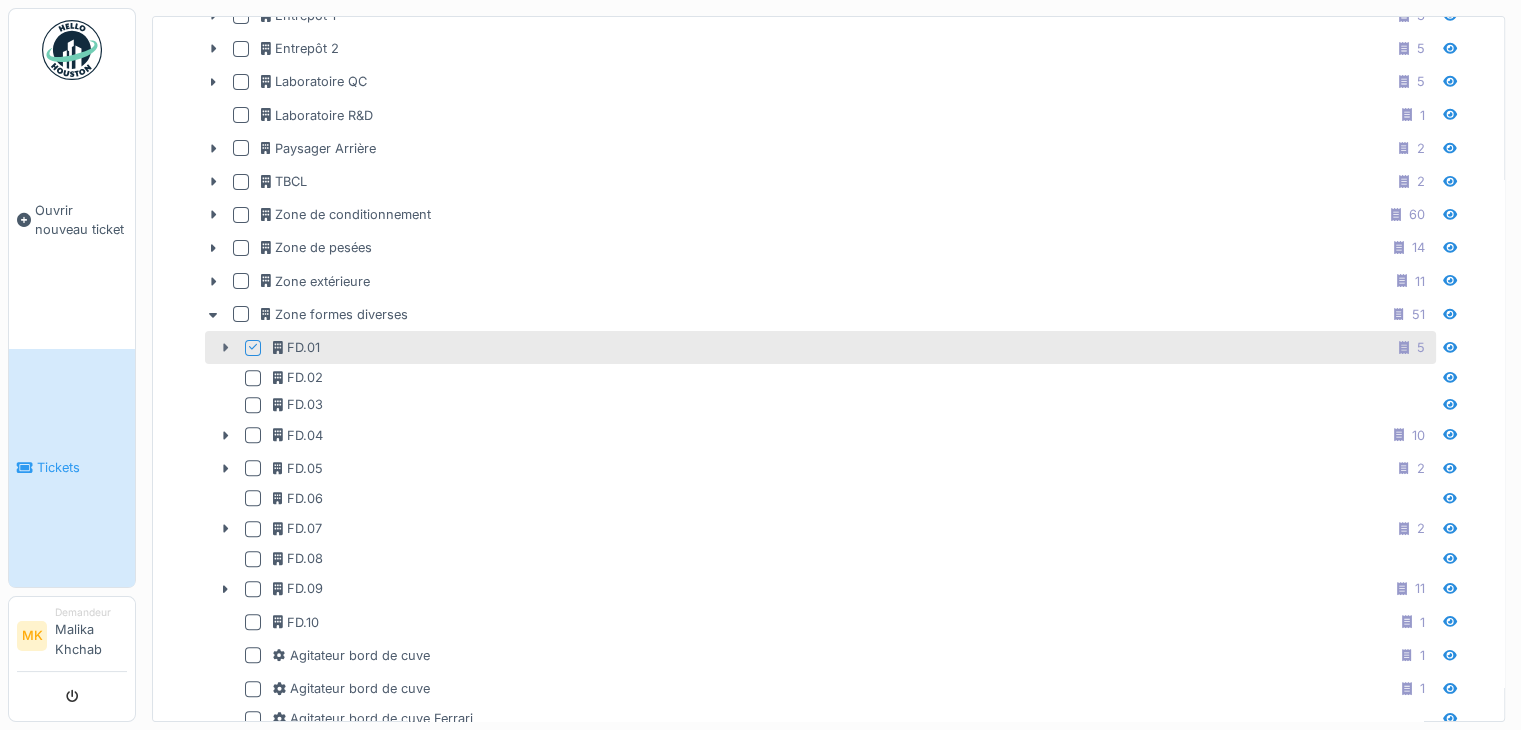 click 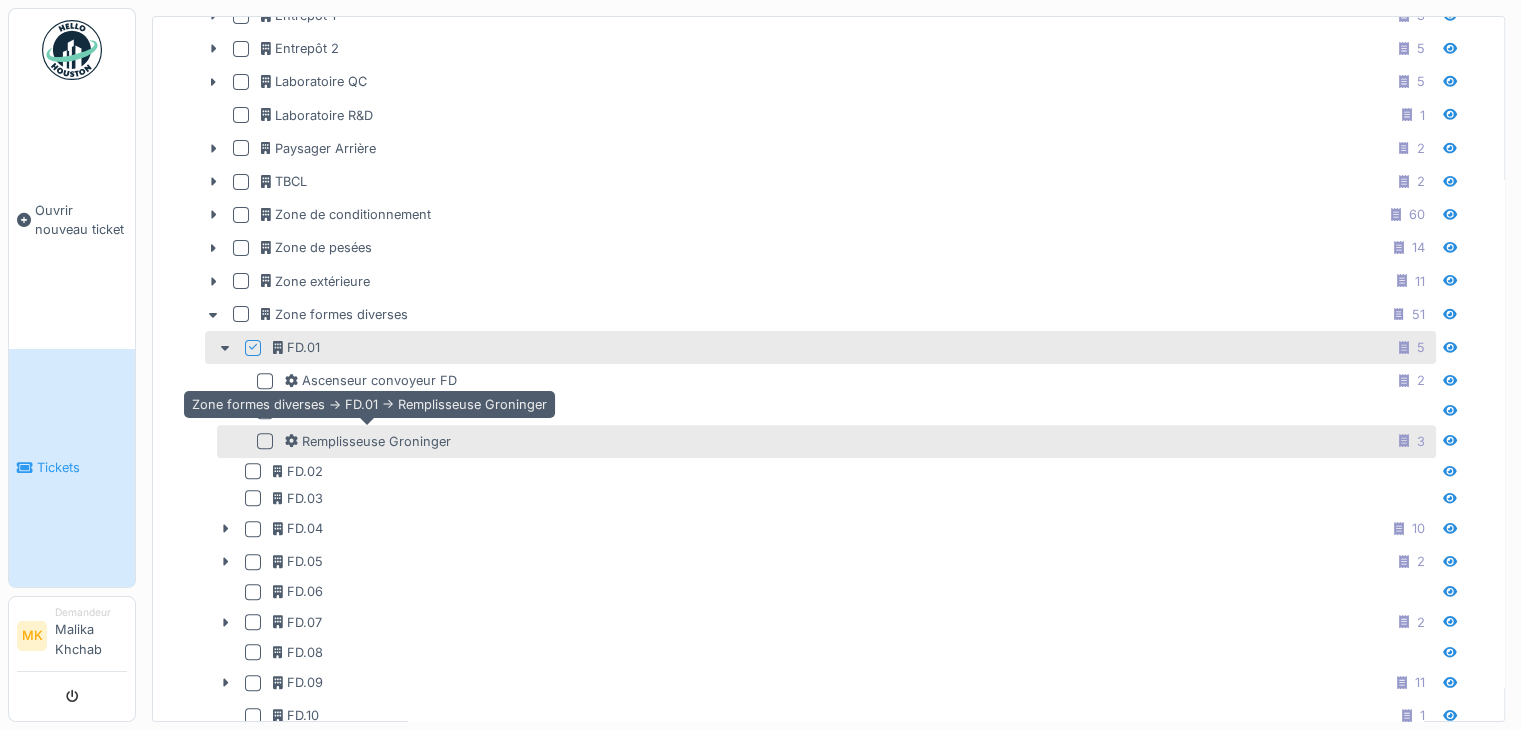 click on "Remplisseuse Groninger" at bounding box center (368, 441) 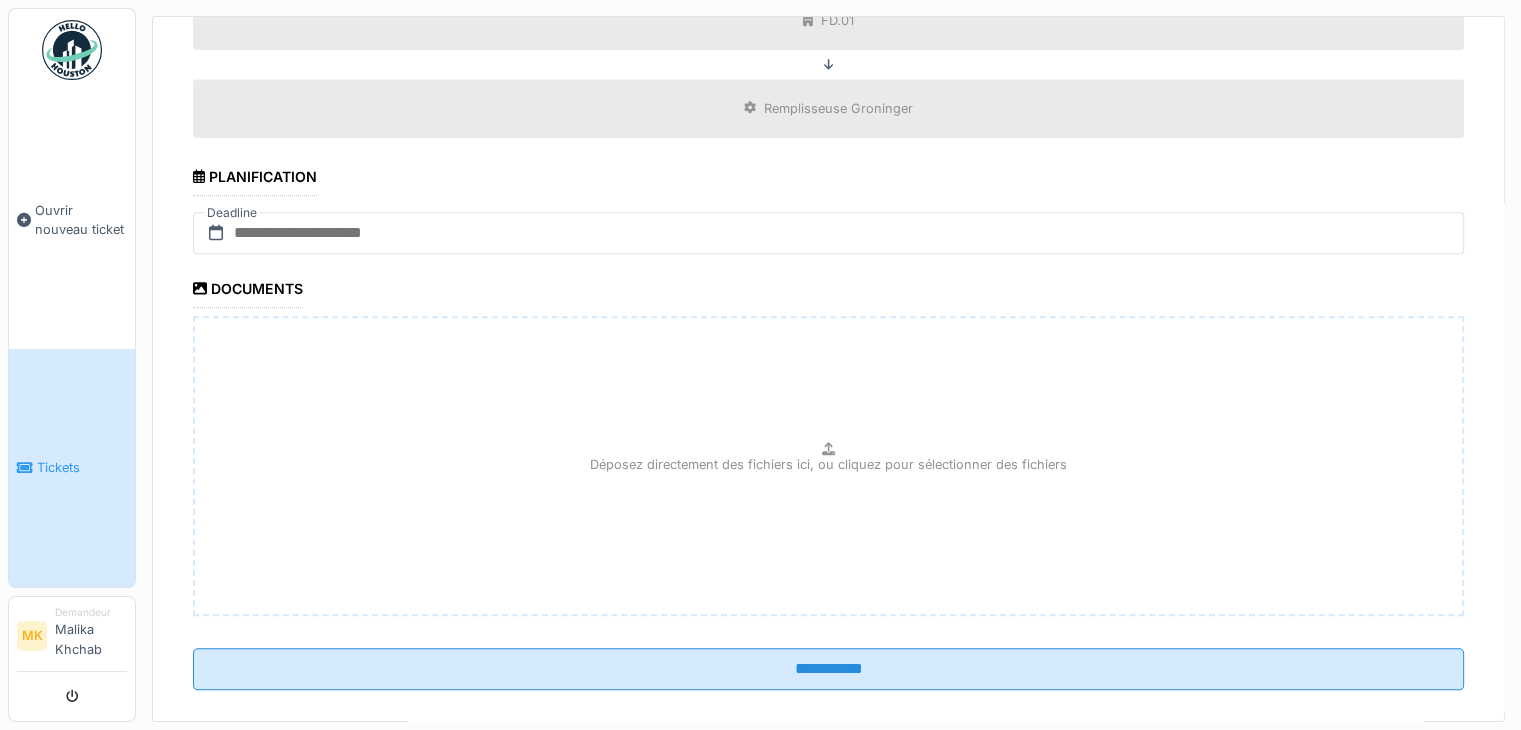 scroll, scrollTop: 2104, scrollLeft: 0, axis: vertical 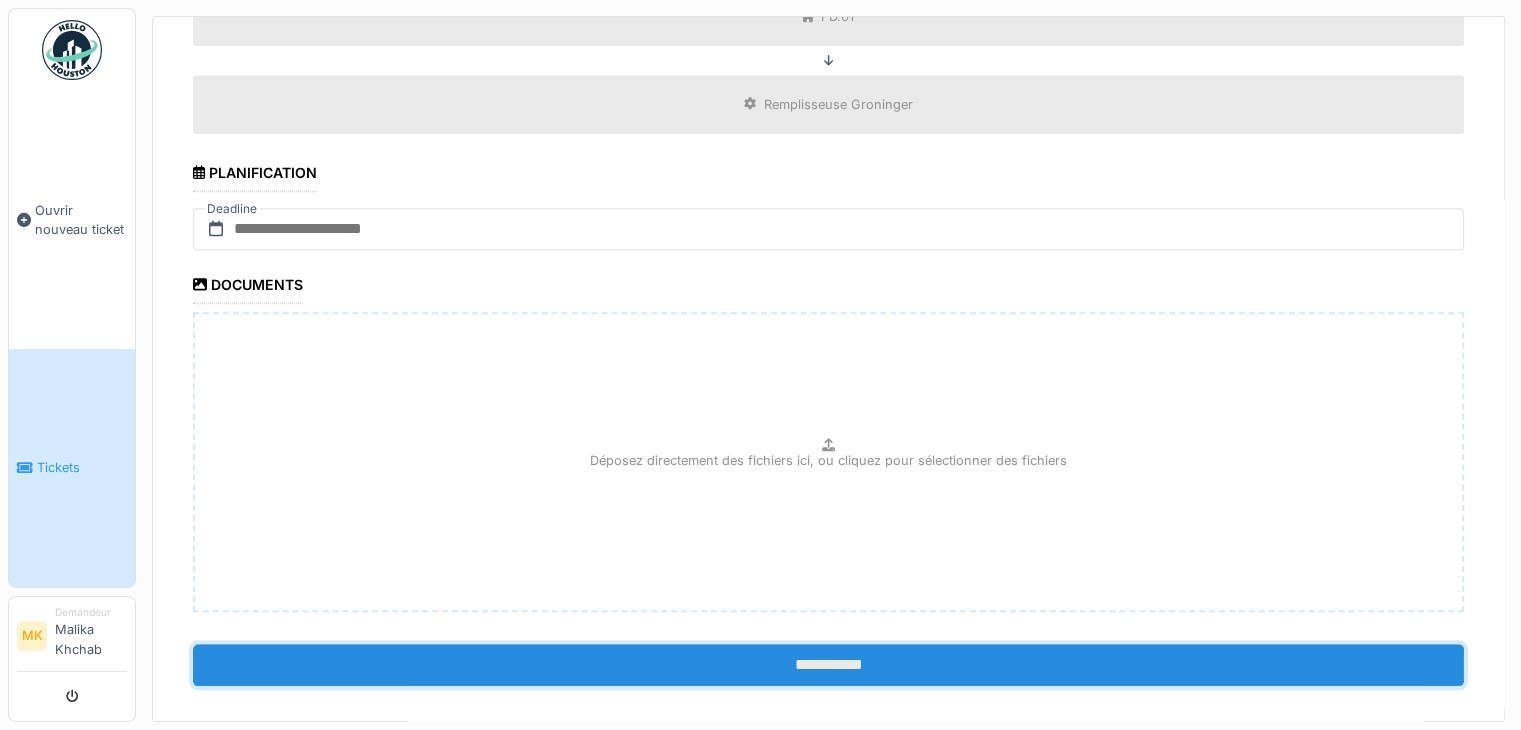 click on "**********" at bounding box center [828, 665] 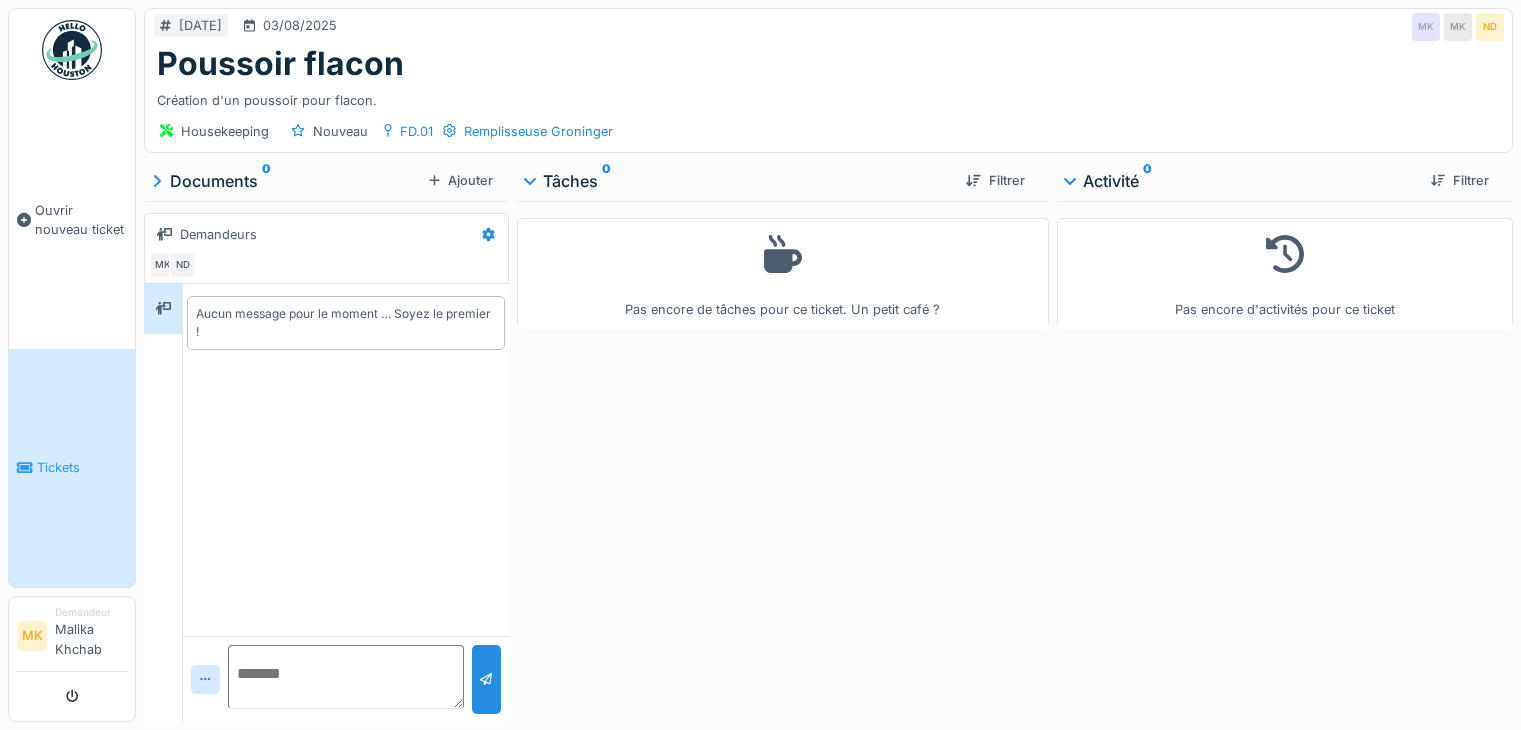 scroll, scrollTop: 0, scrollLeft: 0, axis: both 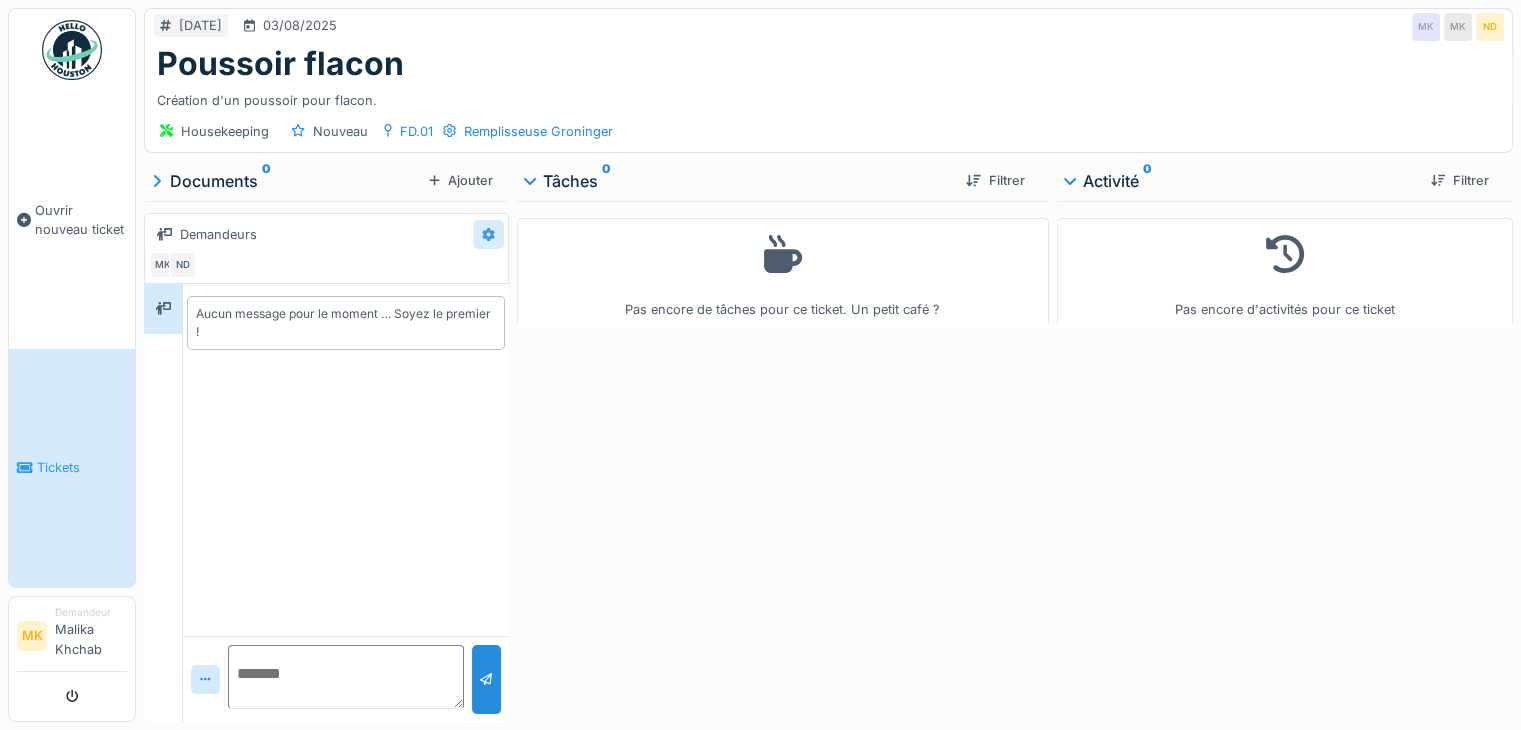 click at bounding box center (488, 234) 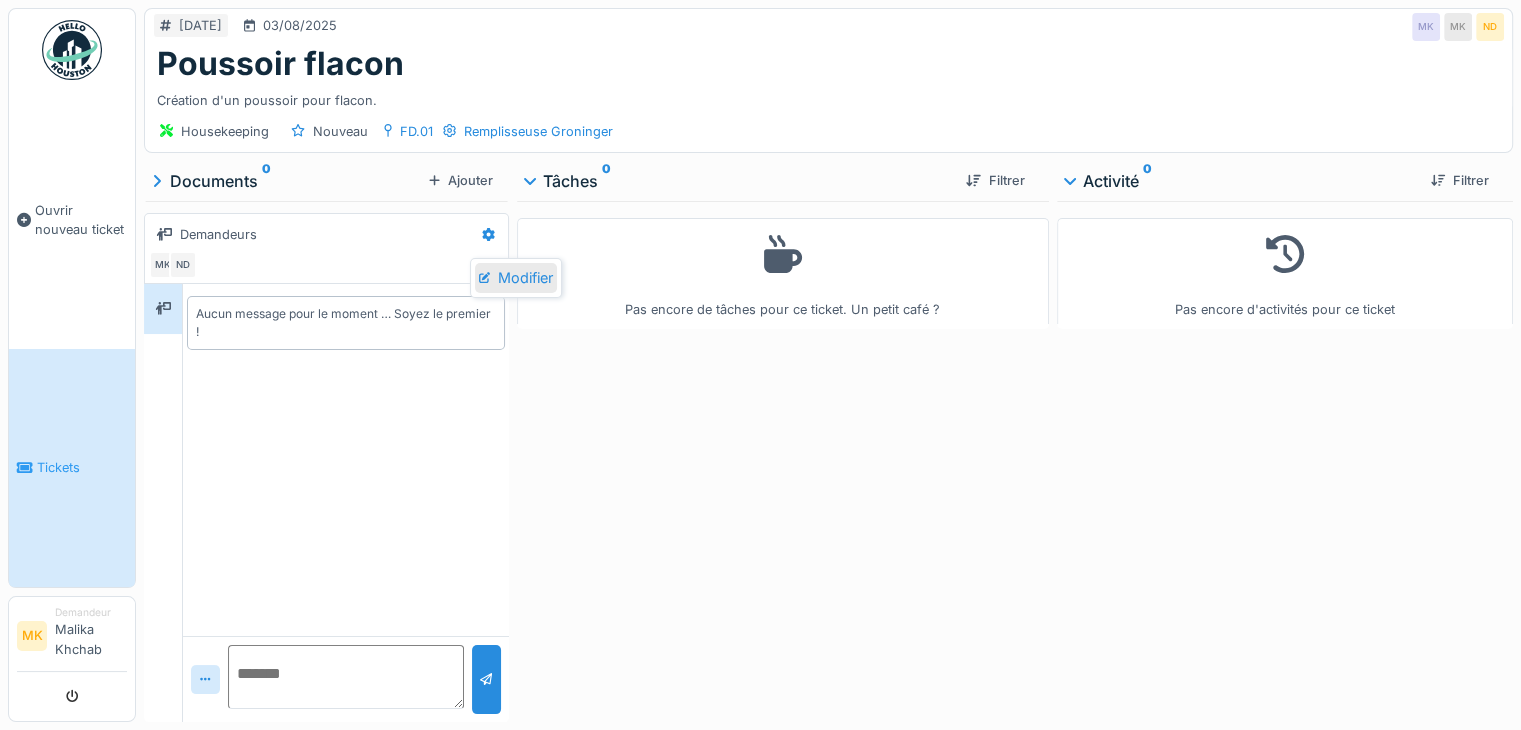 click on "Modifier" at bounding box center (516, 278) 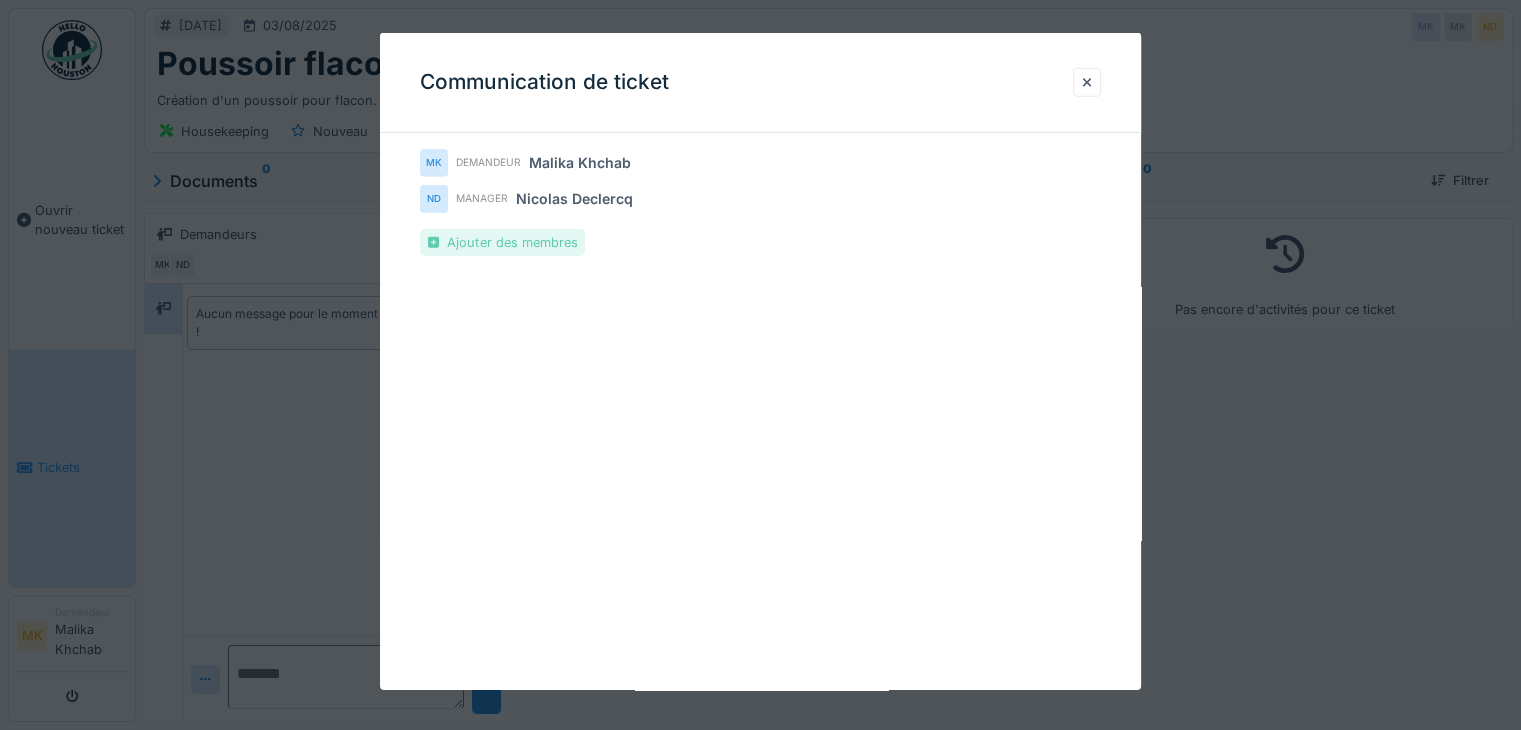 click on "Ajouter des membres" at bounding box center [502, 242] 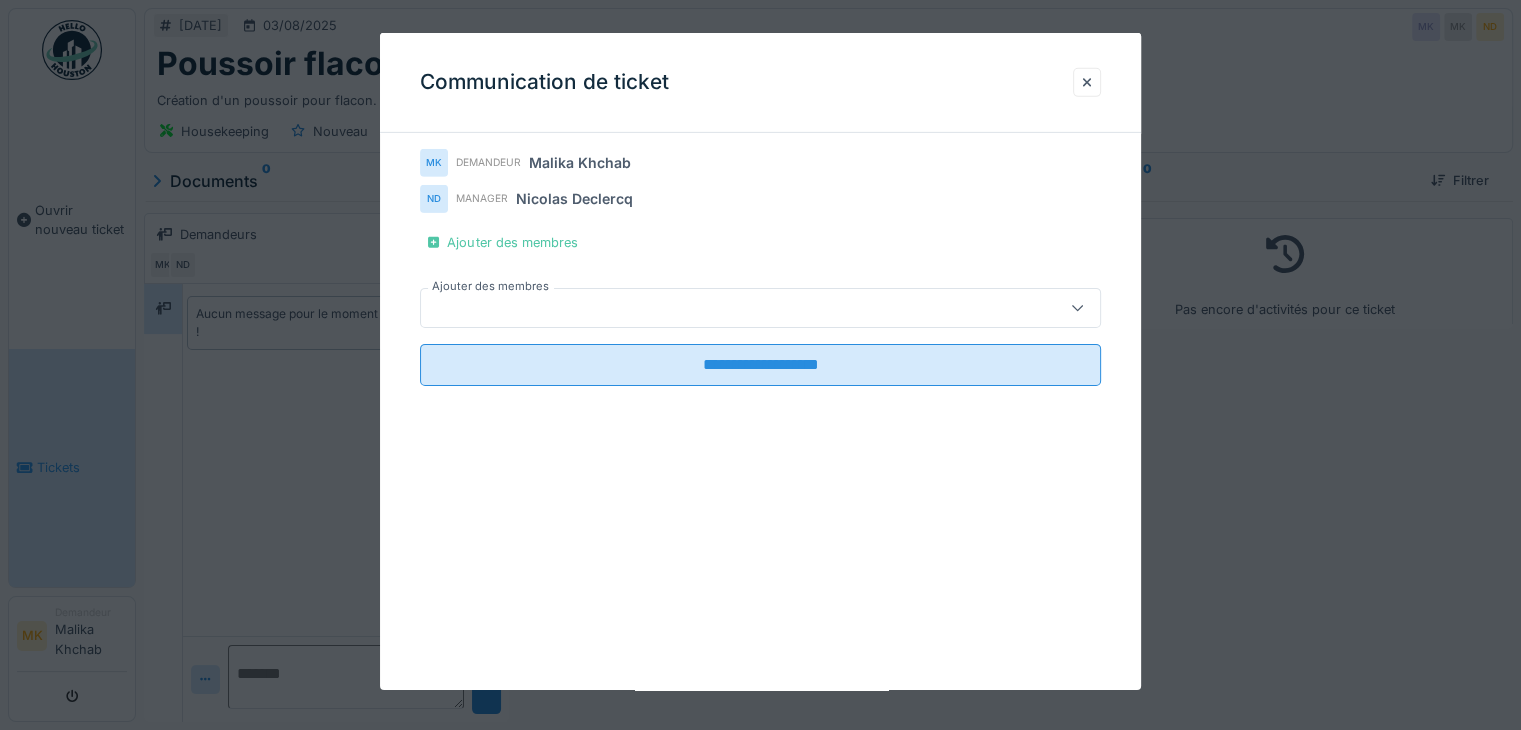 click at bounding box center [726, 308] 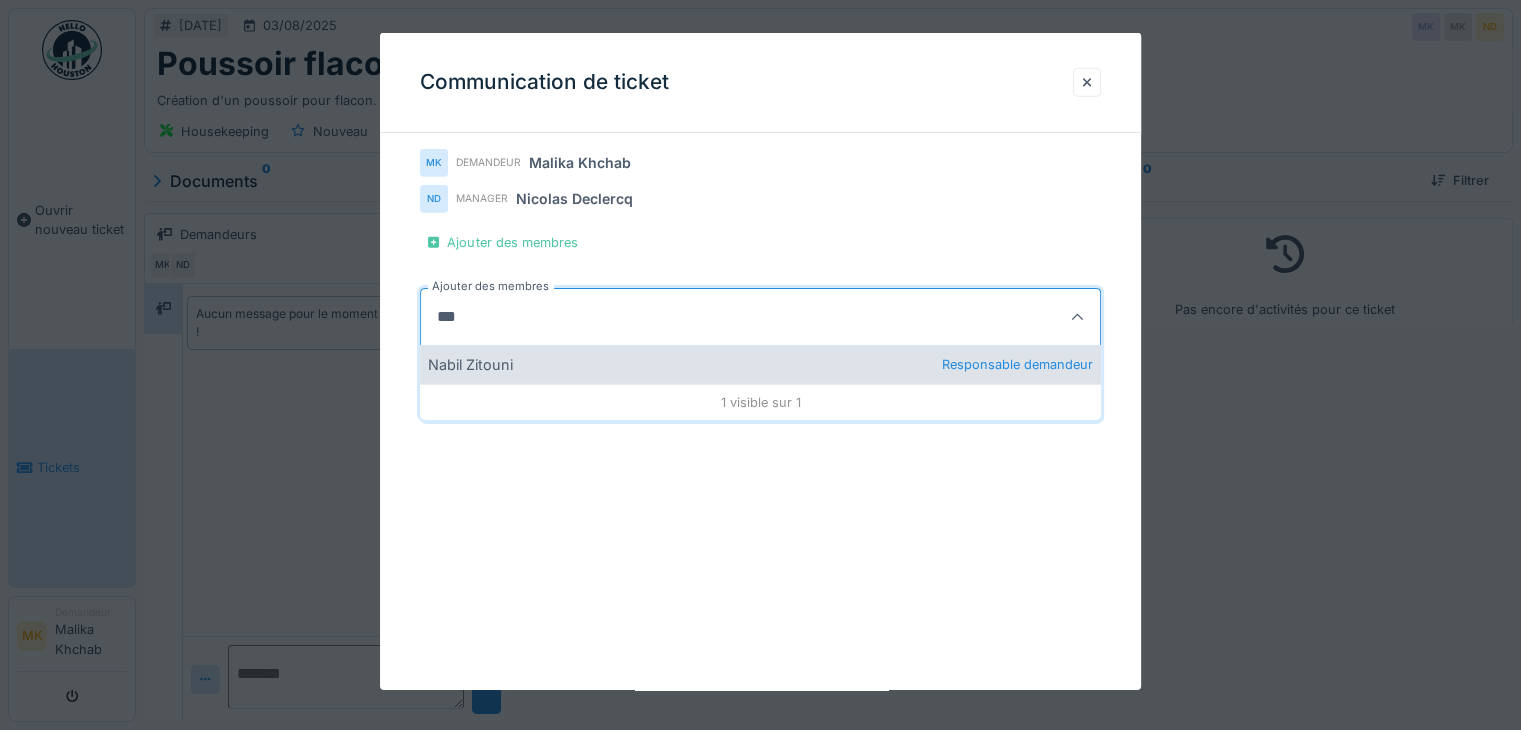 type on "***" 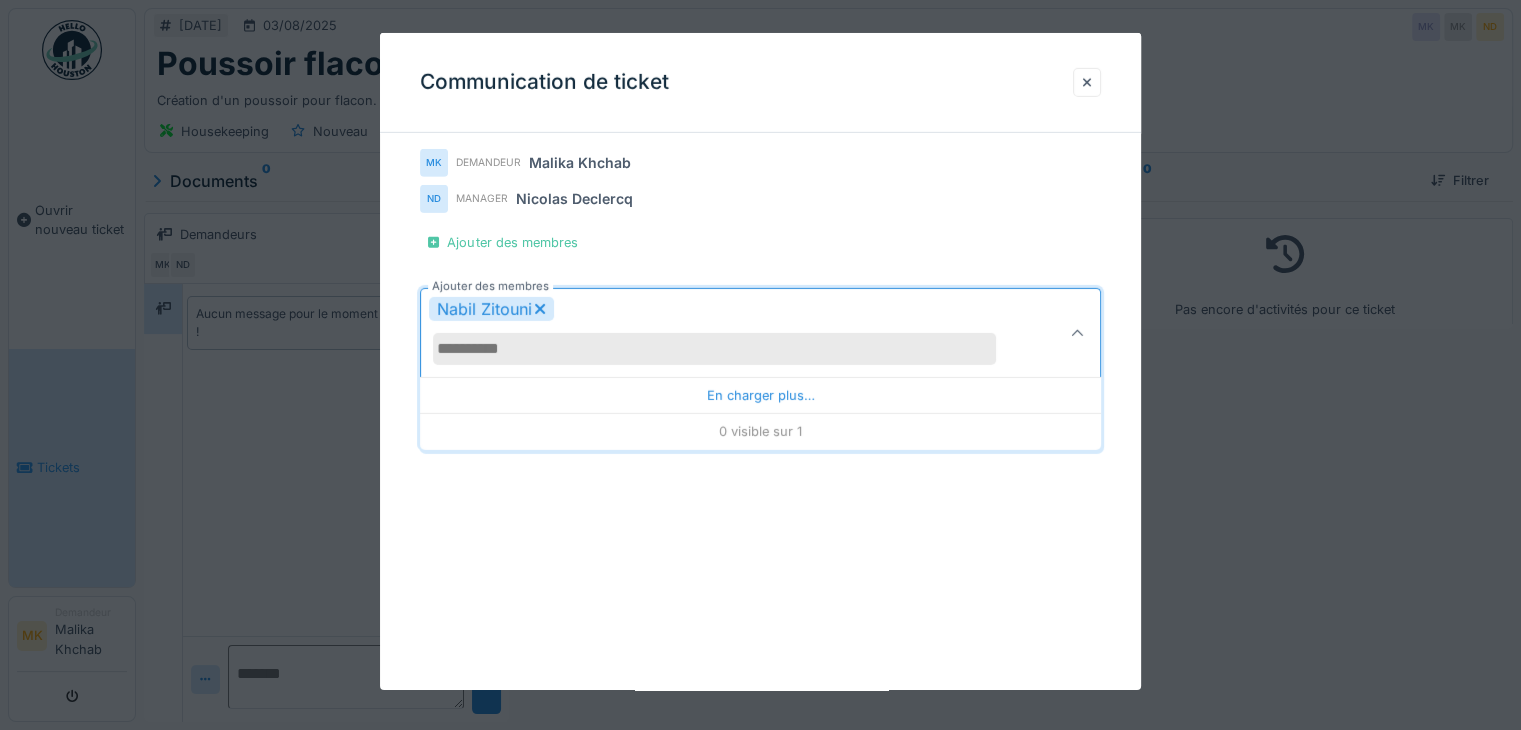 click at bounding box center (1077, 333) 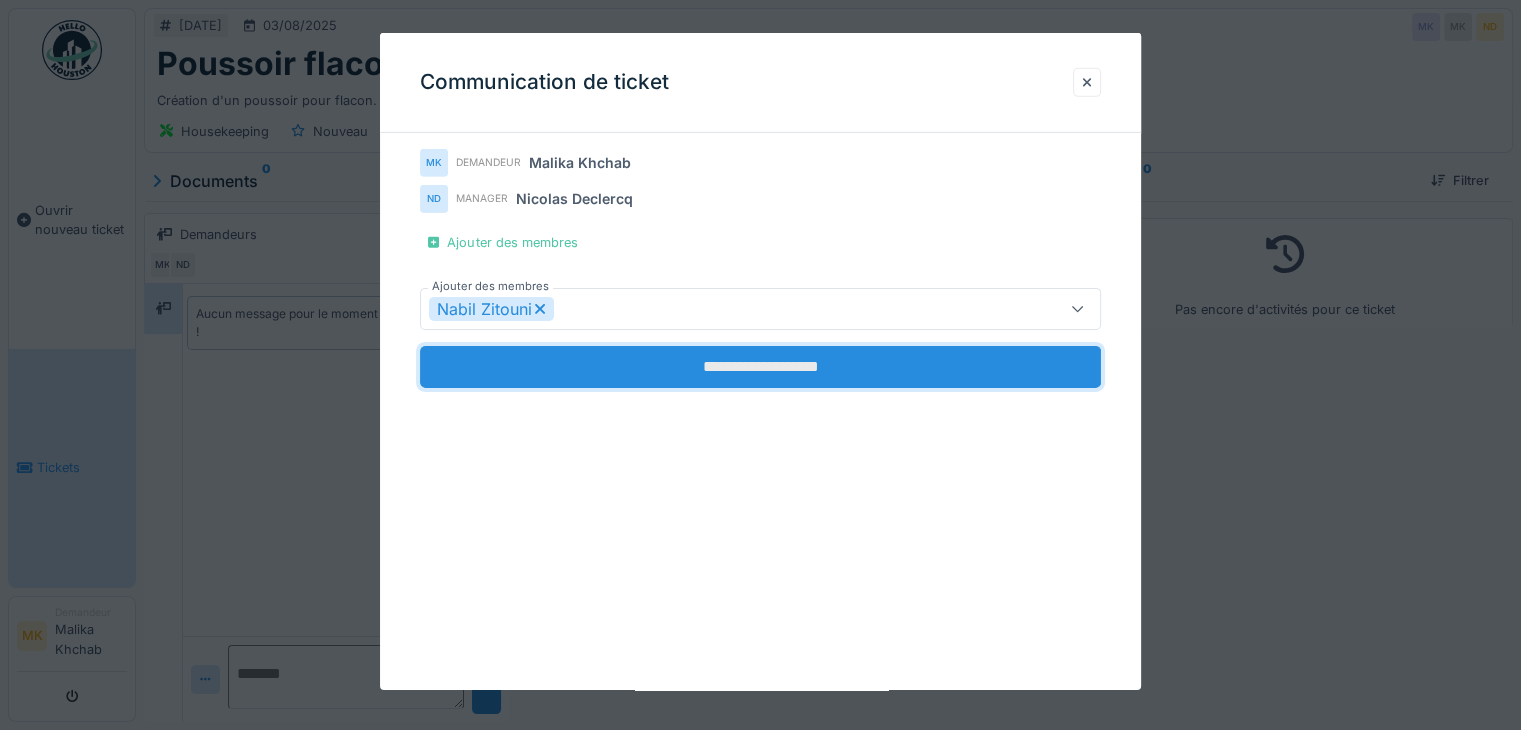 click on "**********" at bounding box center [760, 367] 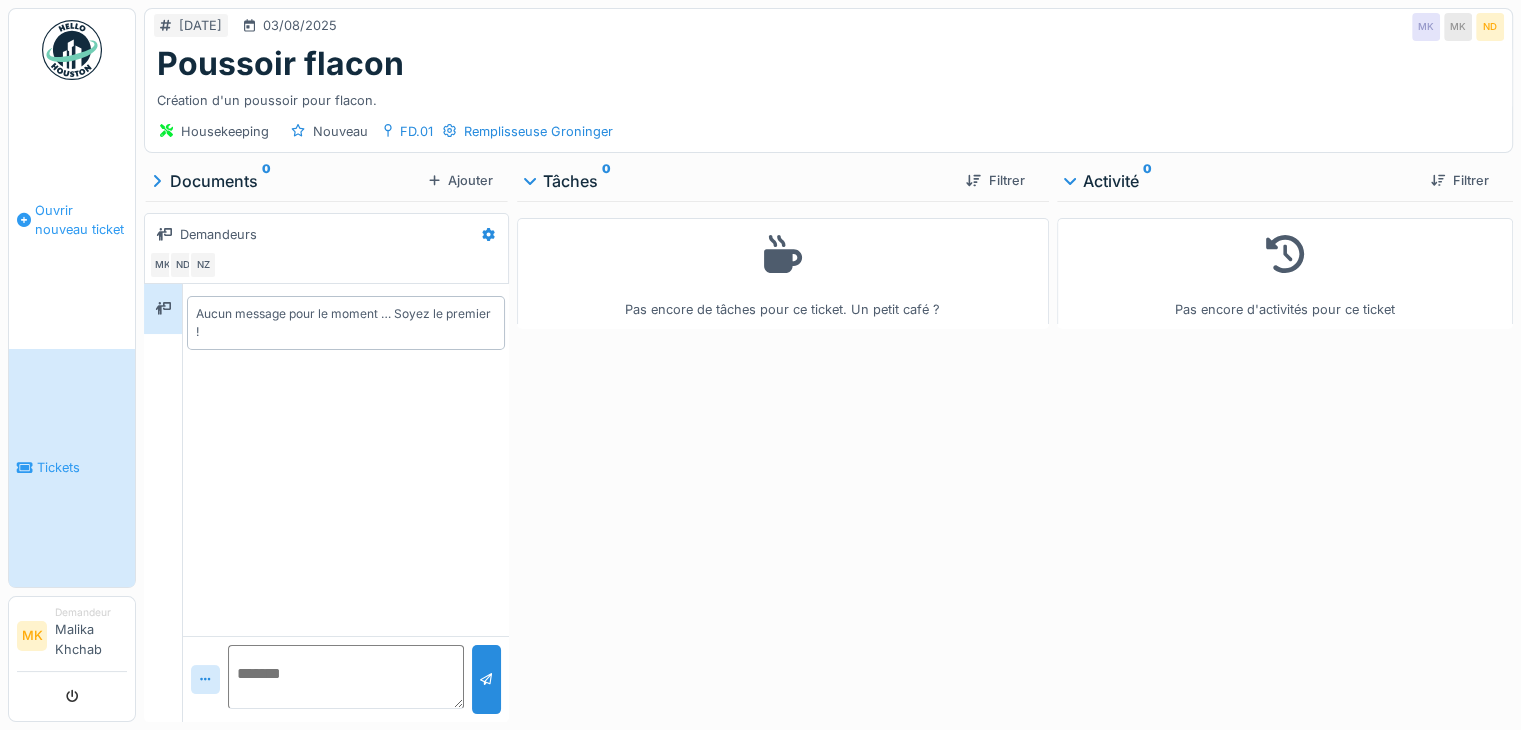 click on "Ouvrir nouveau ticket" at bounding box center [81, 220] 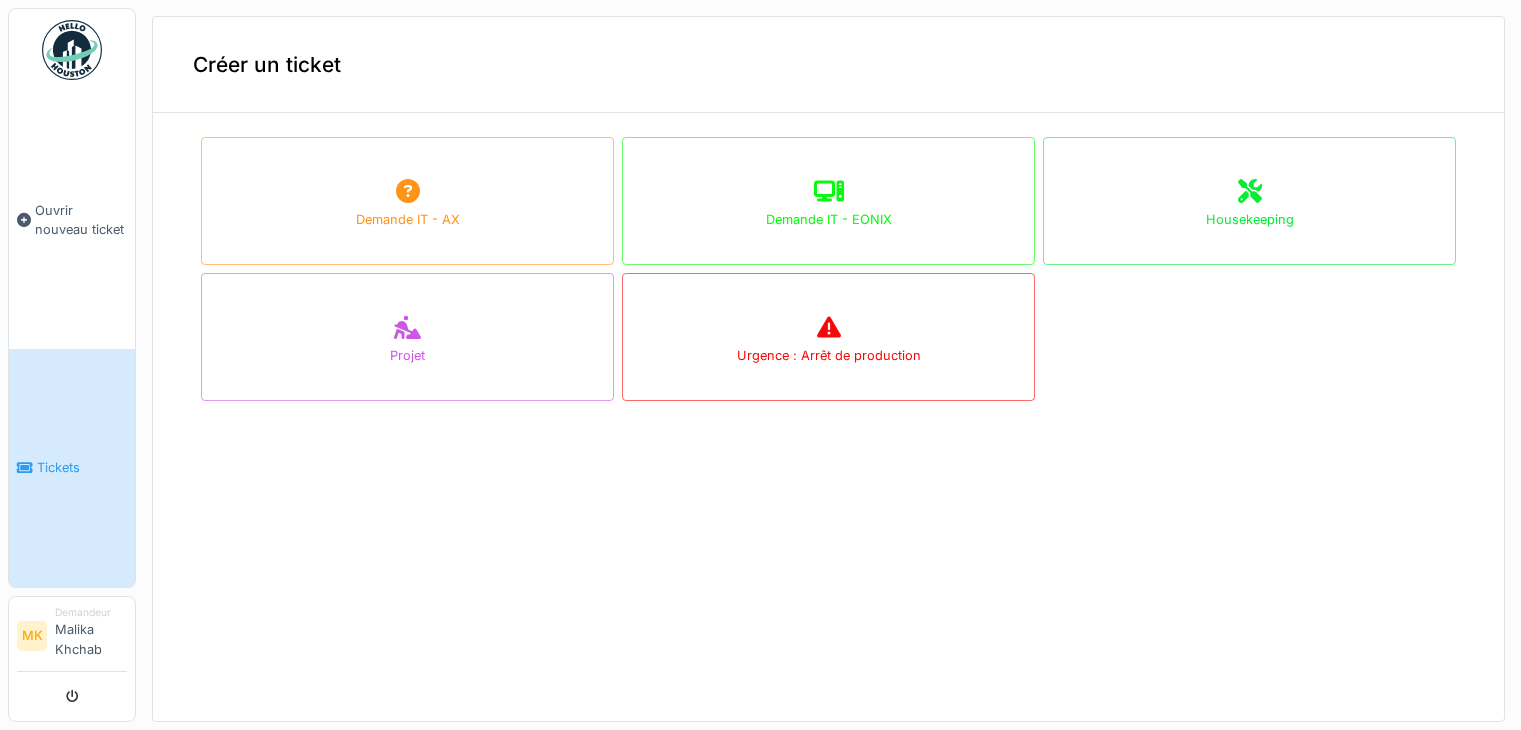 scroll, scrollTop: 0, scrollLeft: 0, axis: both 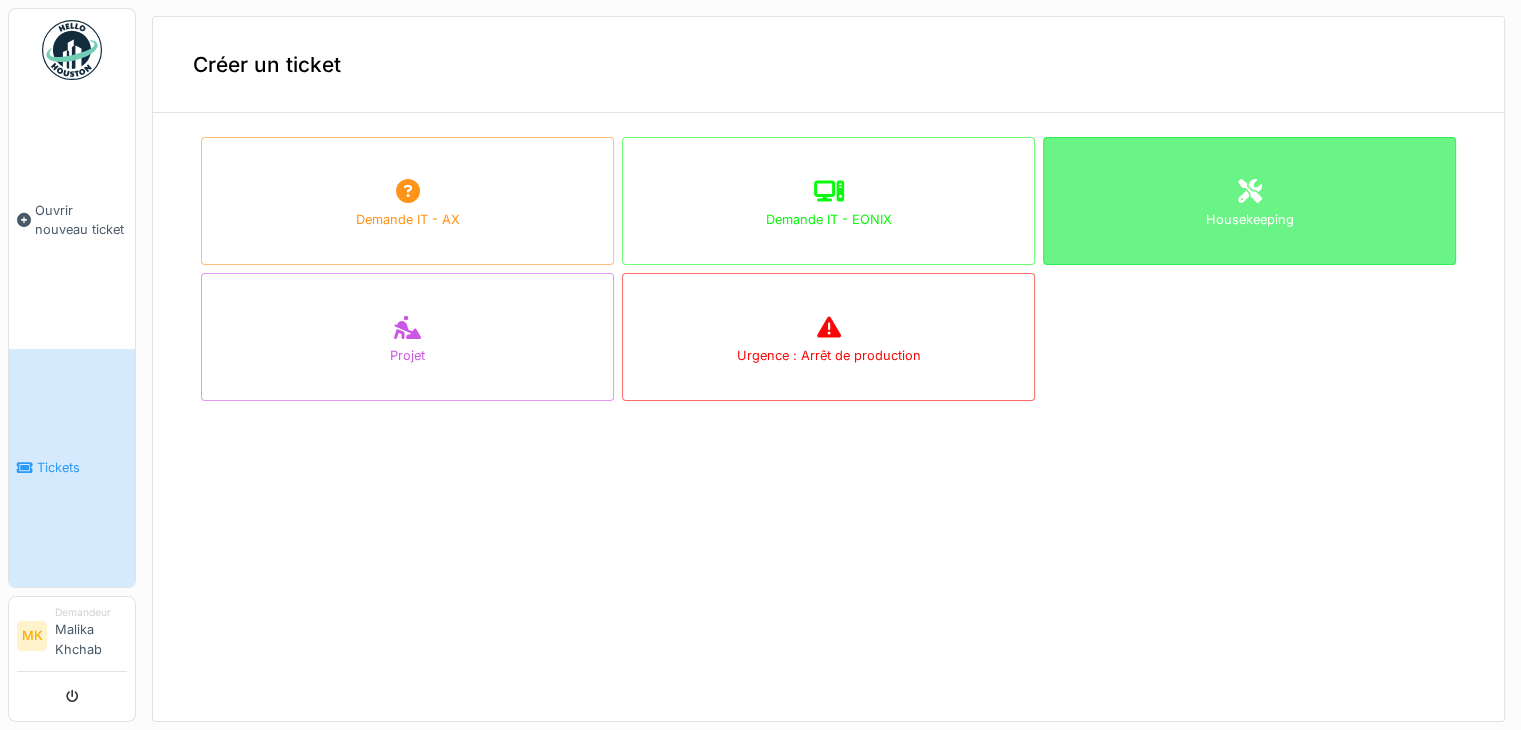 click on "Housekeeping" at bounding box center (1250, 219) 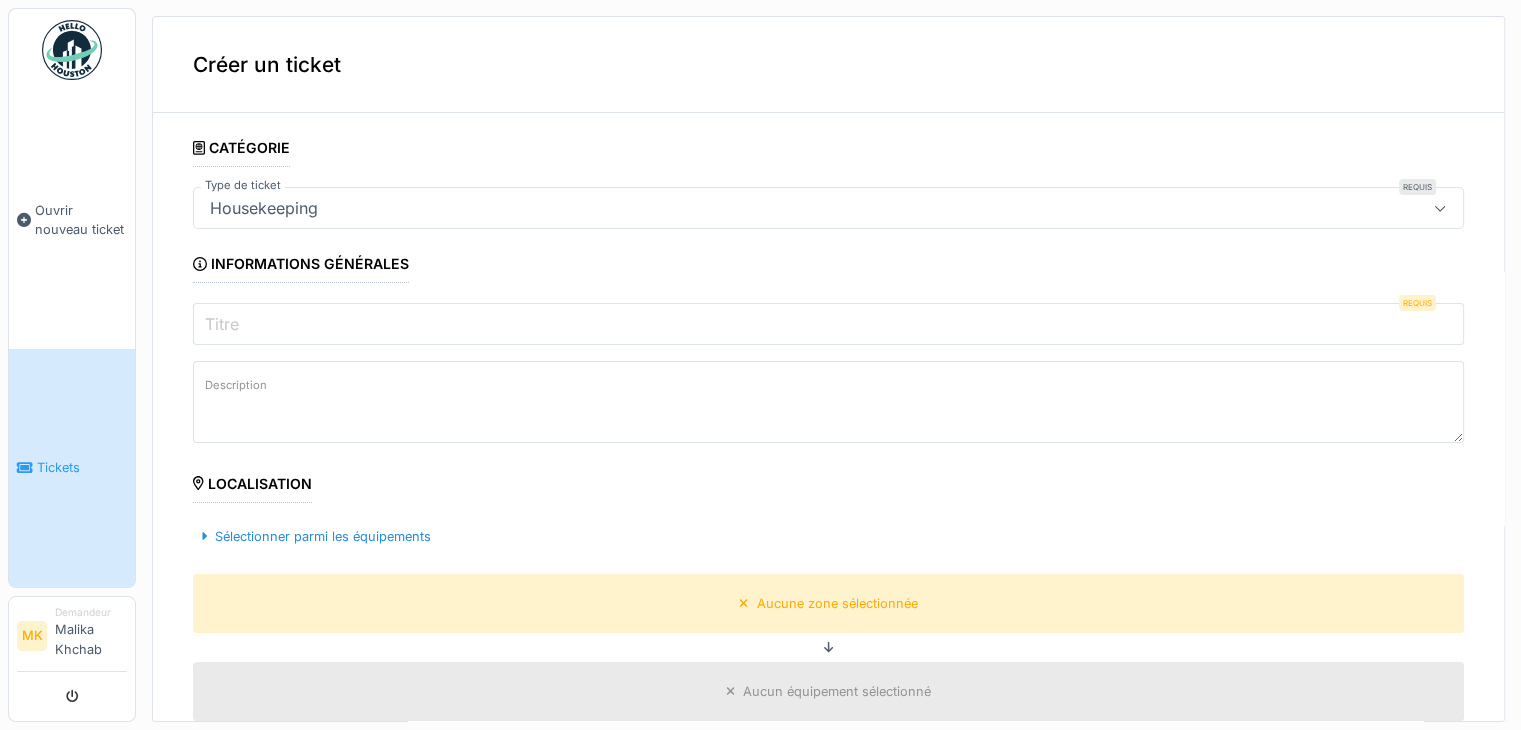 click on "Titre" at bounding box center [222, 324] 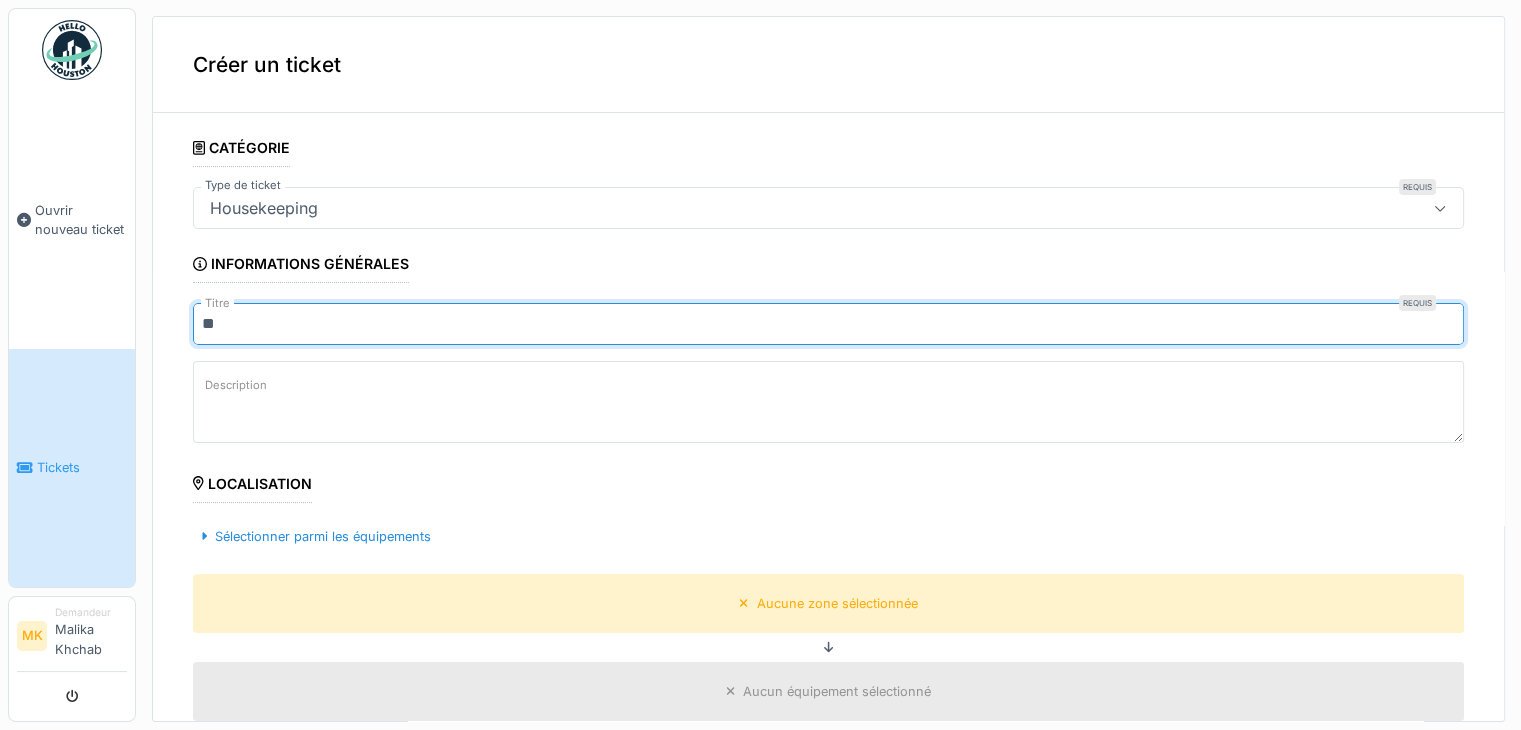 type on "*" 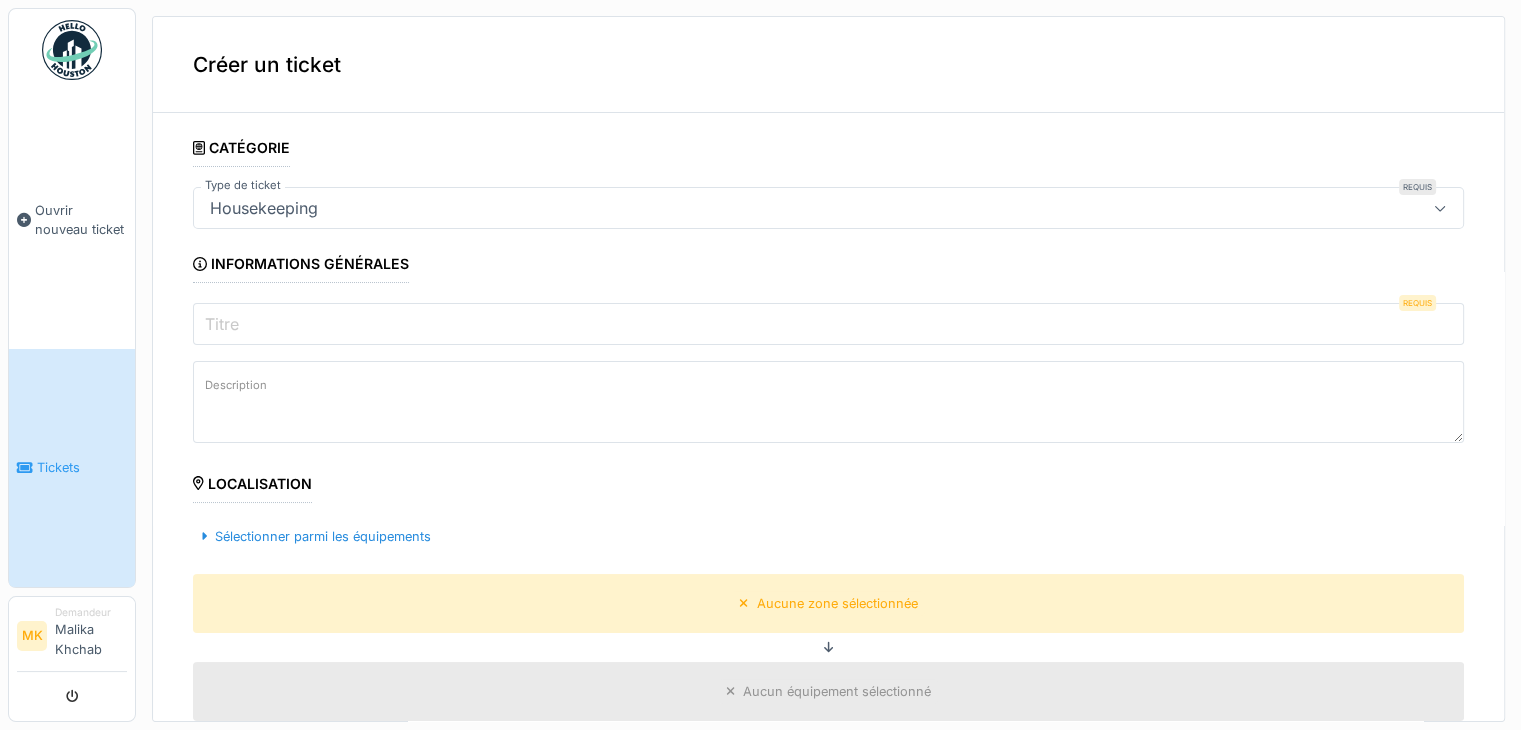 type on "*" 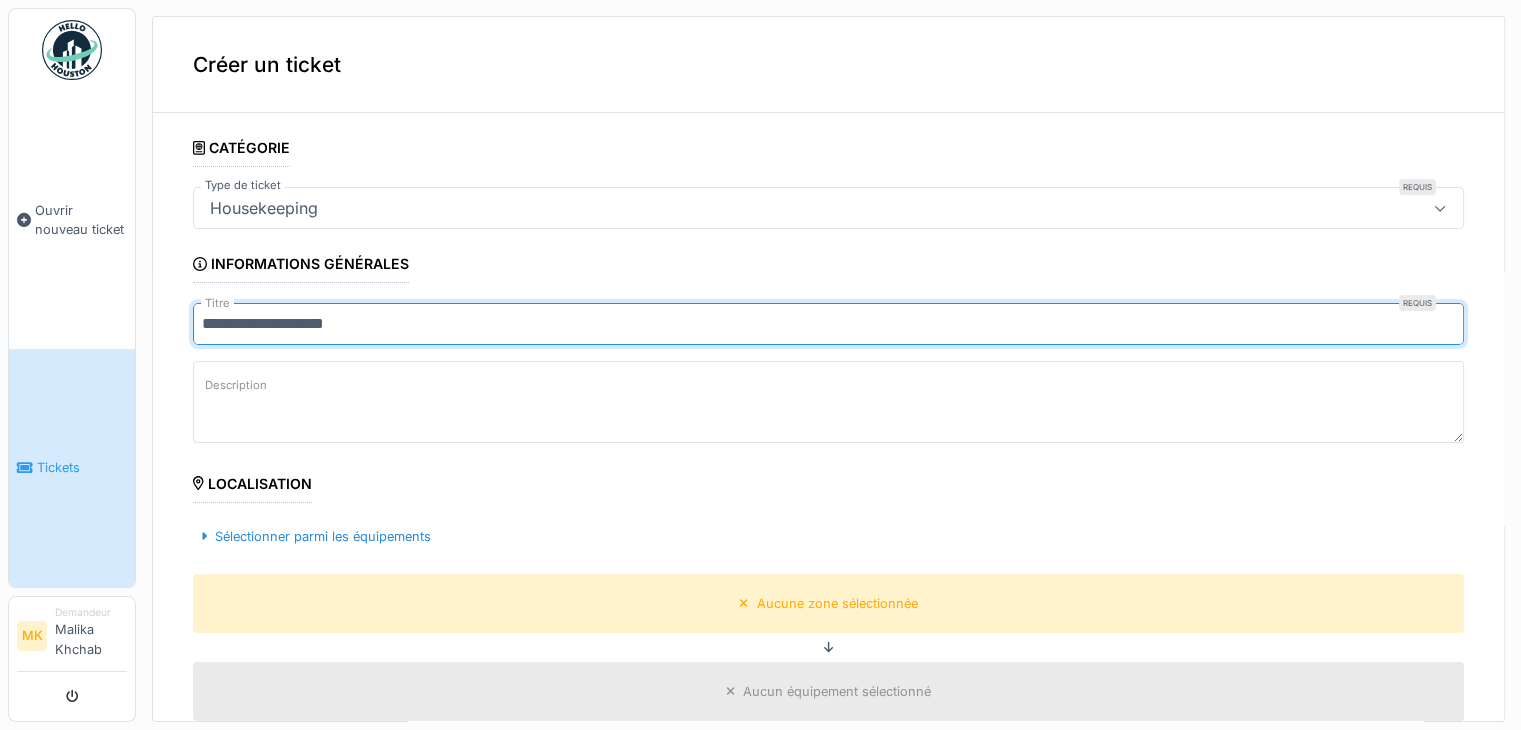 type on "**********" 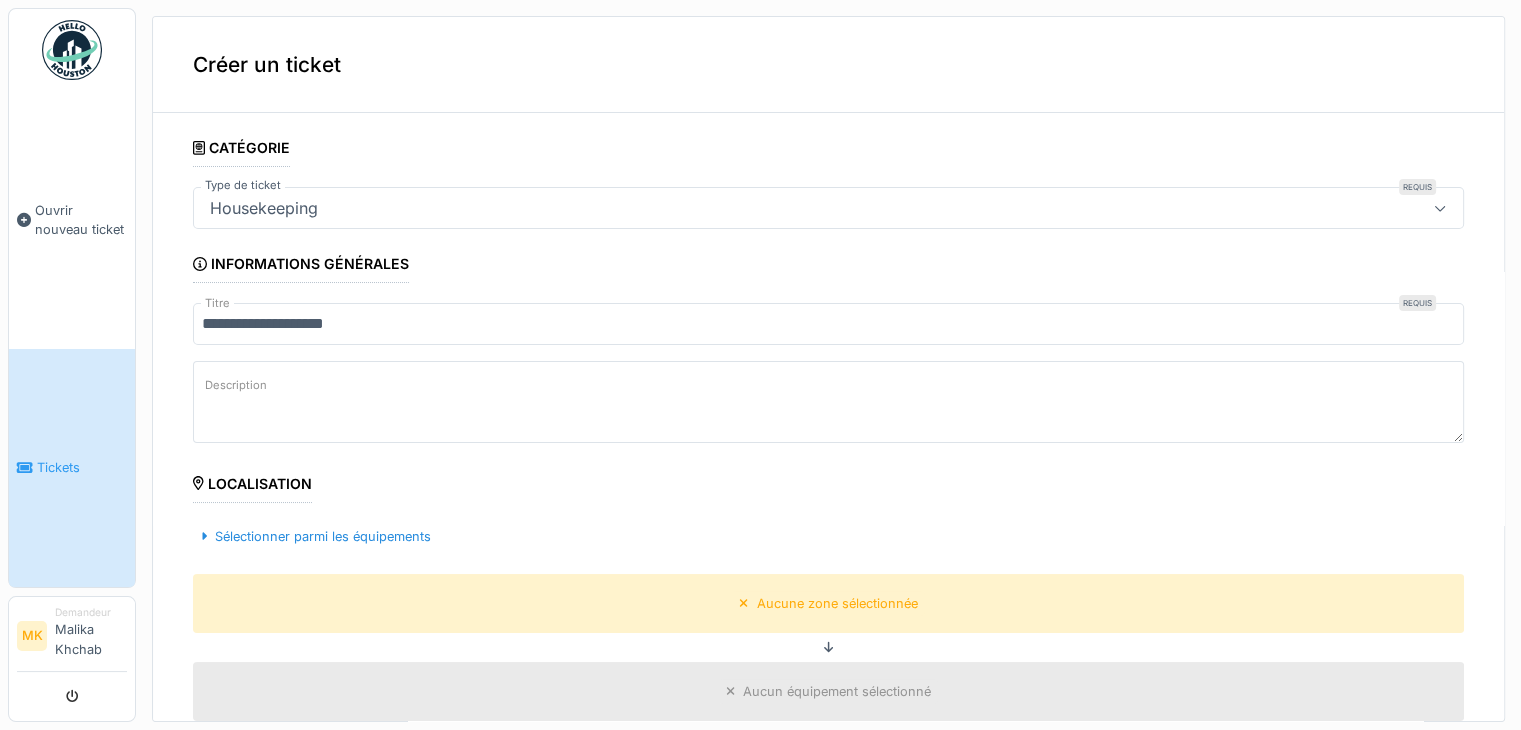 click on "Description" at bounding box center [828, 402] 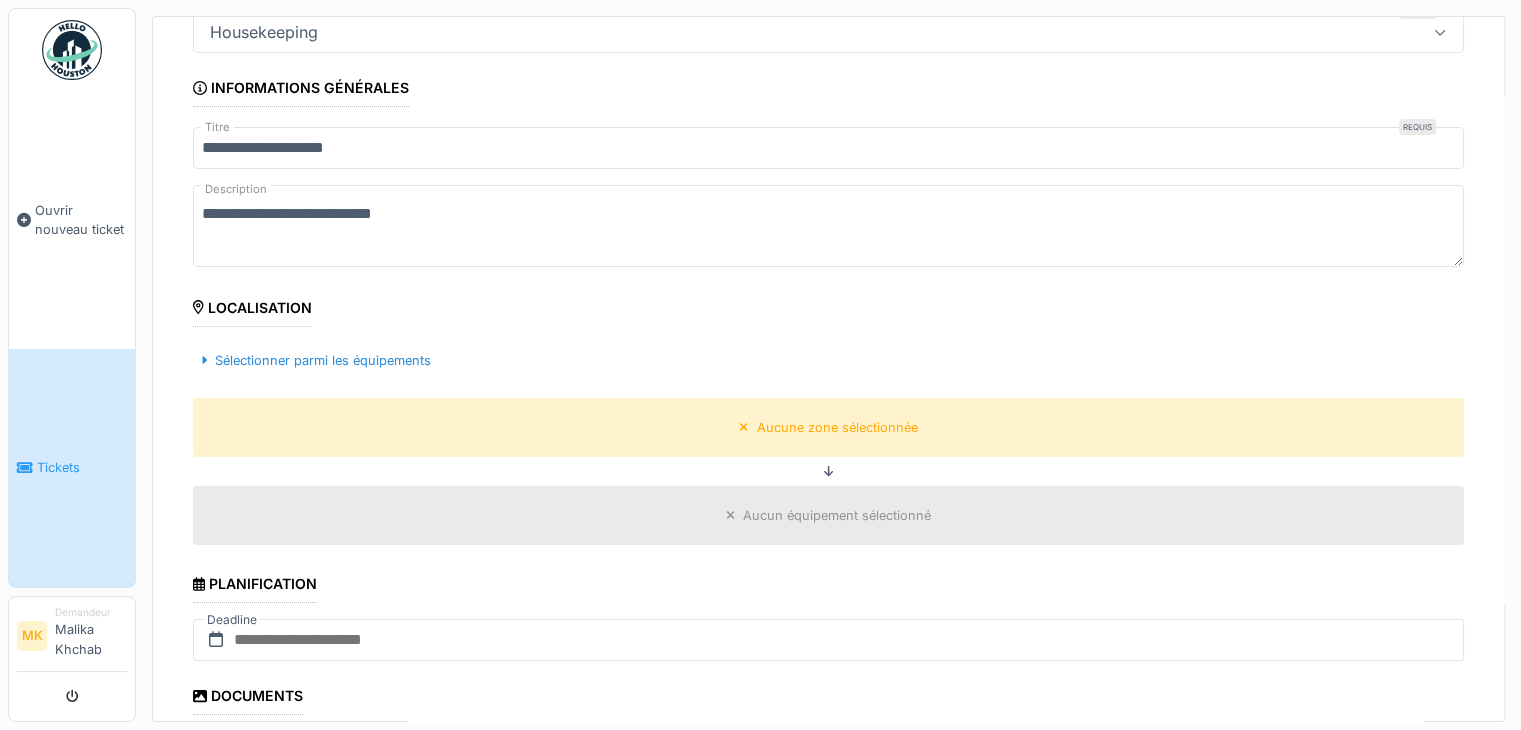 scroll, scrollTop: 200, scrollLeft: 0, axis: vertical 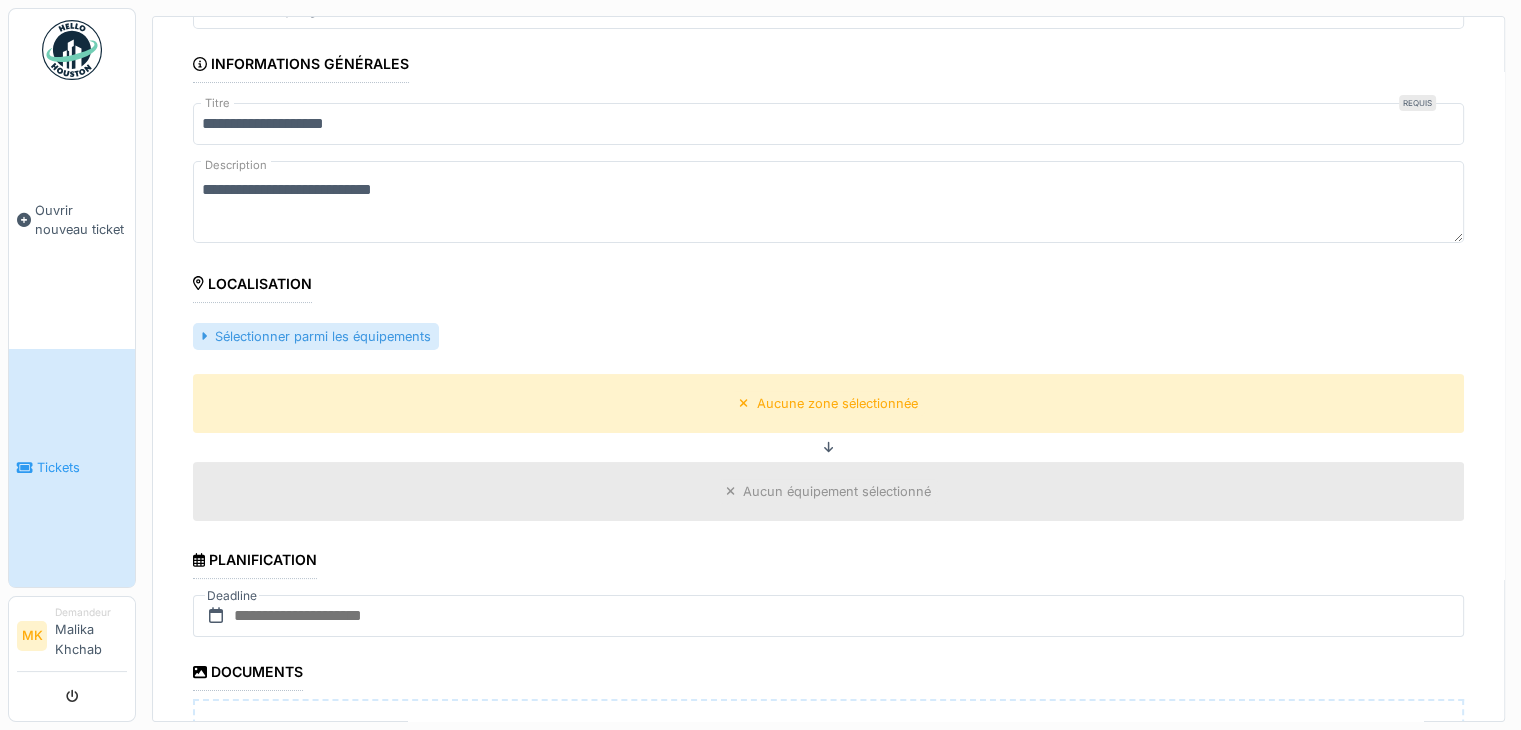 type on "**********" 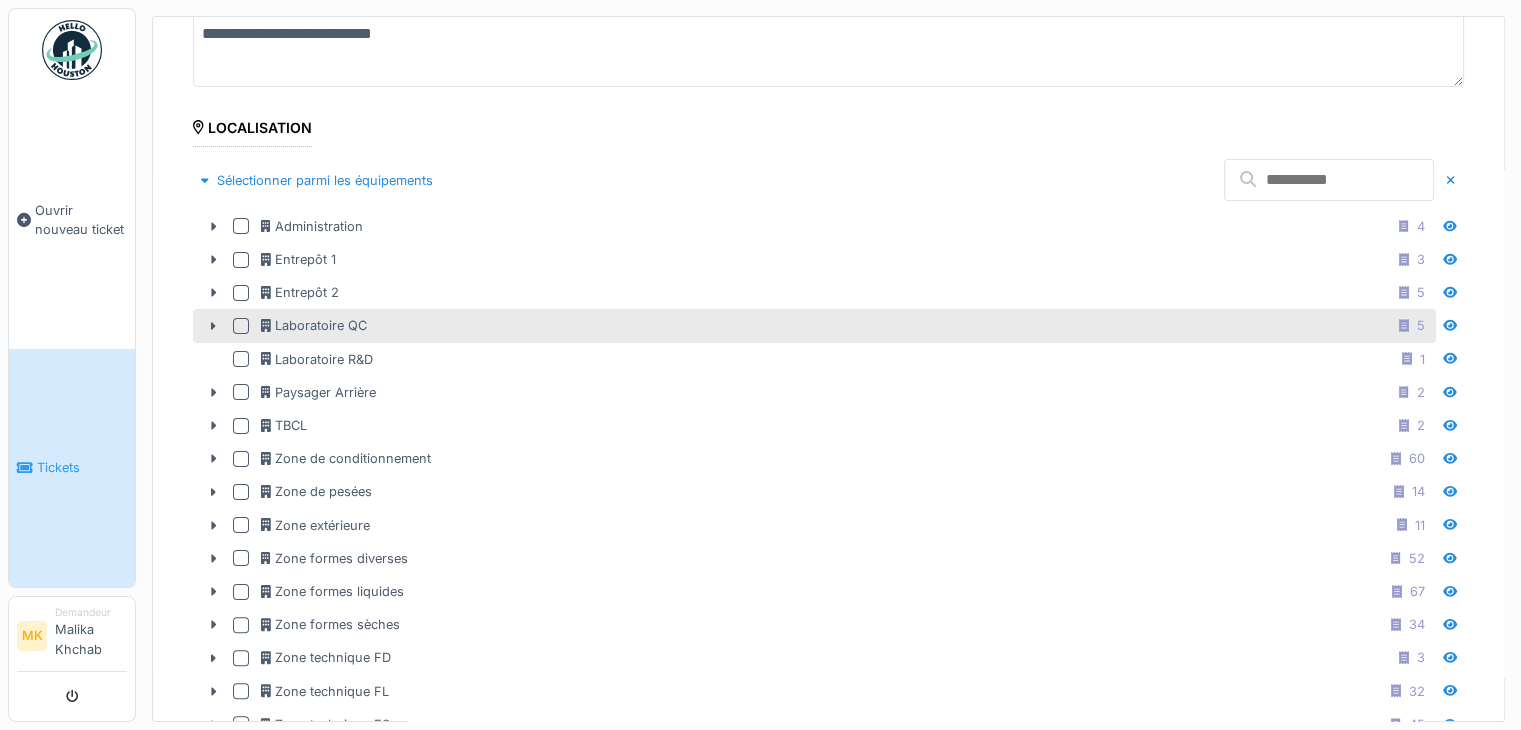 scroll, scrollTop: 400, scrollLeft: 0, axis: vertical 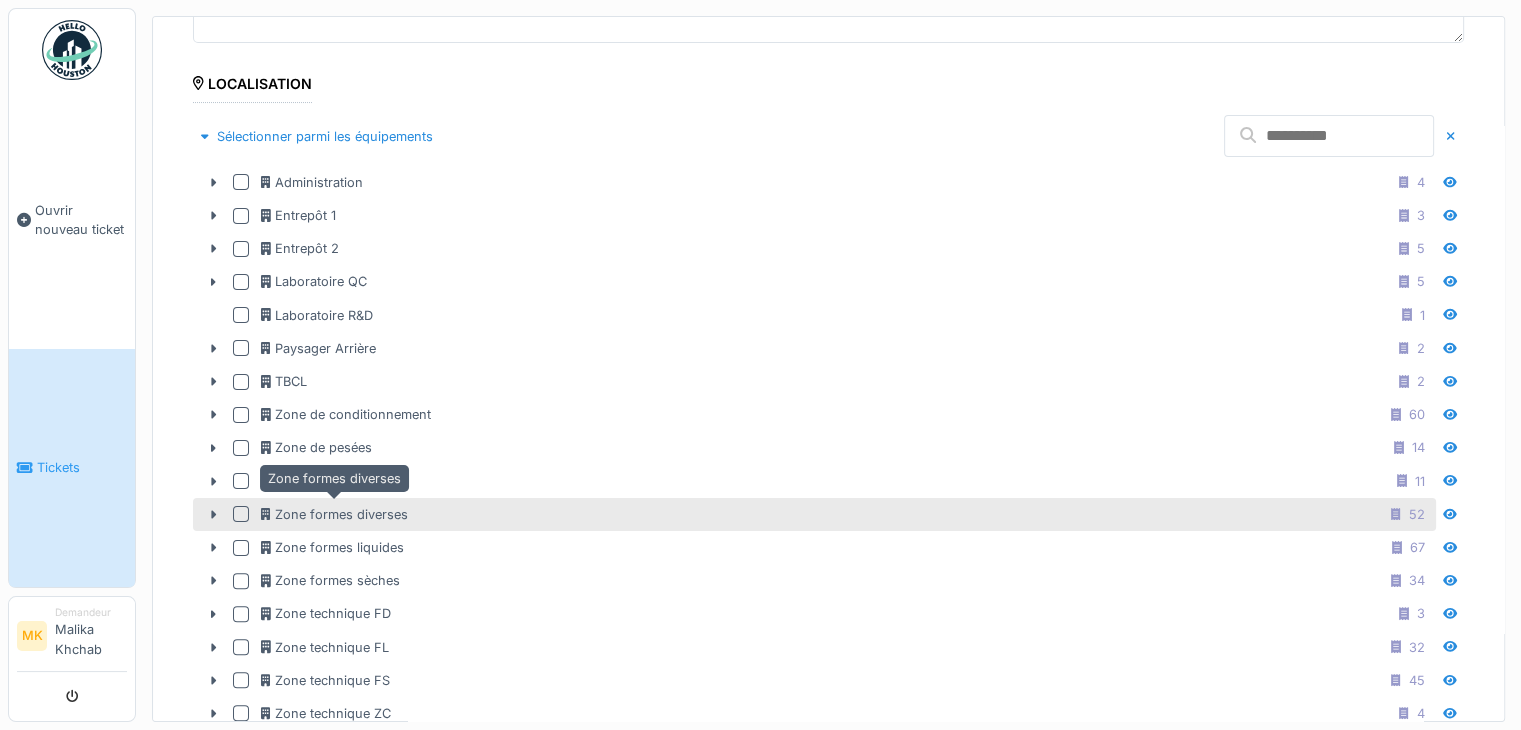 click on "Zone formes diverses" at bounding box center [334, 514] 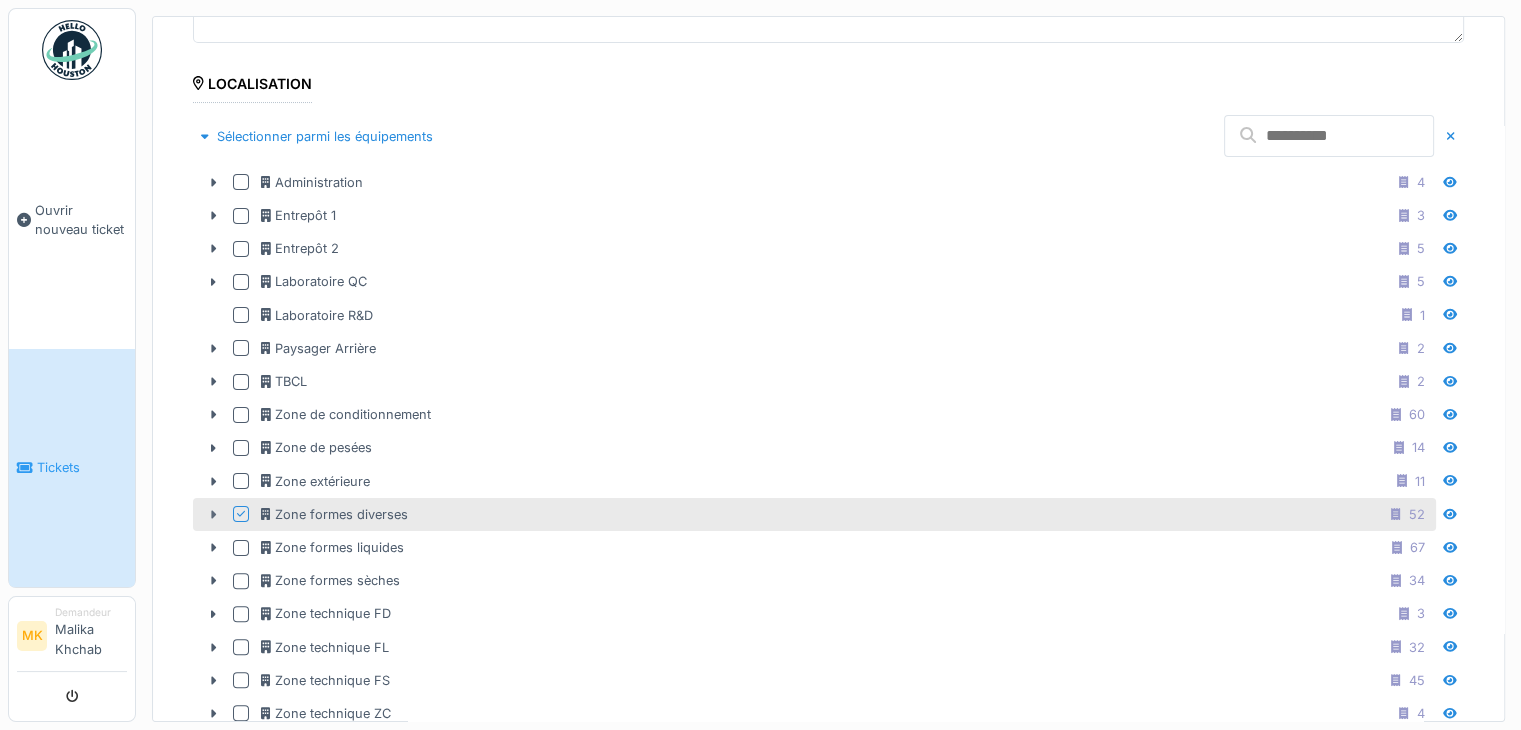 click 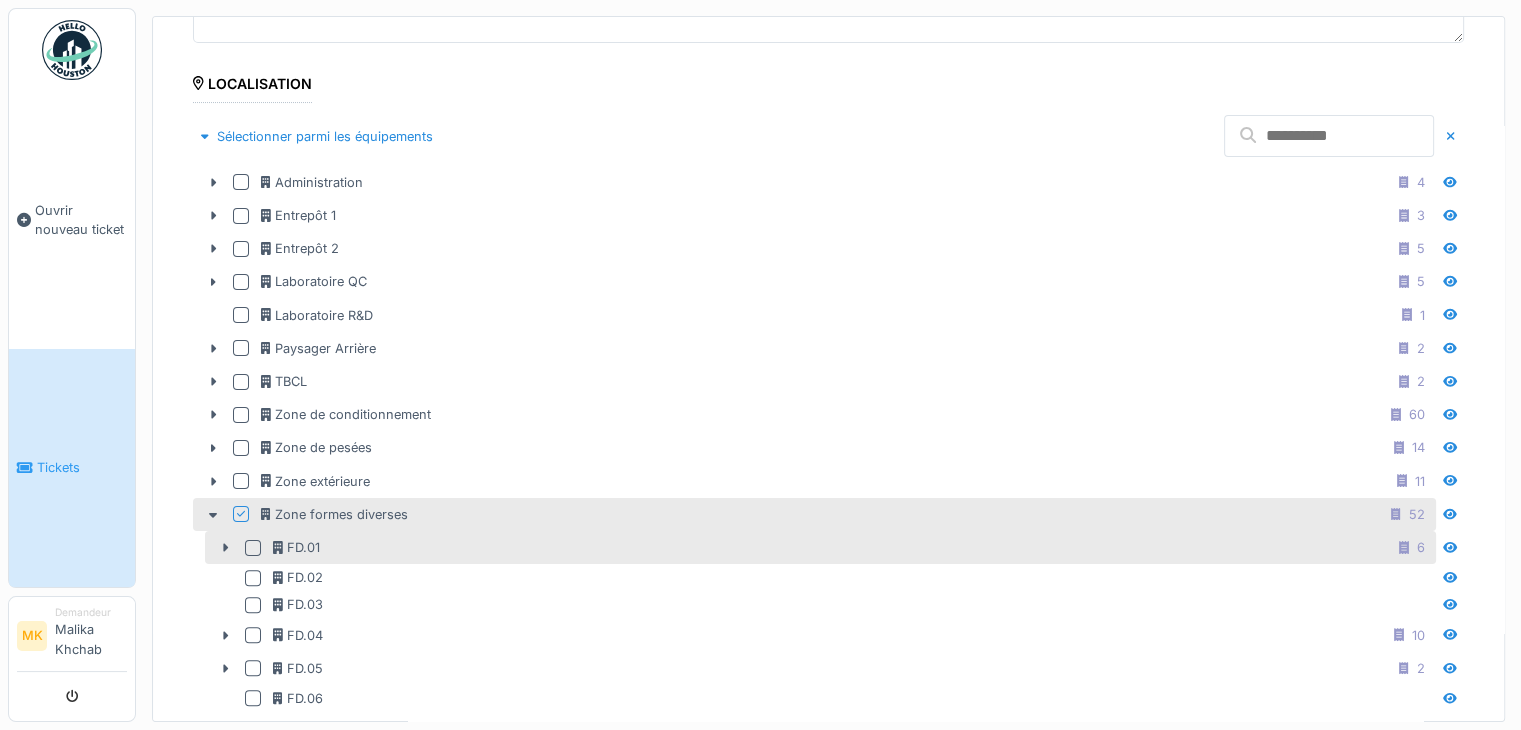 scroll, scrollTop: 500, scrollLeft: 0, axis: vertical 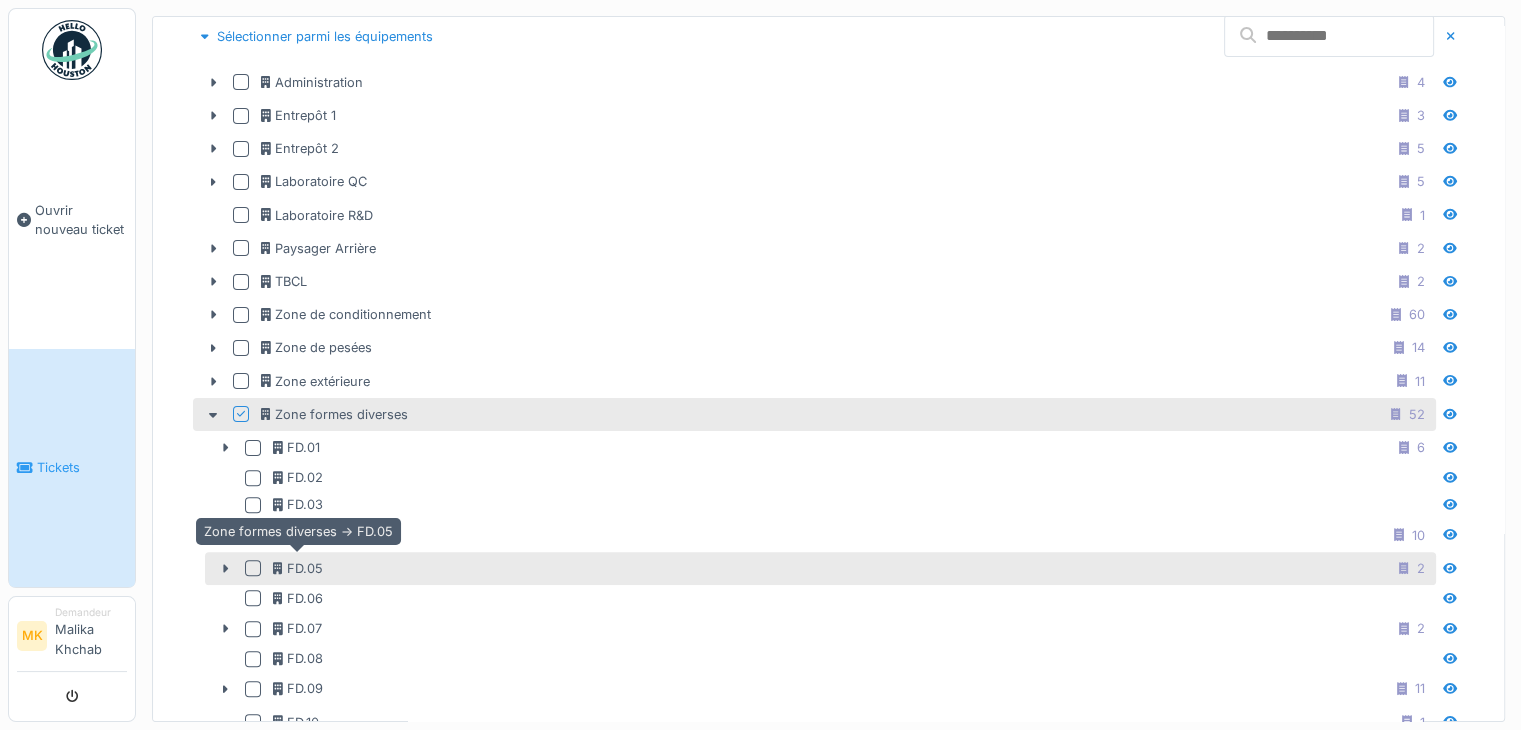 click on "FD.05" at bounding box center (298, 568) 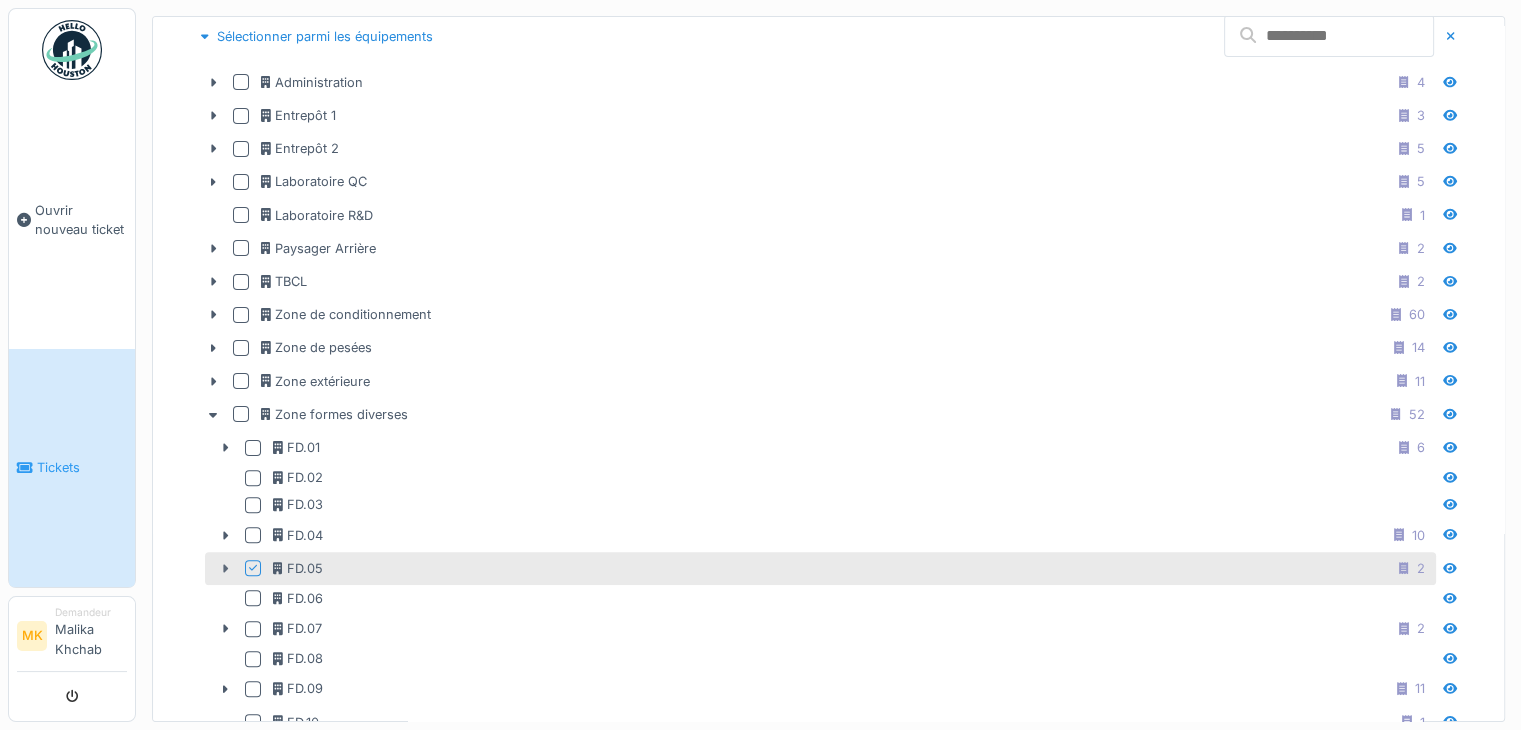 click 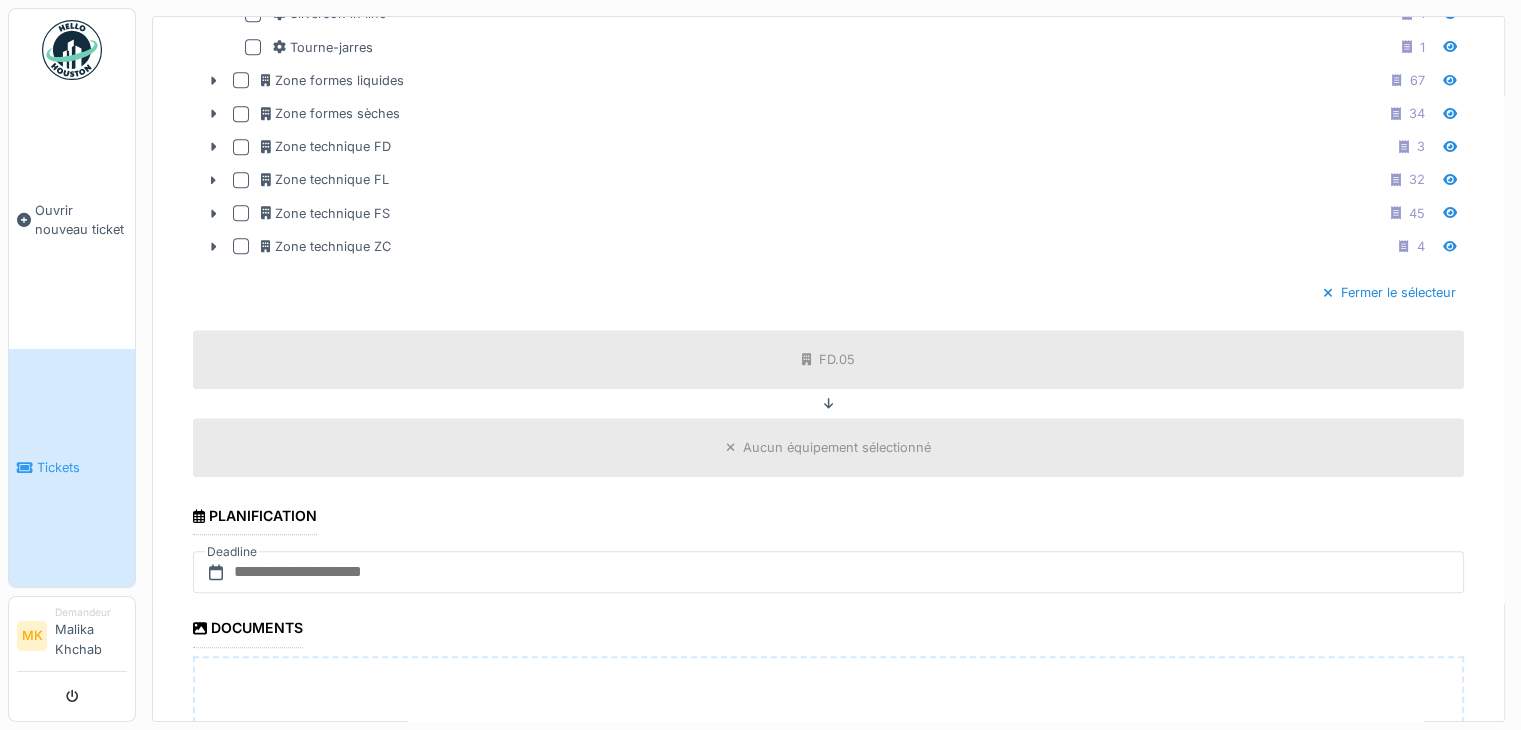 scroll, scrollTop: 2044, scrollLeft: 0, axis: vertical 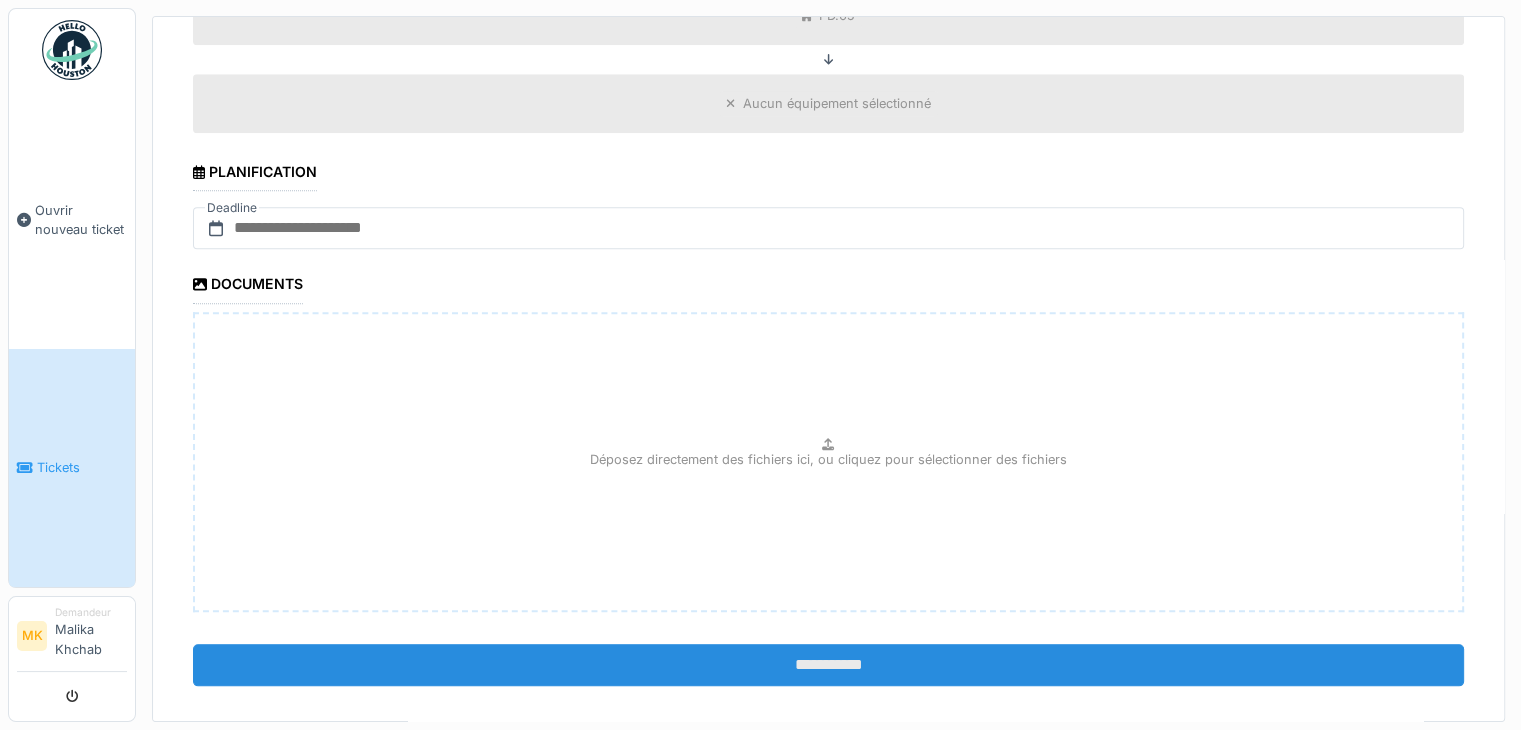 click on "**********" at bounding box center [828, 665] 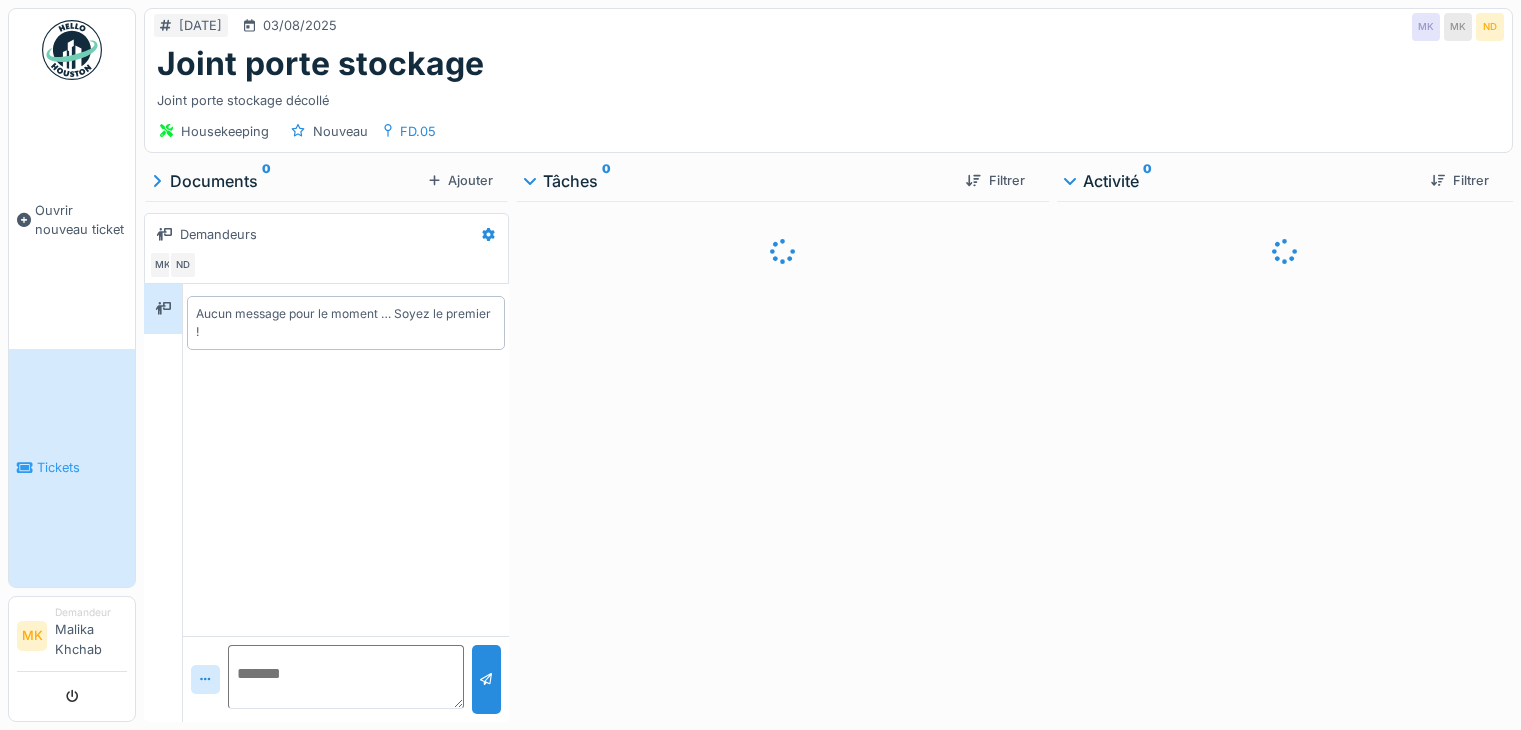 scroll, scrollTop: 0, scrollLeft: 0, axis: both 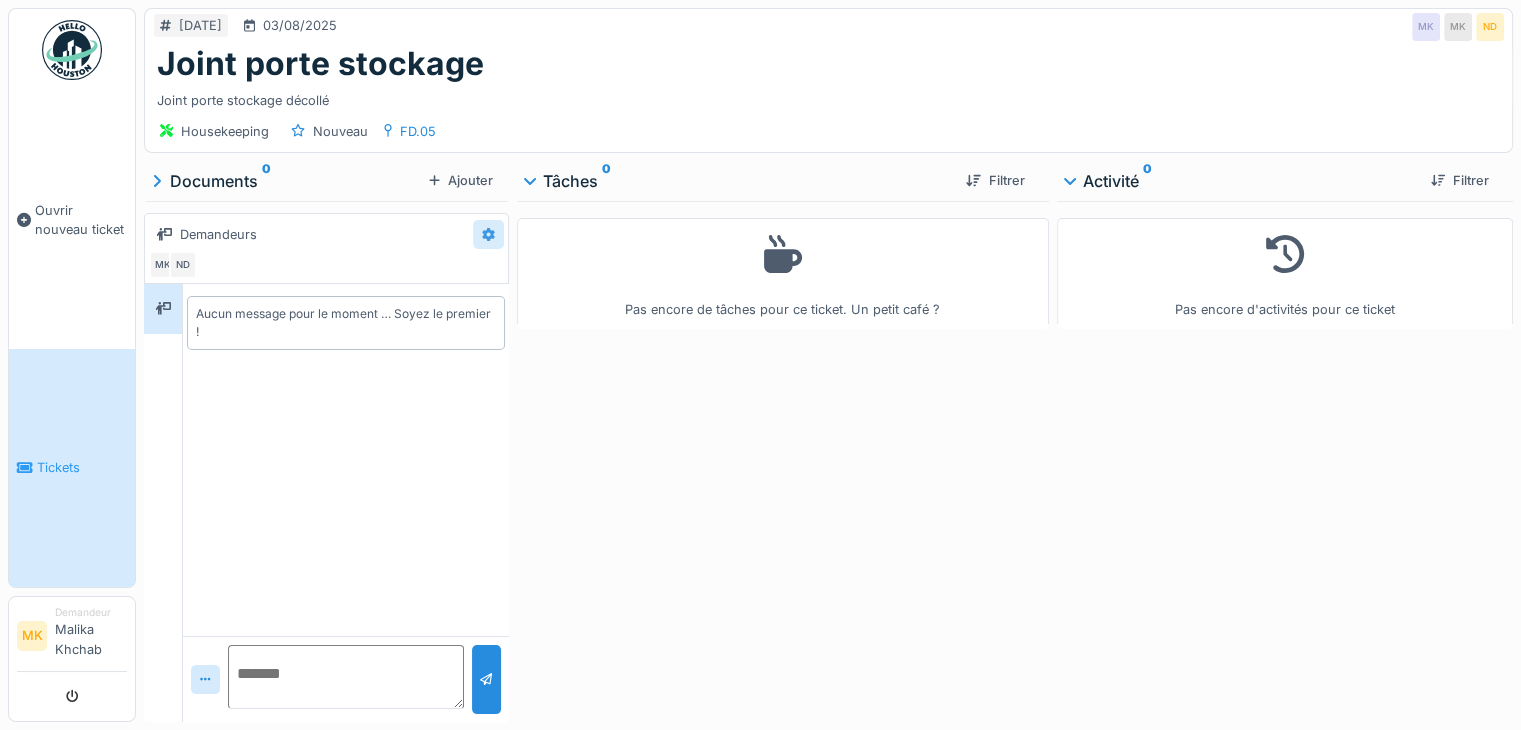 click at bounding box center [488, 234] 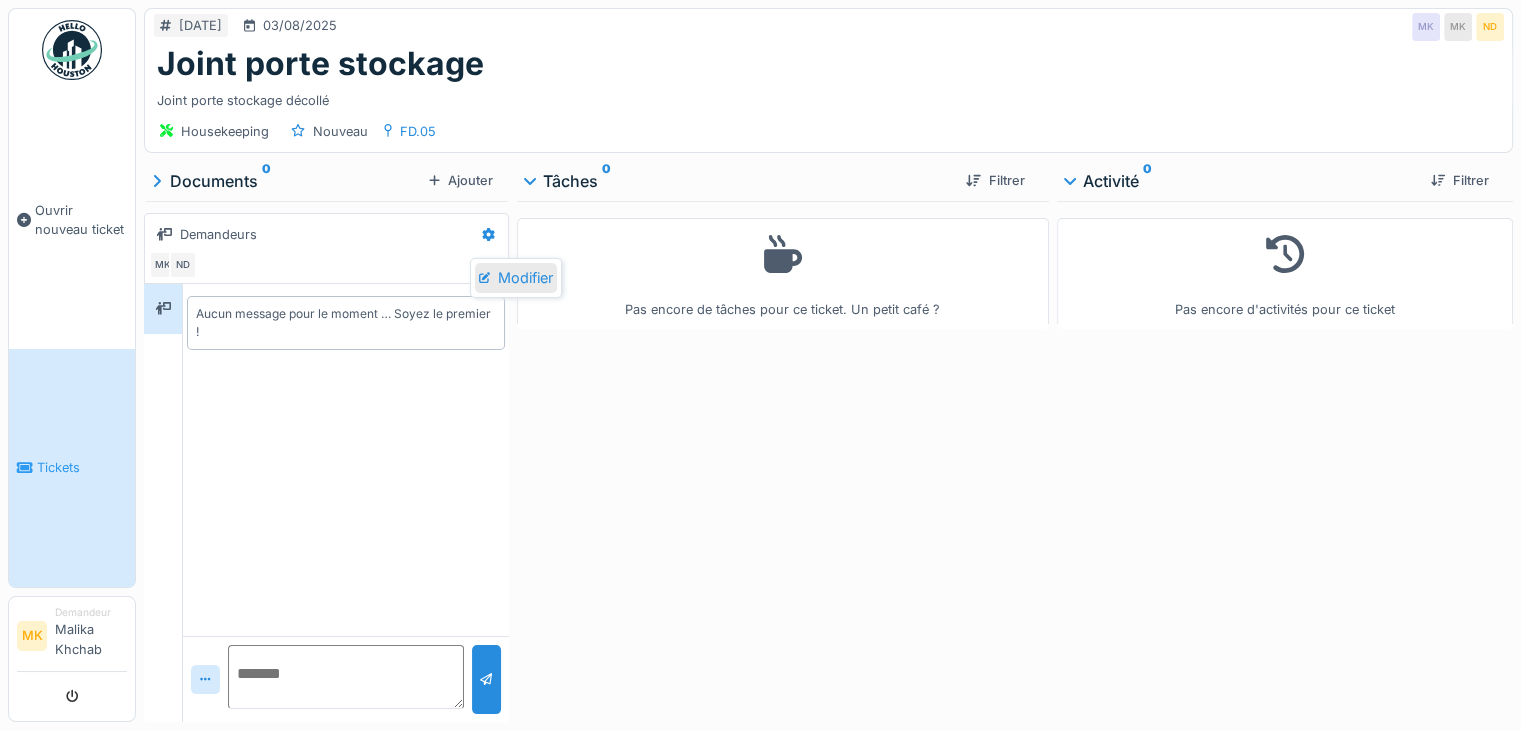 click on "Modifier" at bounding box center (516, 278) 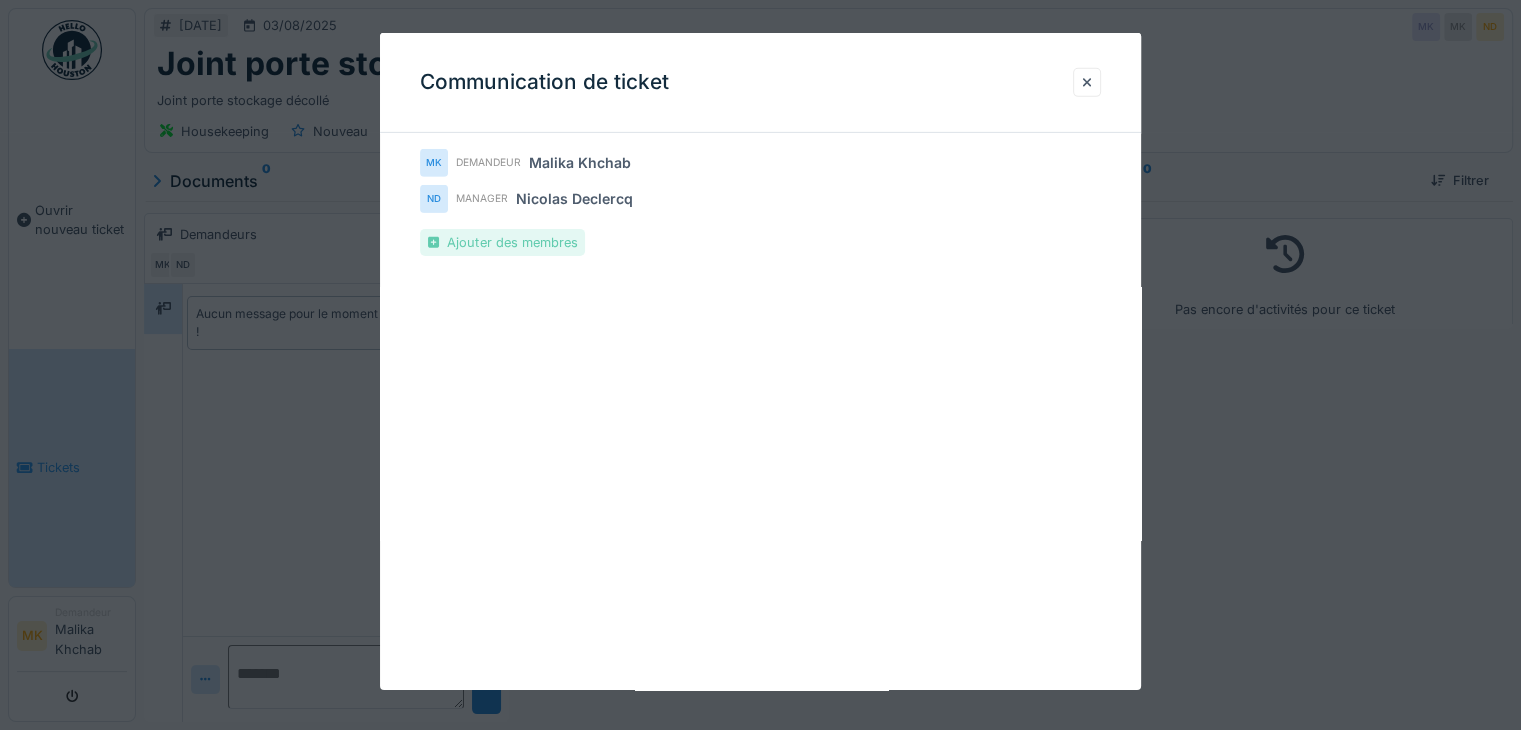 click on "Ajouter des membres" at bounding box center [502, 242] 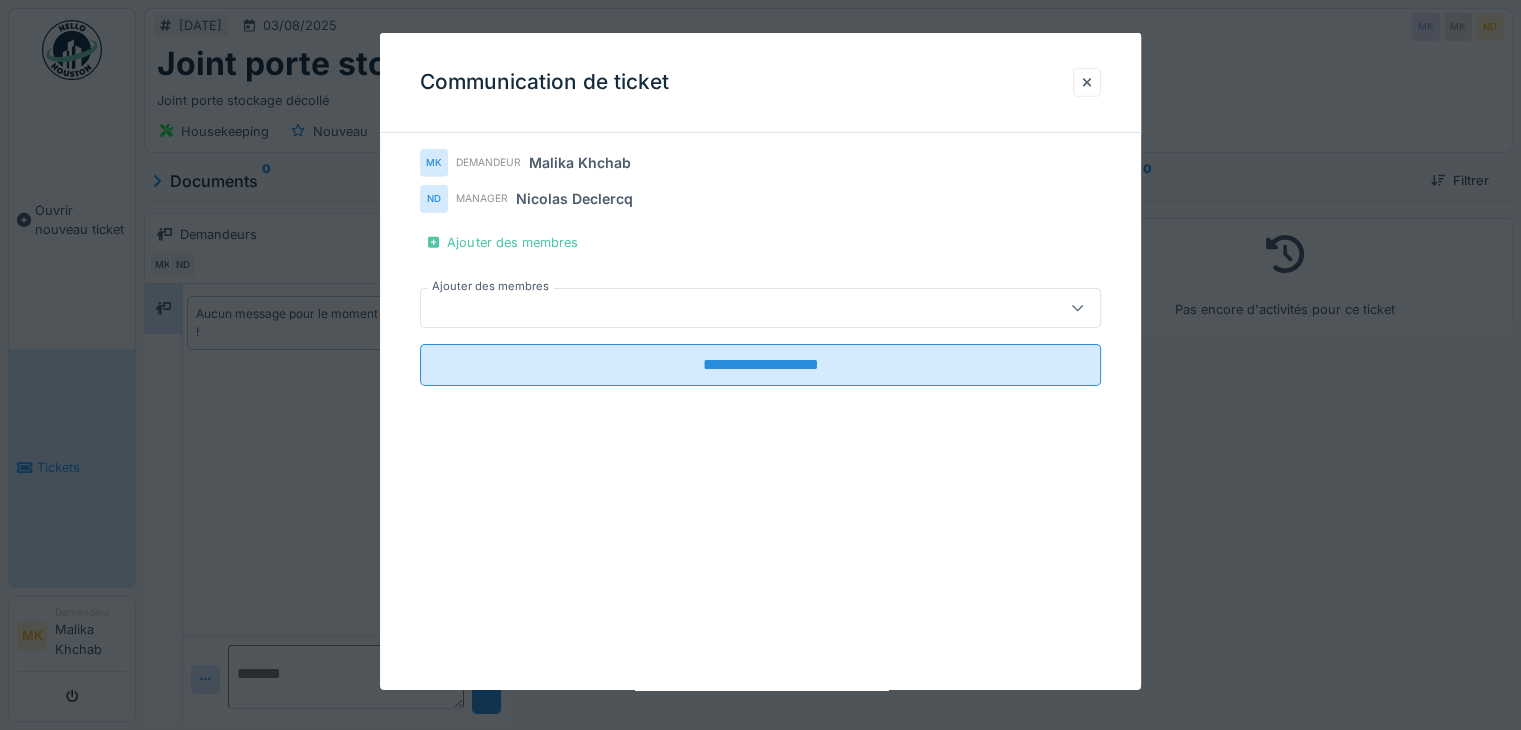 click at bounding box center [726, 308] 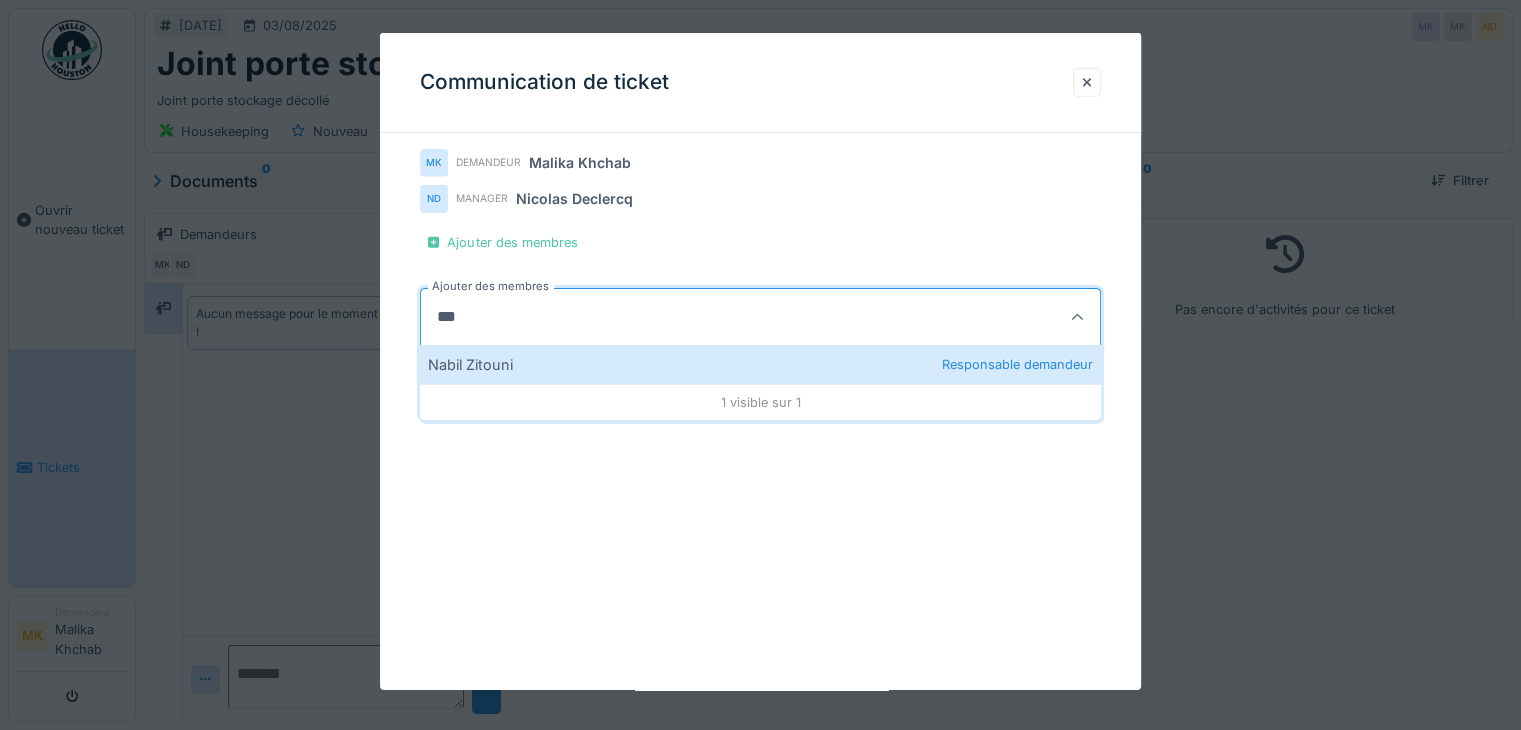 type on "***" 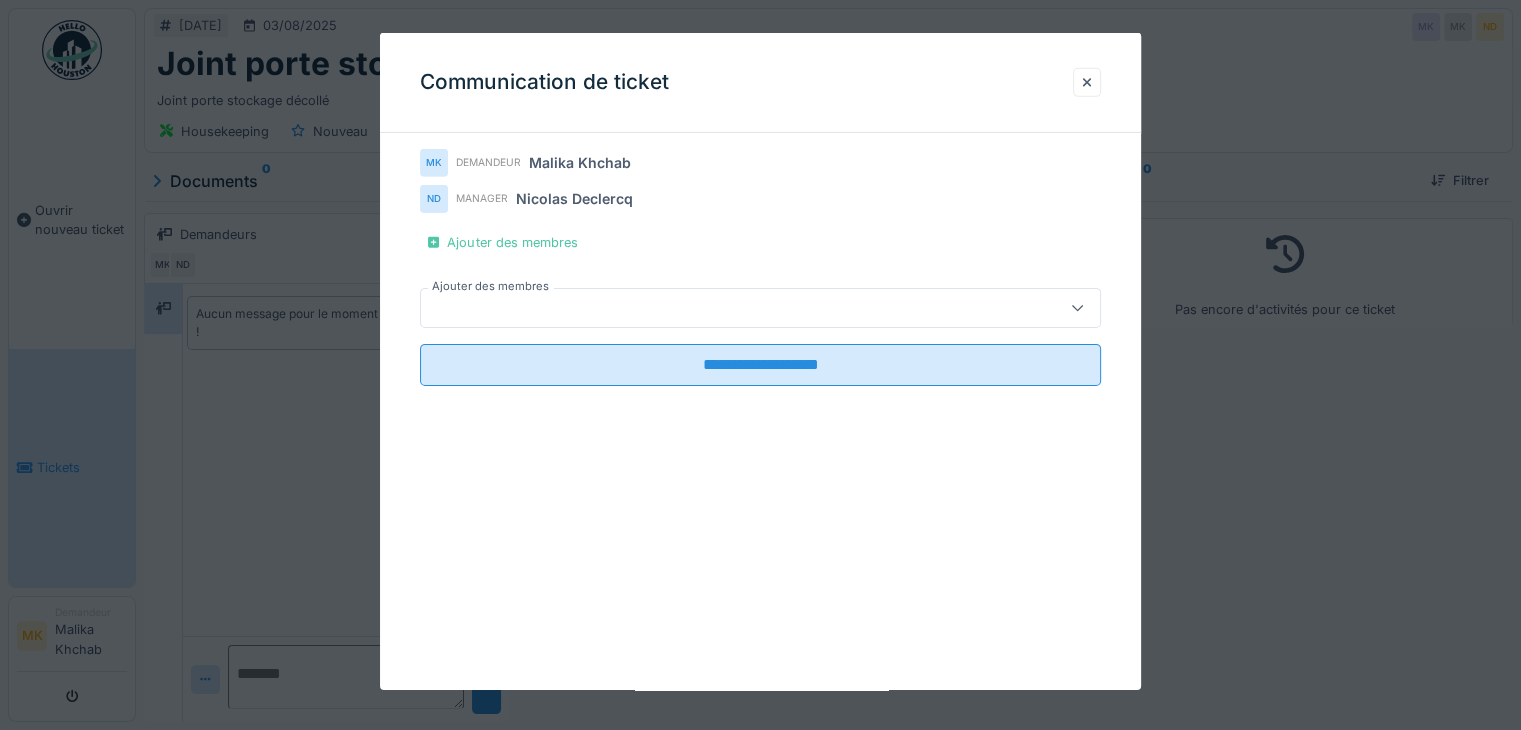 click at bounding box center [726, 308] 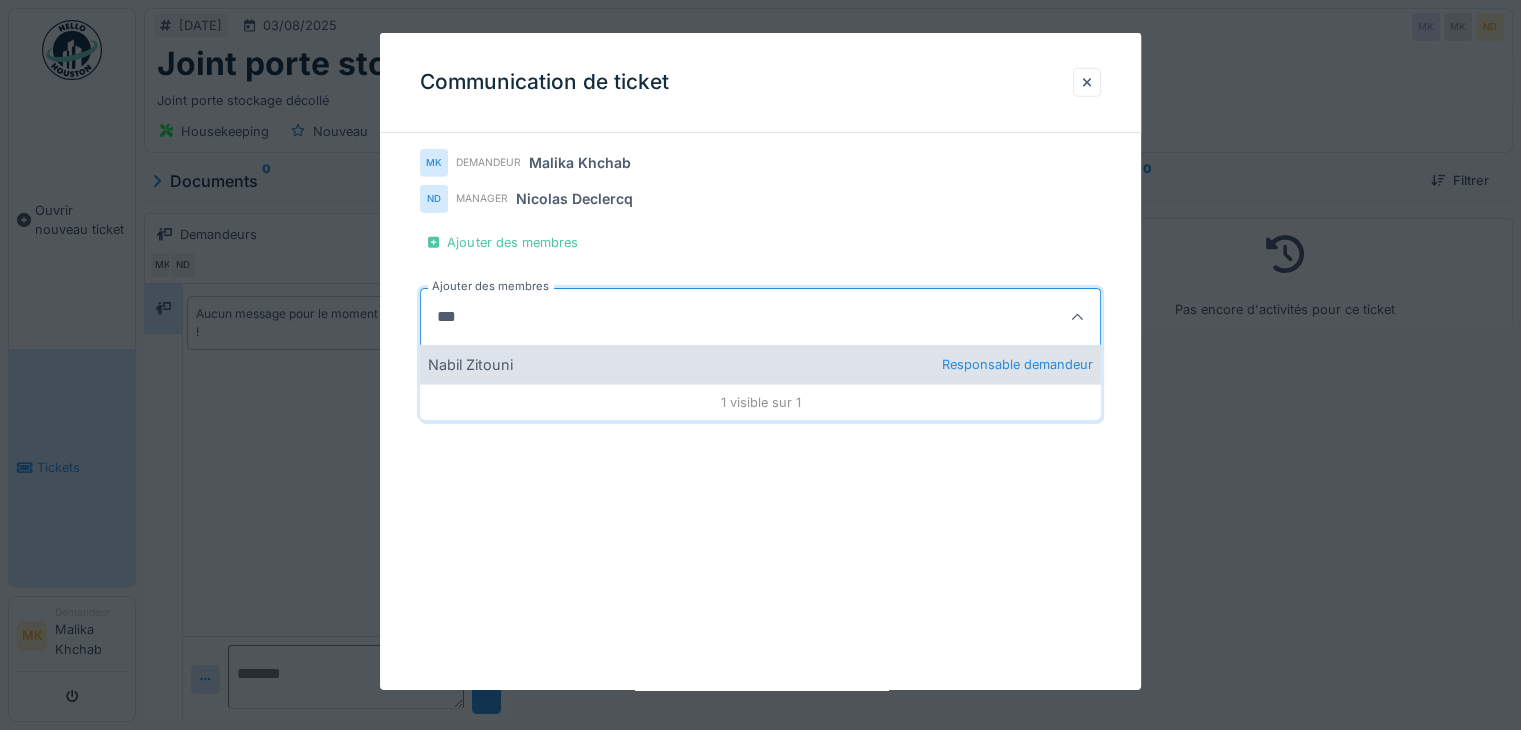 type on "***" 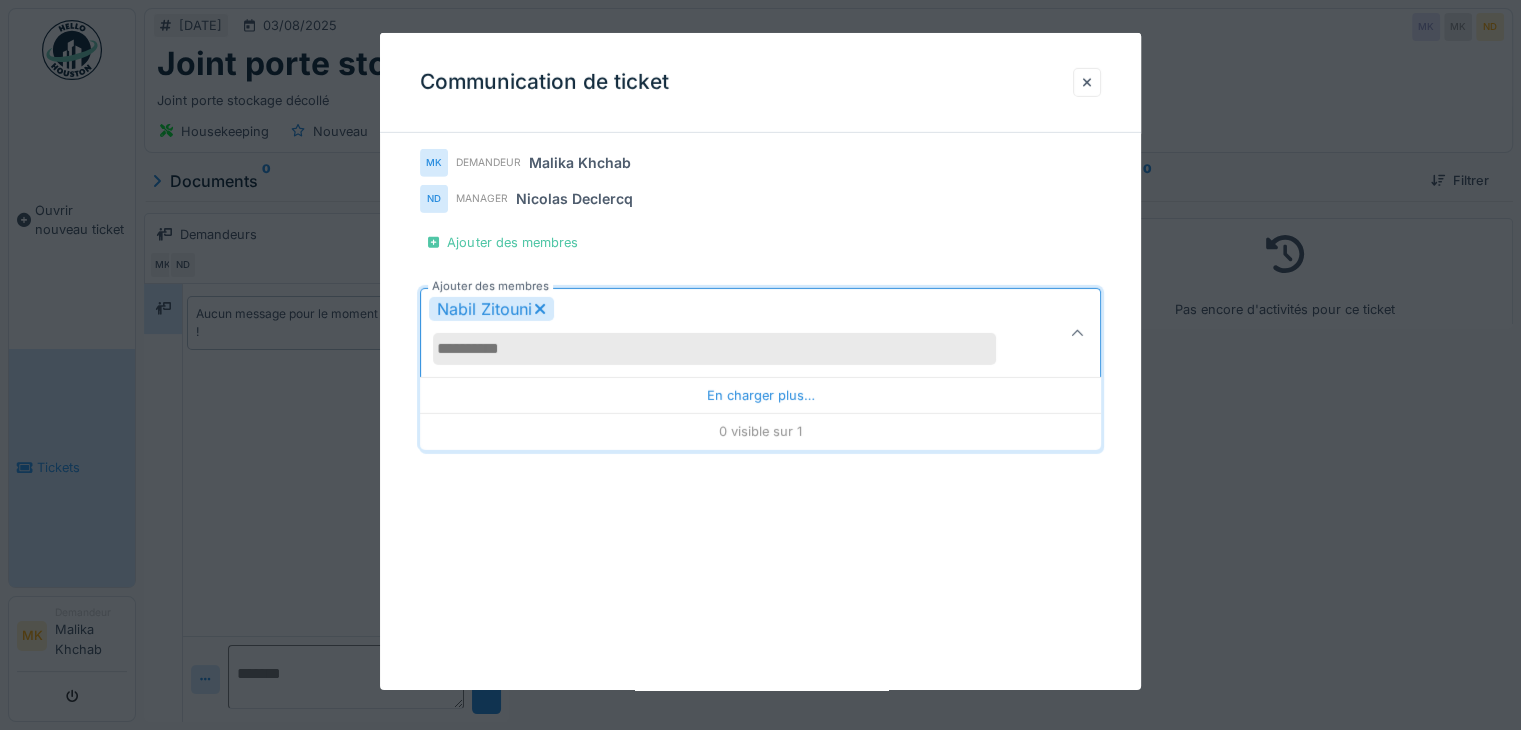 click 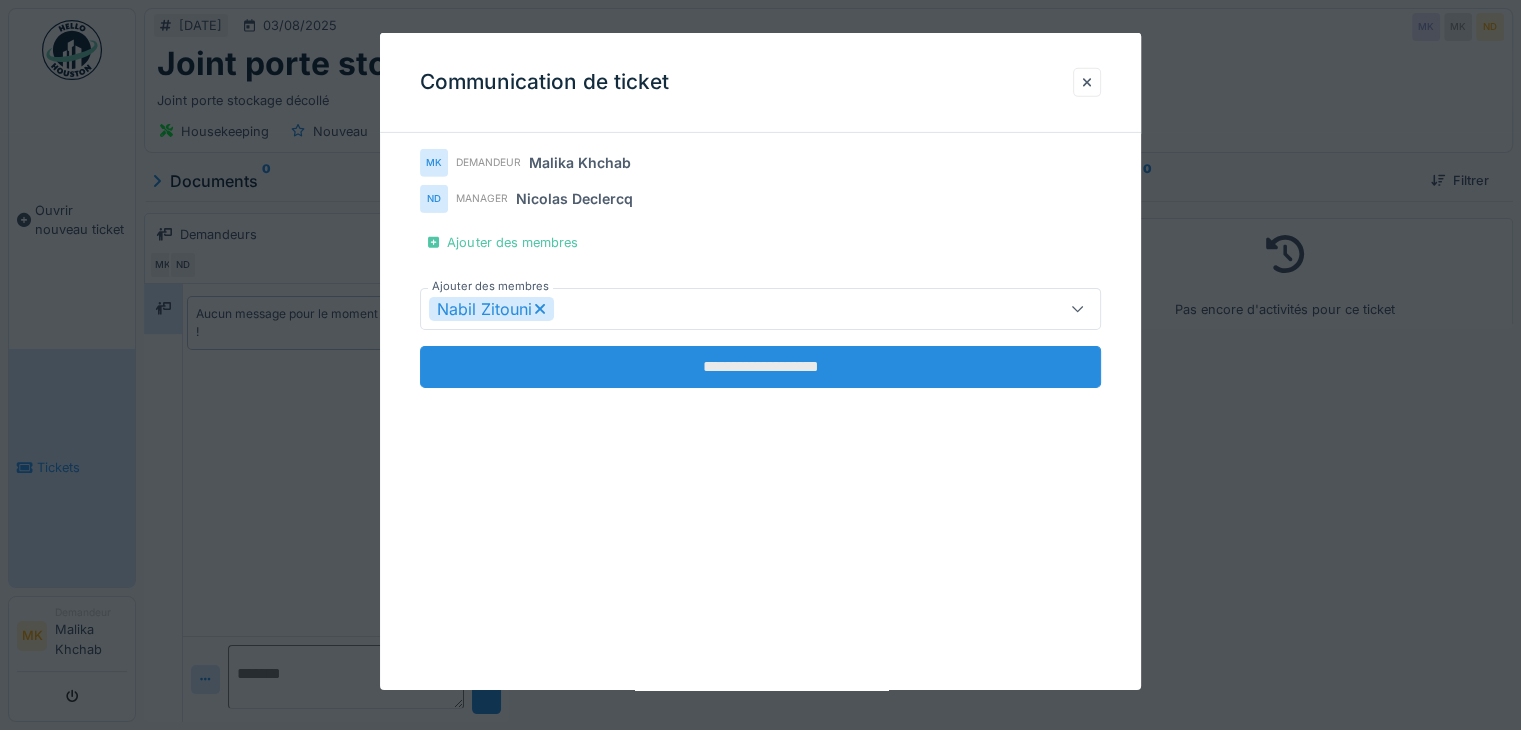 click on "**********" at bounding box center [760, 367] 